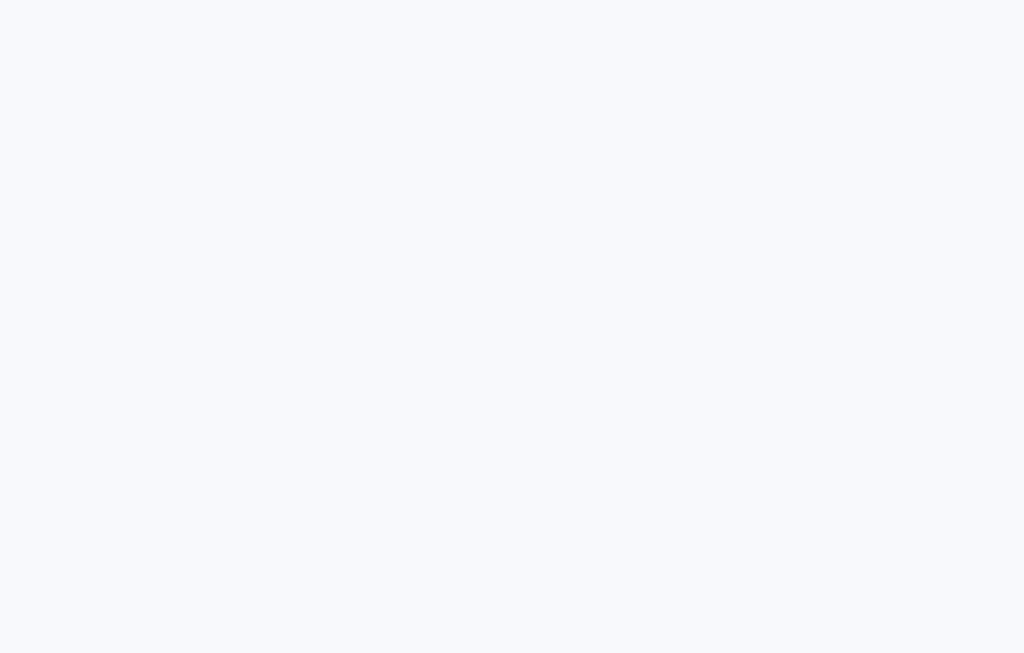 scroll, scrollTop: 0, scrollLeft: 0, axis: both 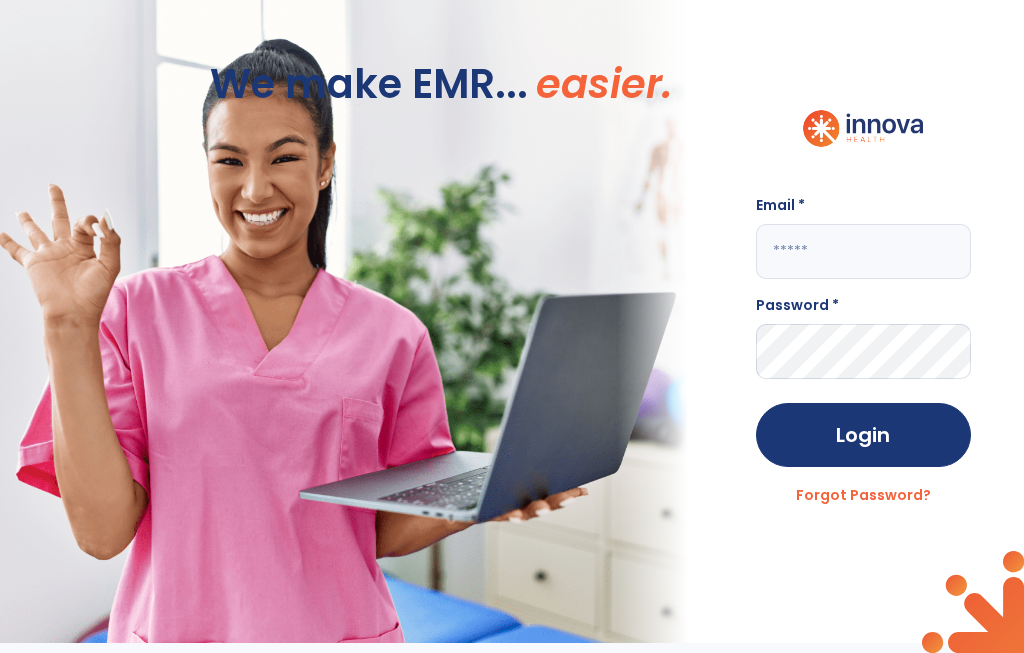 click 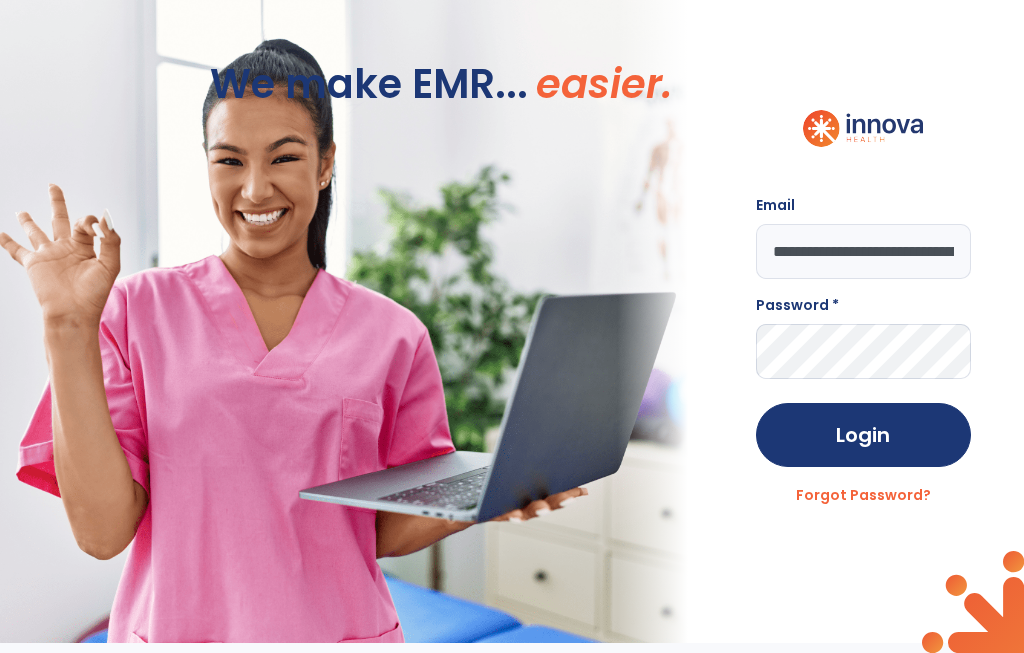type on "**********" 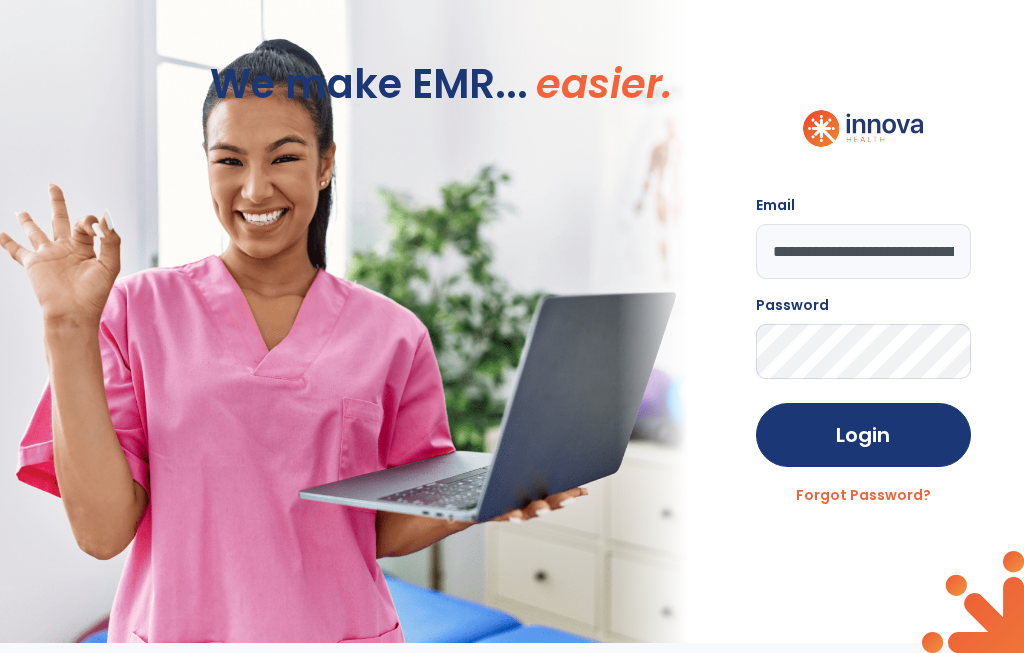 click on "Login" 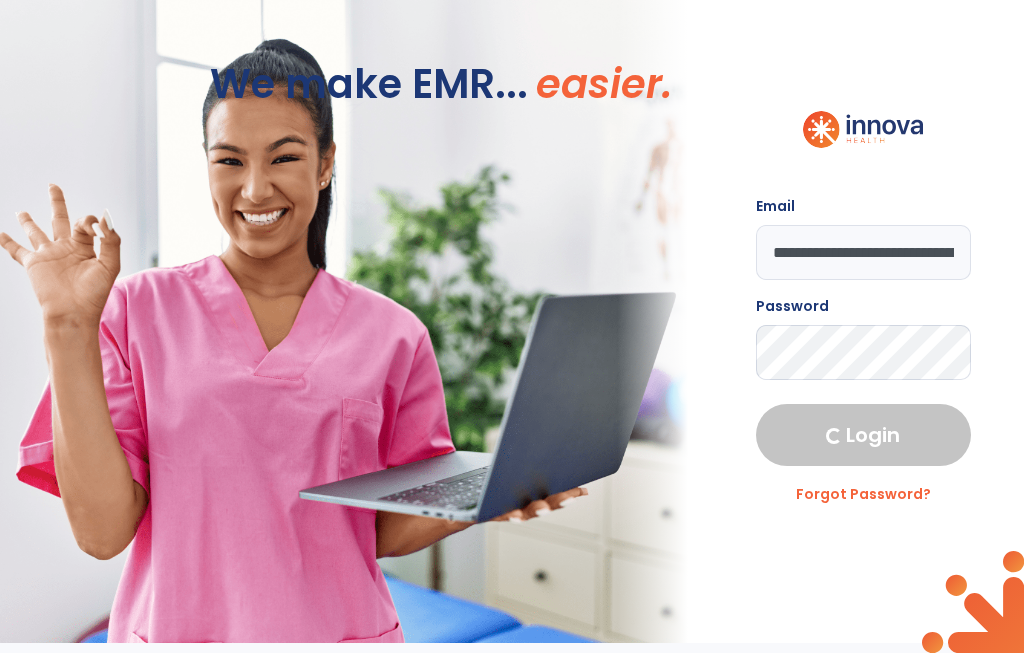 select on "****" 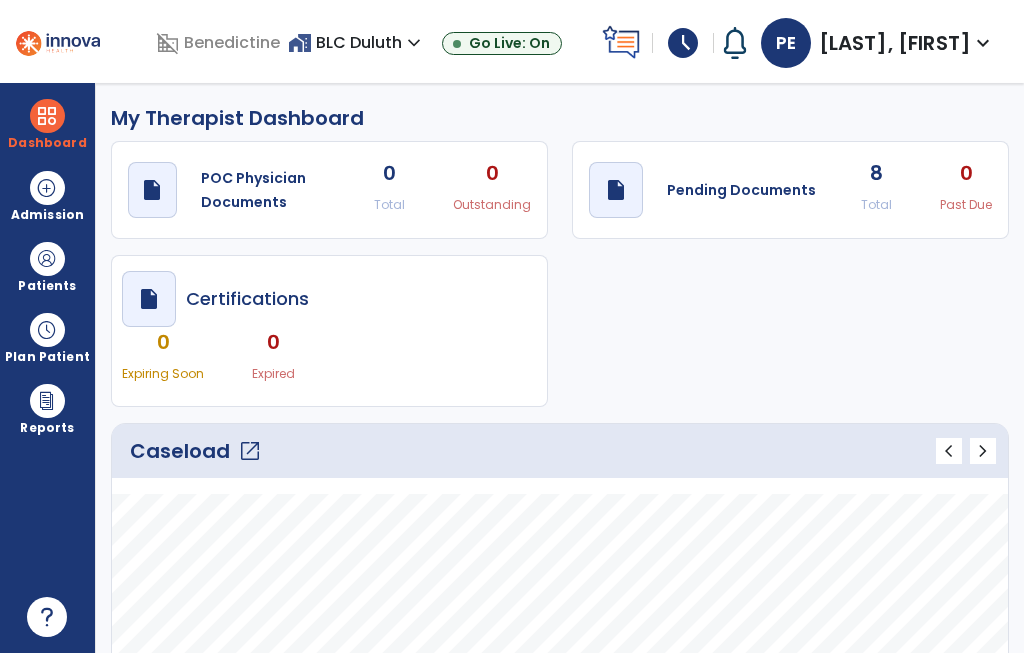 click at bounding box center [47, 259] 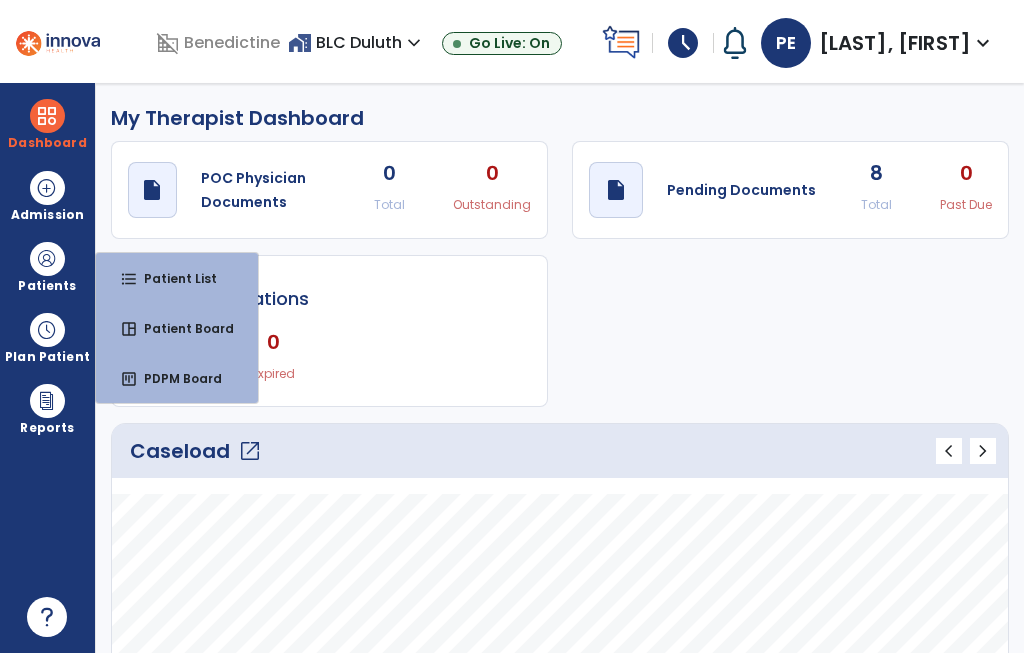click on "Patient List" at bounding box center (172, 278) 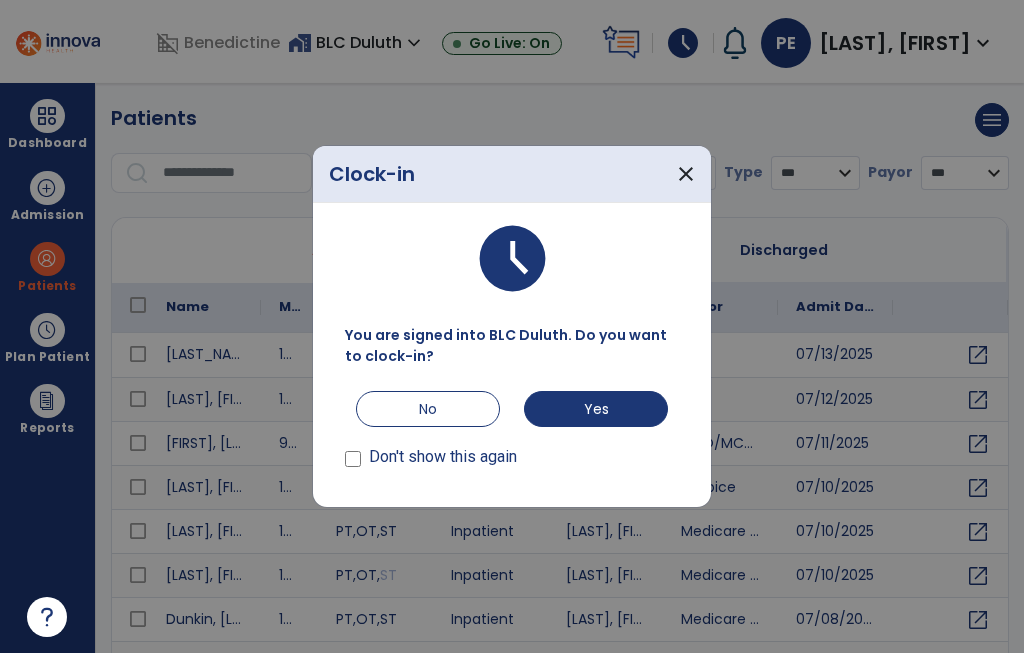 click on "Yes" at bounding box center (596, 409) 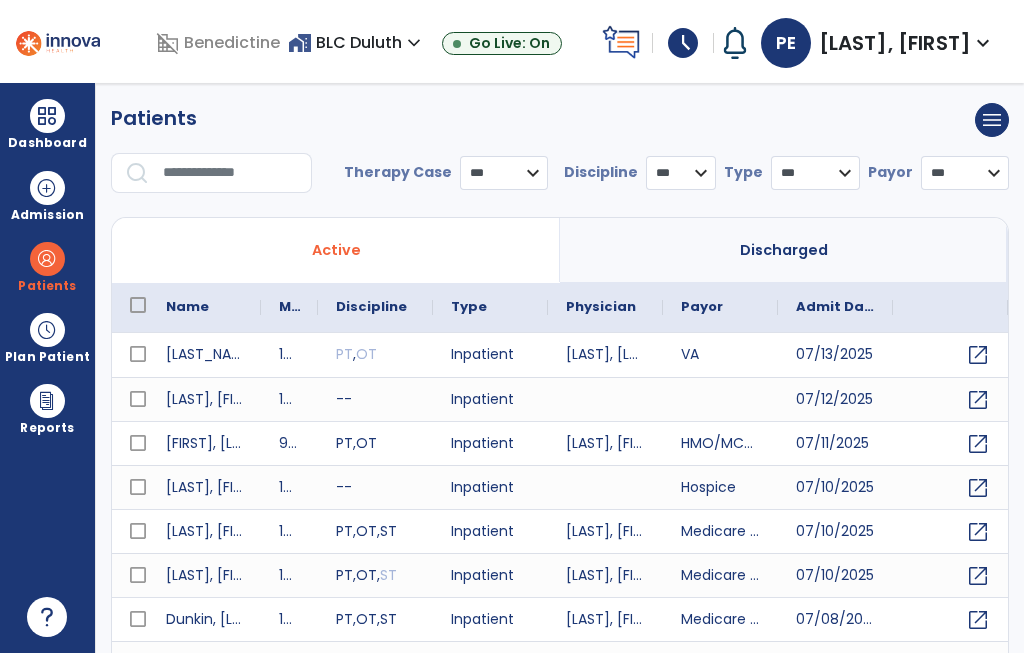 click at bounding box center (230, 173) 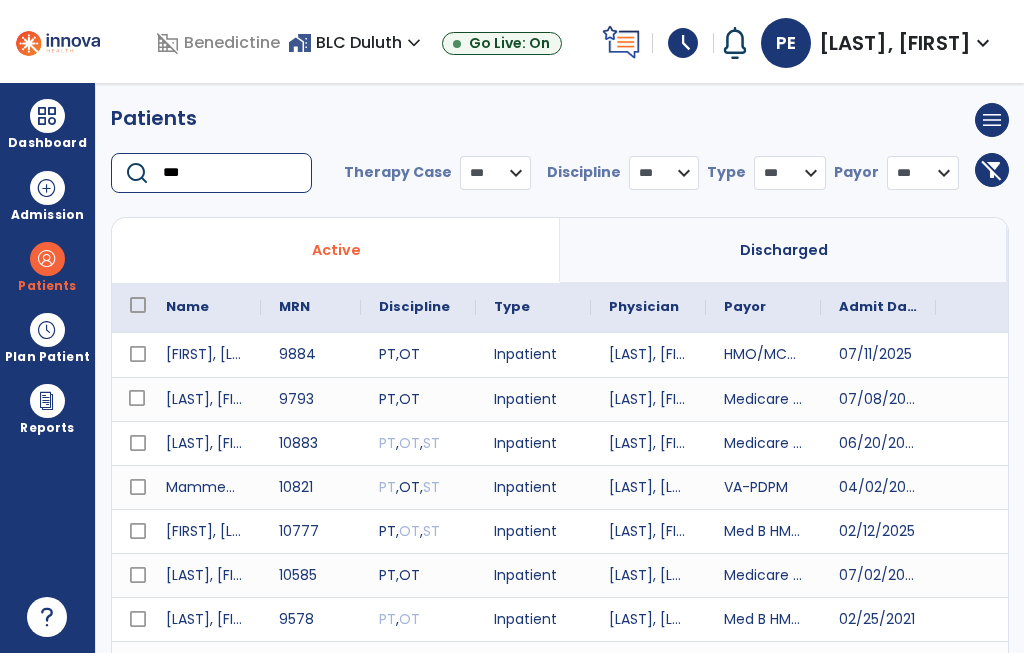 type on "***" 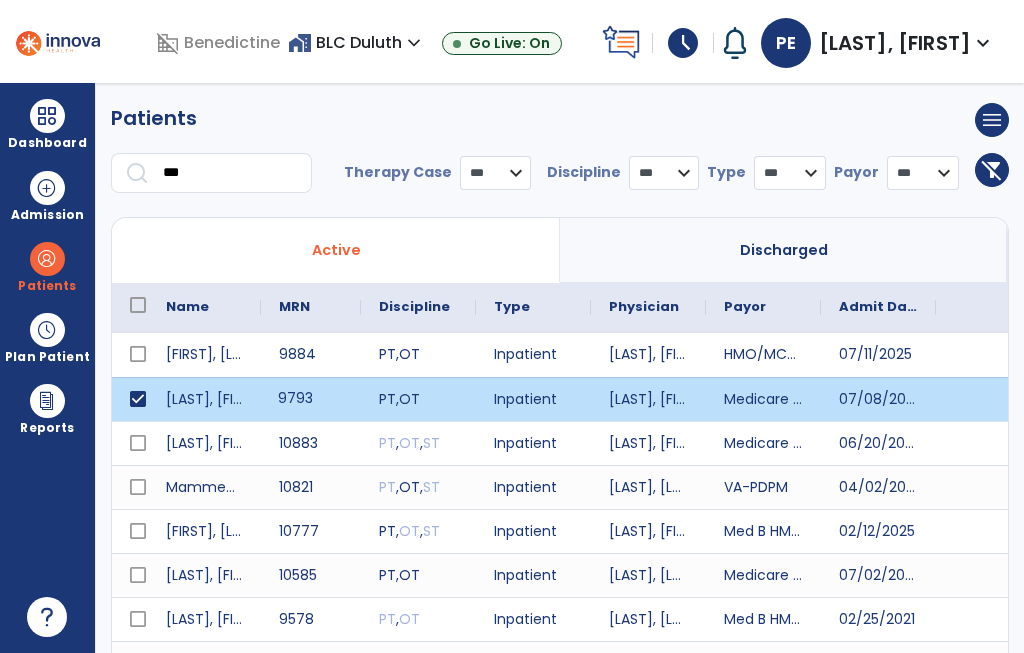 click on "9793" at bounding box center (311, 399) 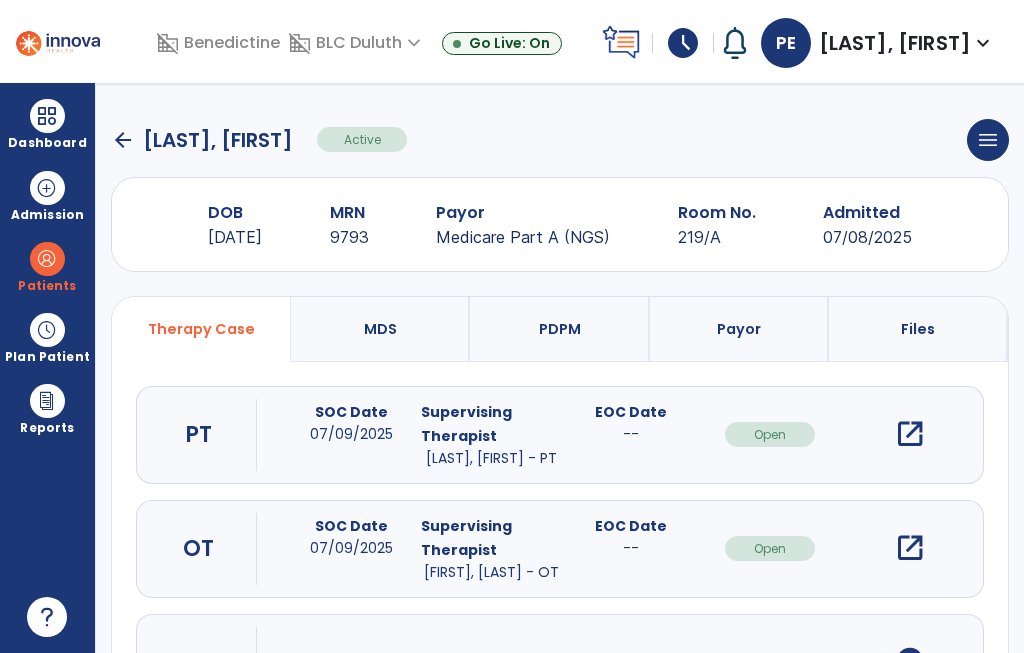 click on "open_in_new" at bounding box center [910, 548] 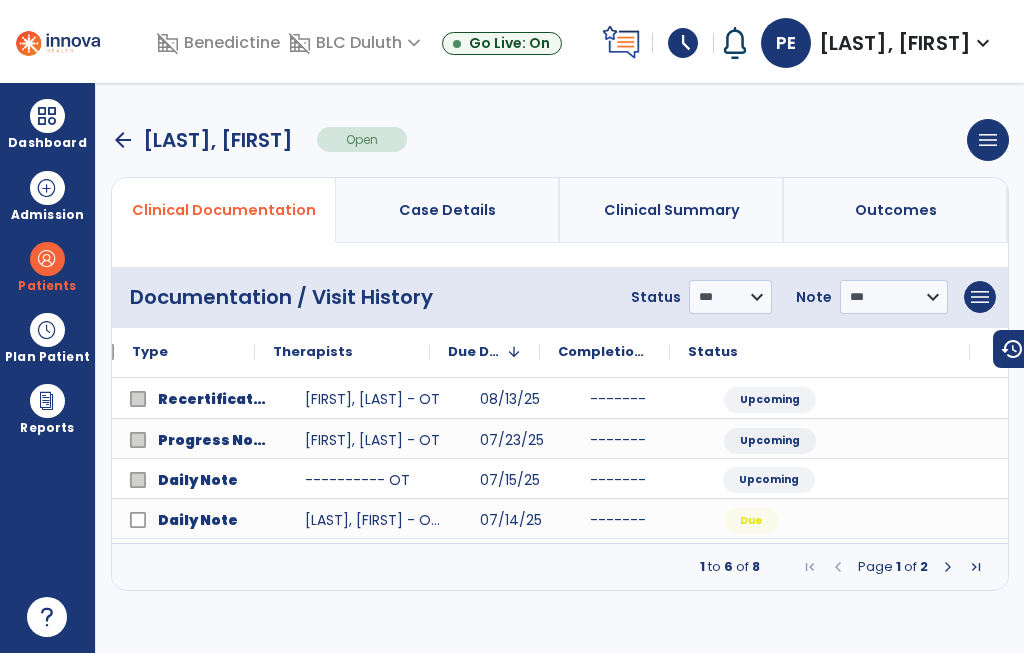 scroll, scrollTop: 0, scrollLeft: 39, axis: horizontal 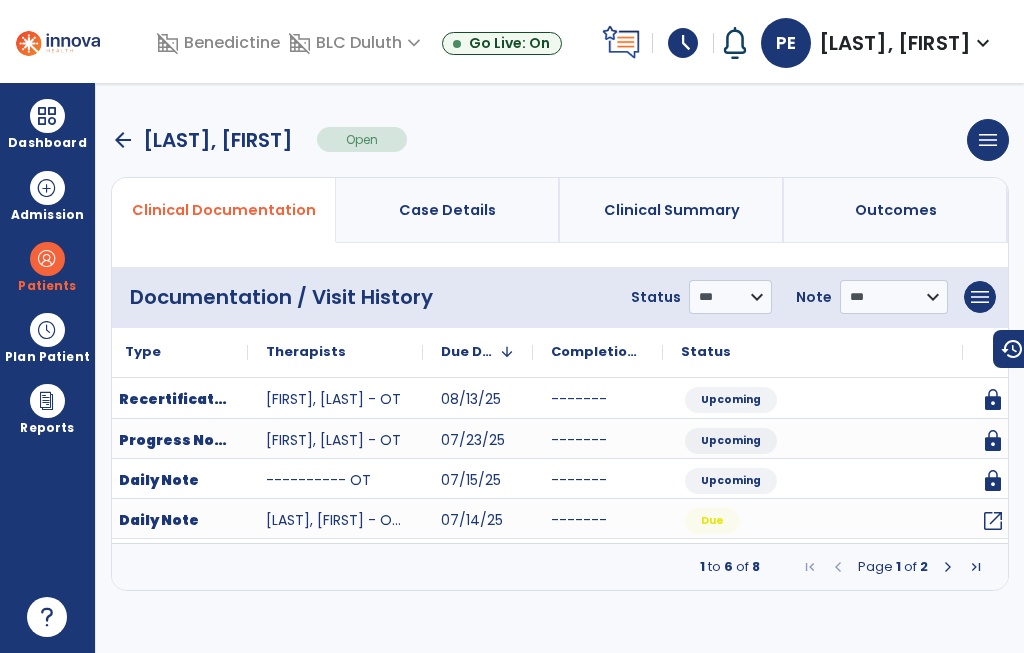 click on "open_in_new" 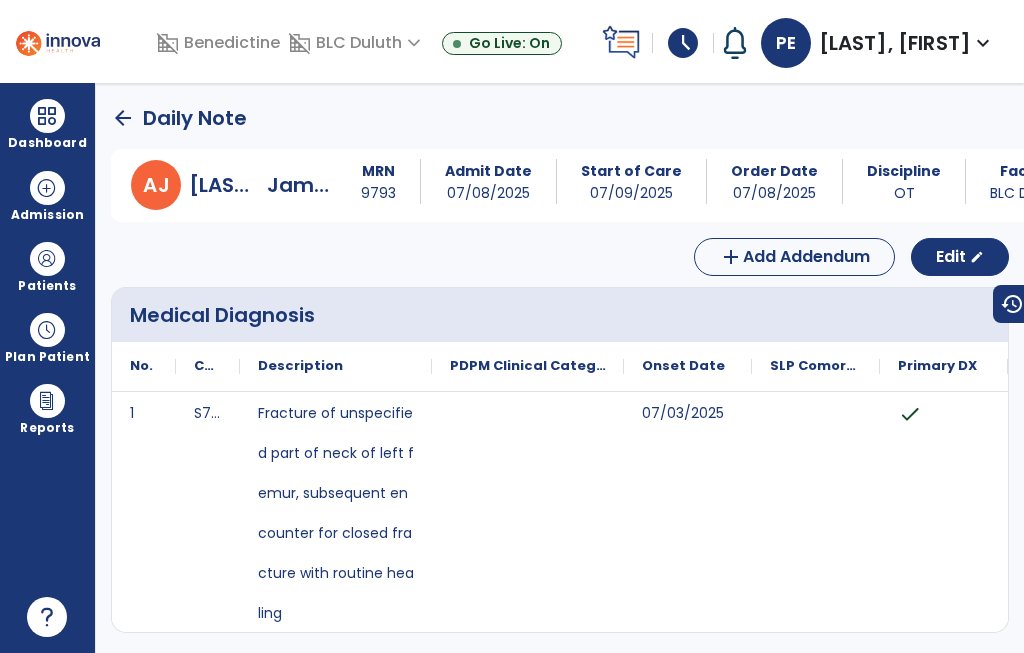 scroll, scrollTop: 0, scrollLeft: 0, axis: both 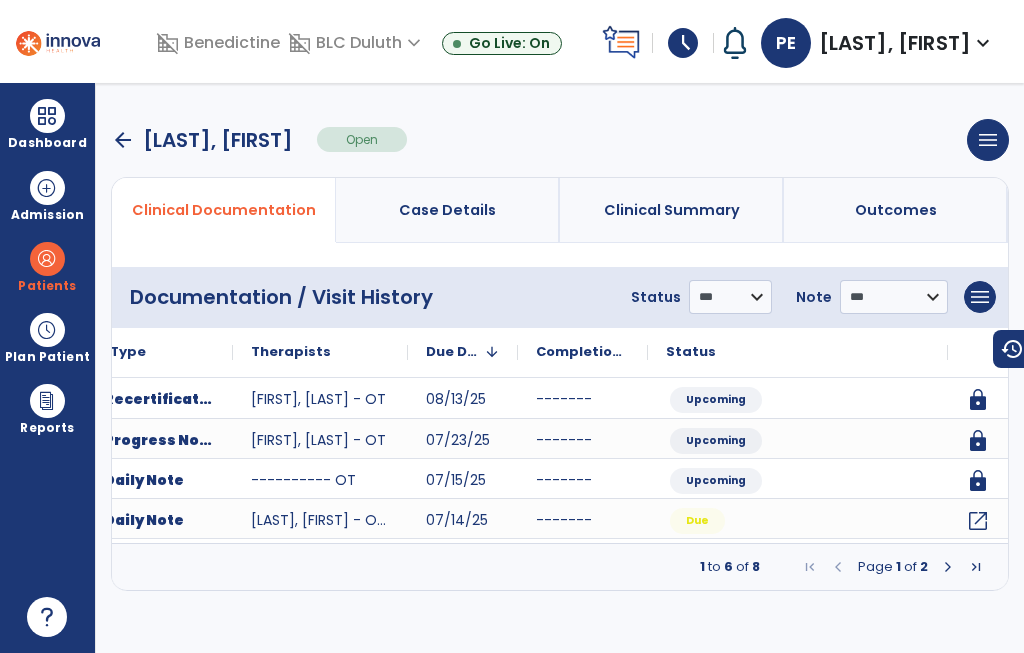 click on "open_in_new" 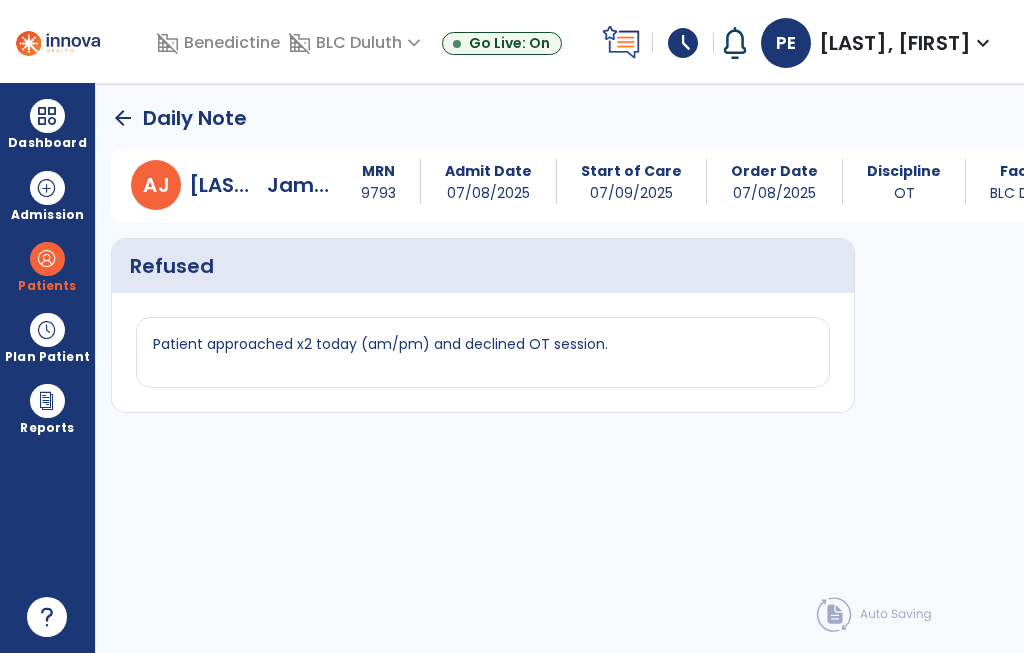 click on "arrow_back" 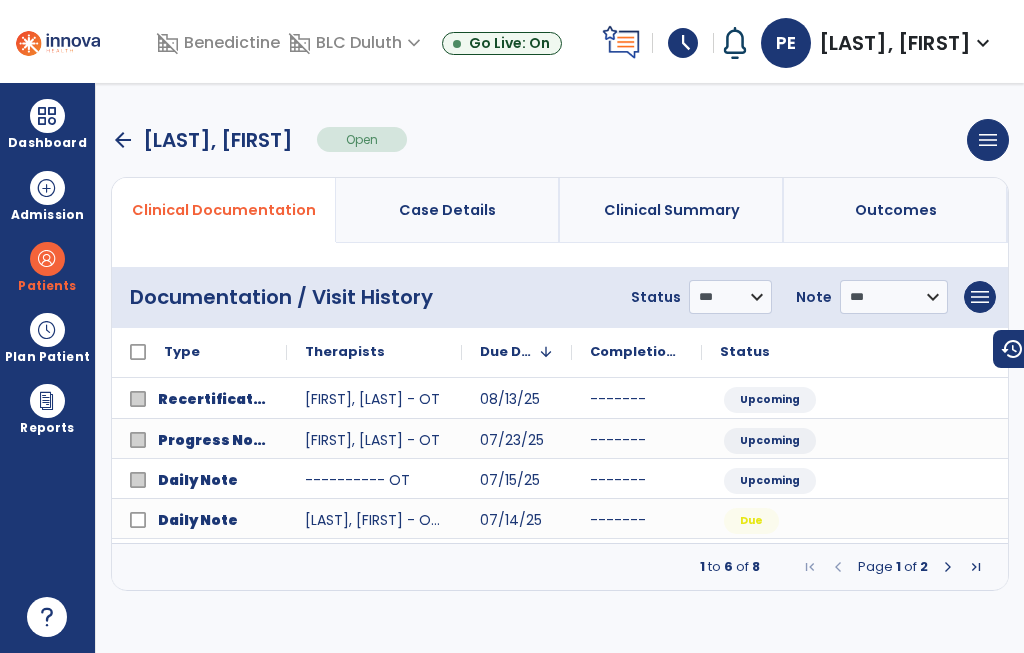 scroll, scrollTop: 0, scrollLeft: -1, axis: horizontal 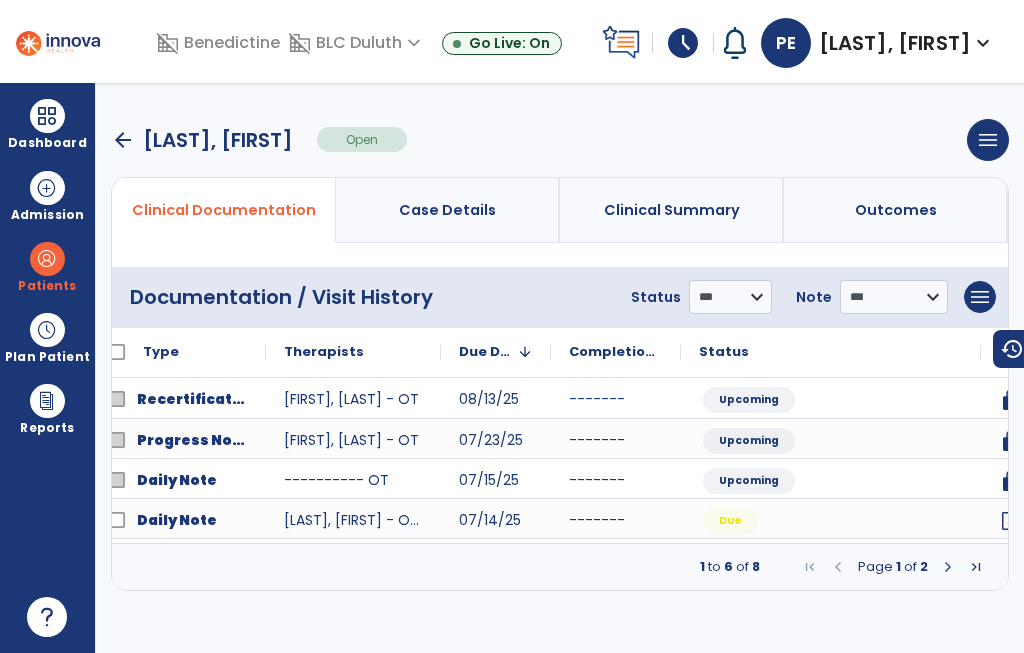 click at bounding box center [948, 567] 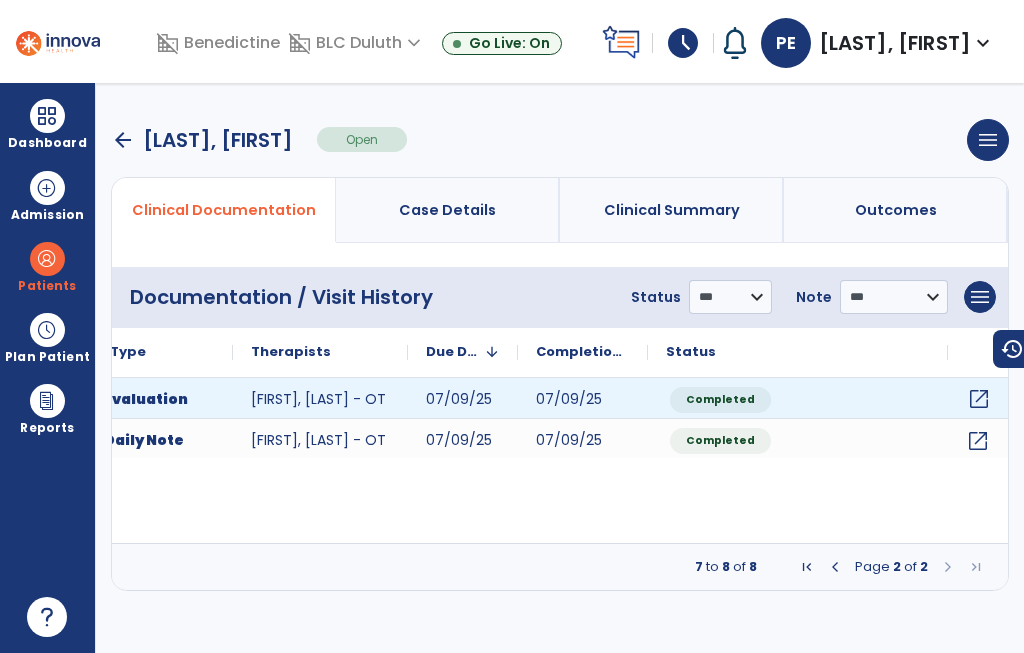 click on "open_in_new" 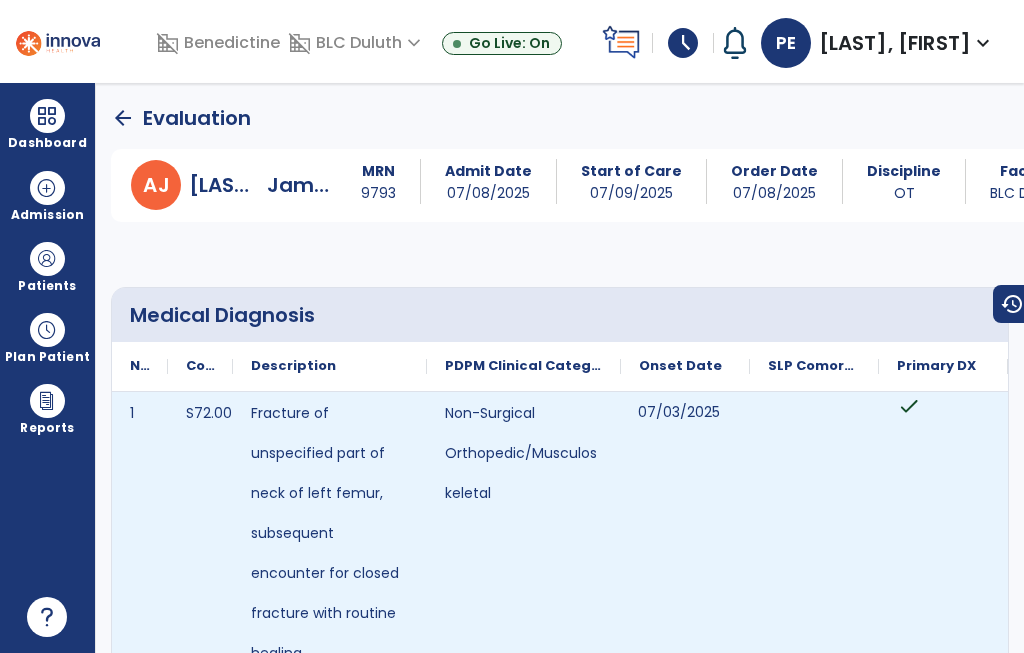 scroll, scrollTop: 0, scrollLeft: 0, axis: both 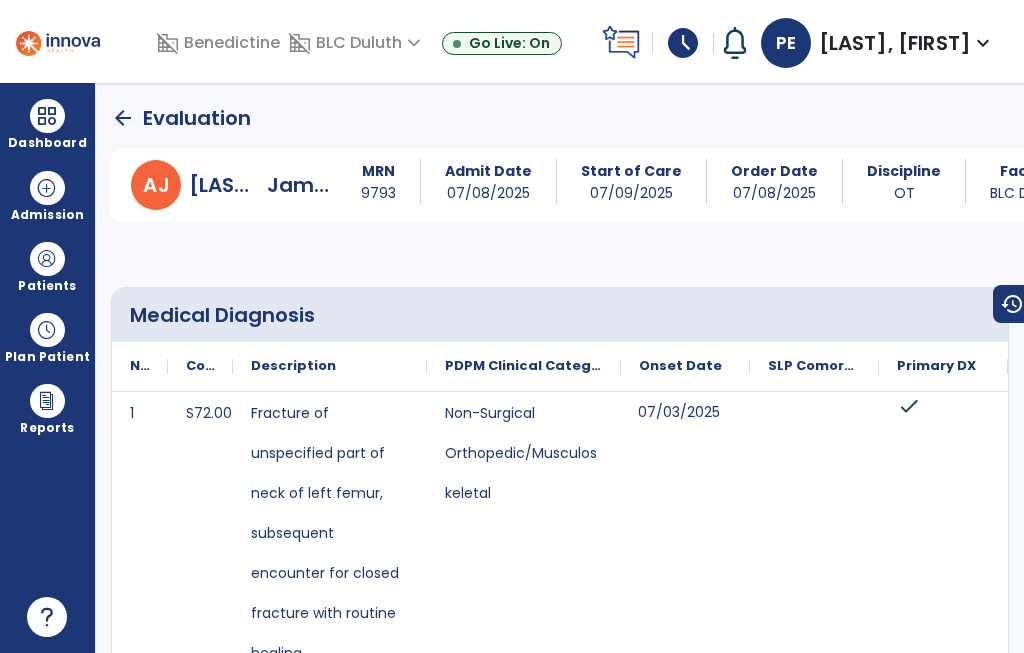 click on "arrow_back" 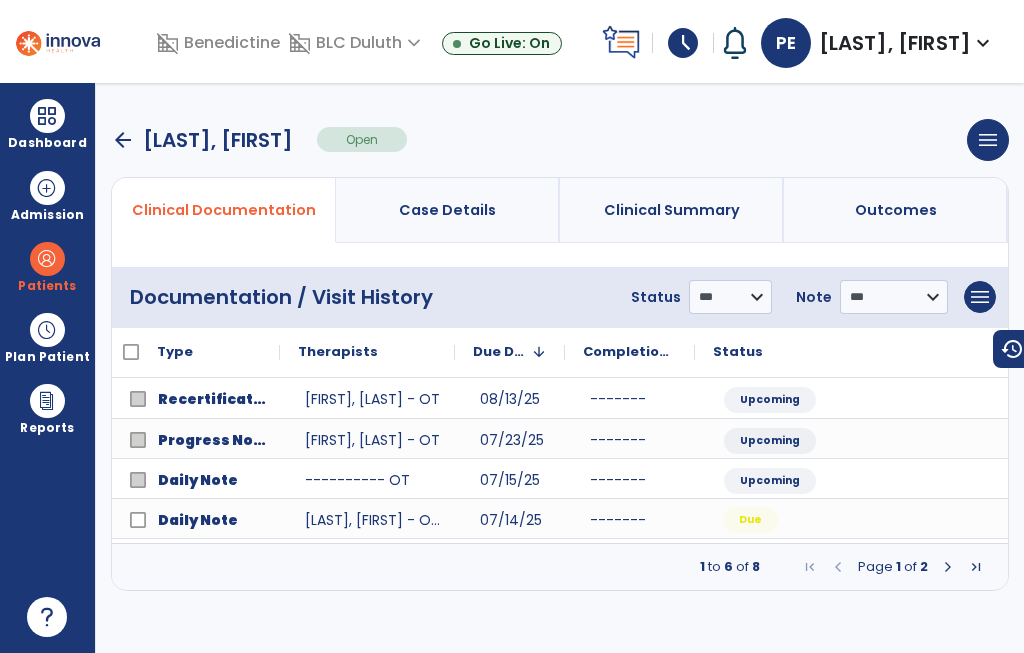 scroll, scrollTop: 0, scrollLeft: 54, axis: horizontal 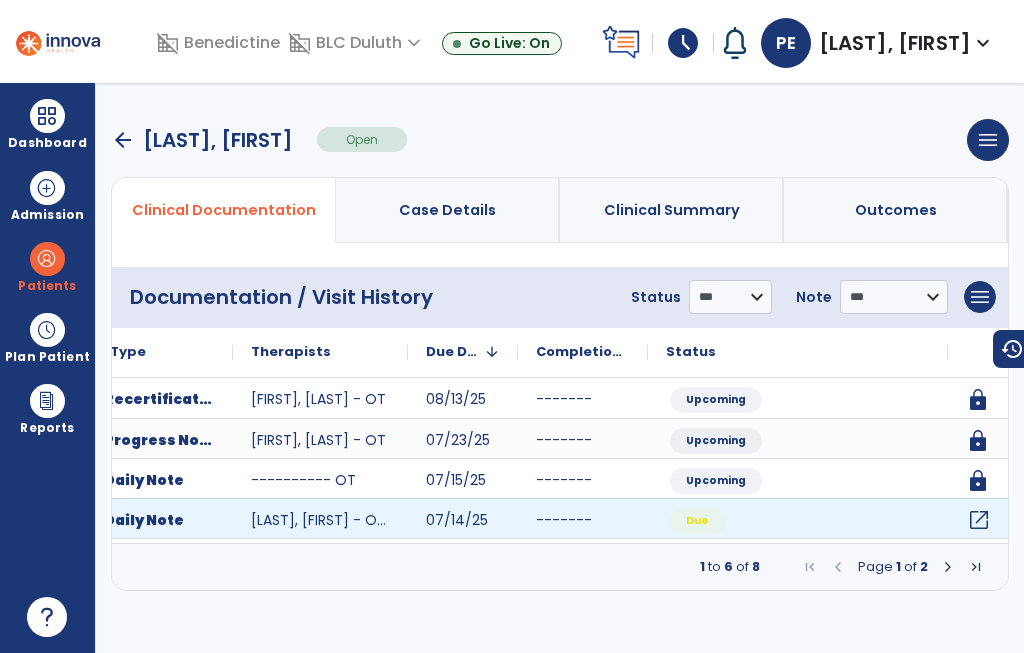 click on "open_in_new" 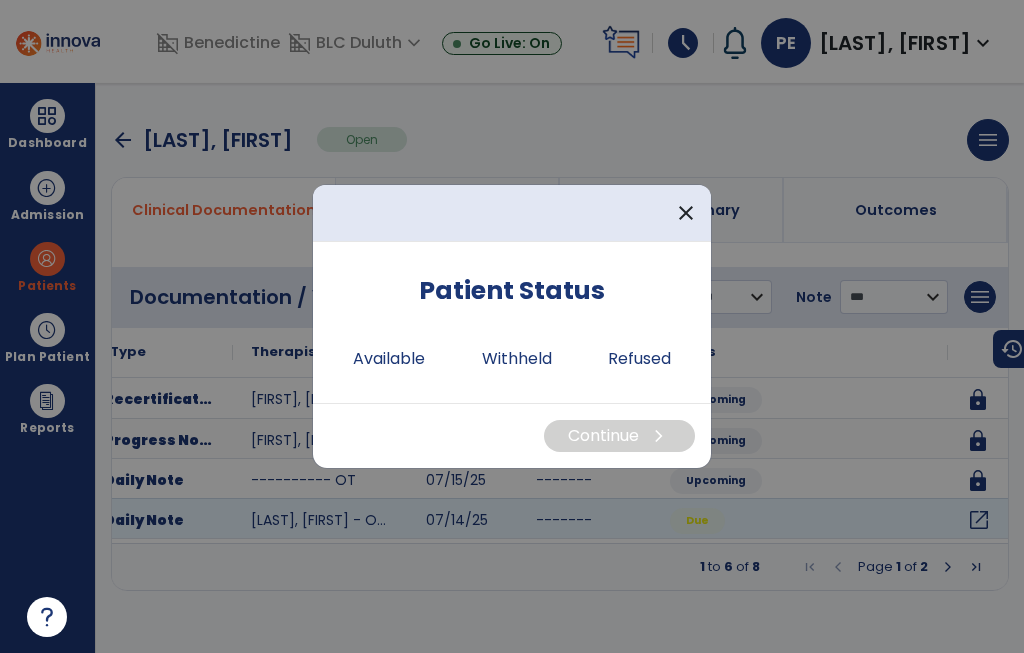click on "Available" at bounding box center [389, 359] 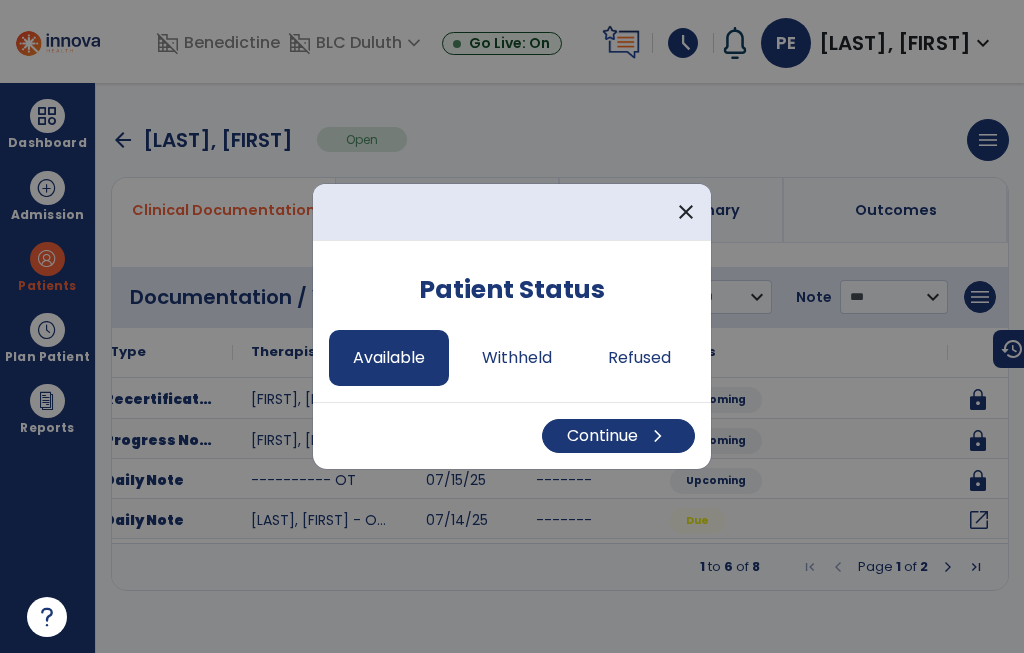 click on "chevron_right" at bounding box center (658, 436) 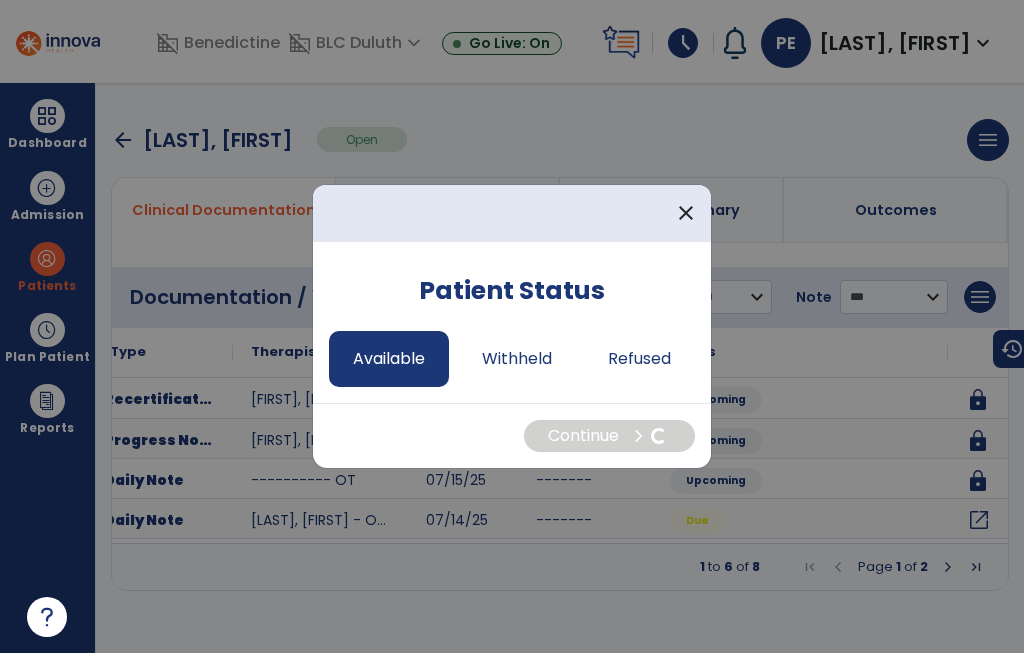 select on "*" 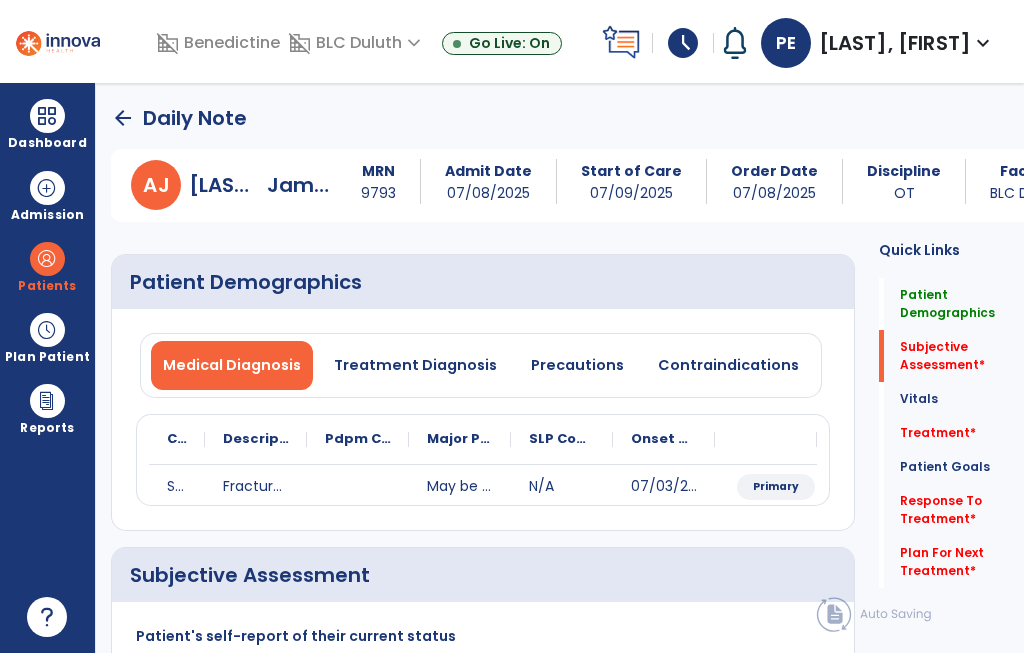 scroll, scrollTop: 12, scrollLeft: 0, axis: vertical 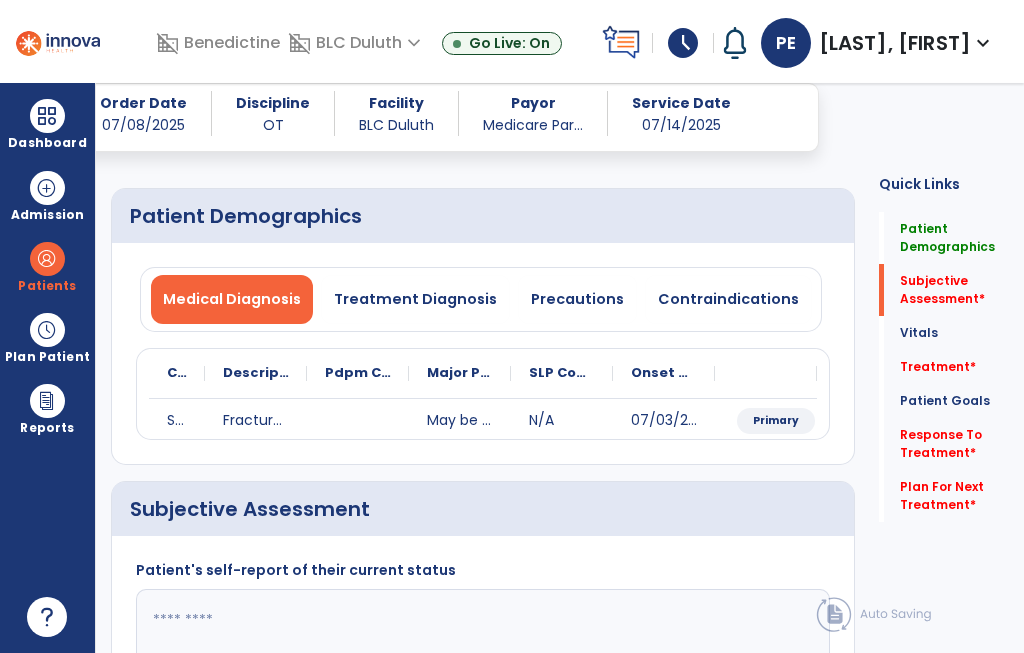click on "Response To Treatment   *" 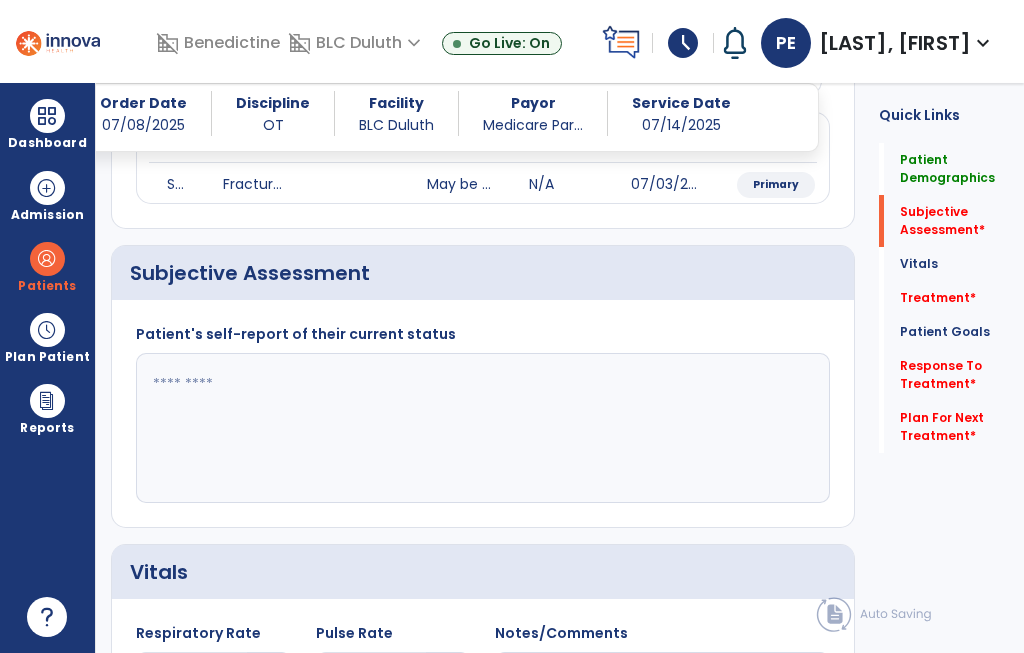 click 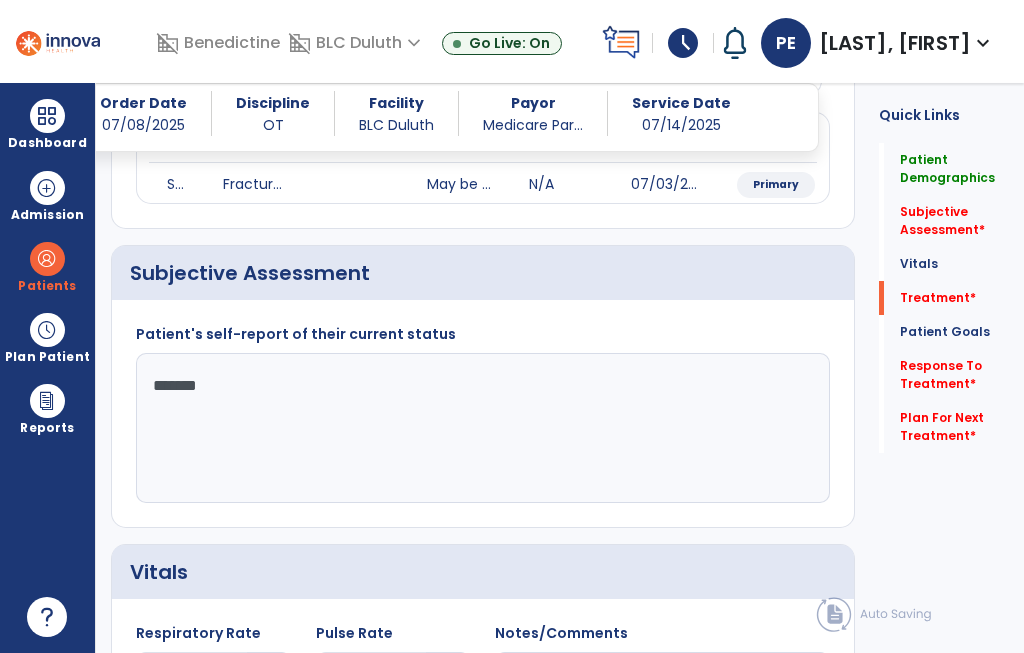 type on "*******" 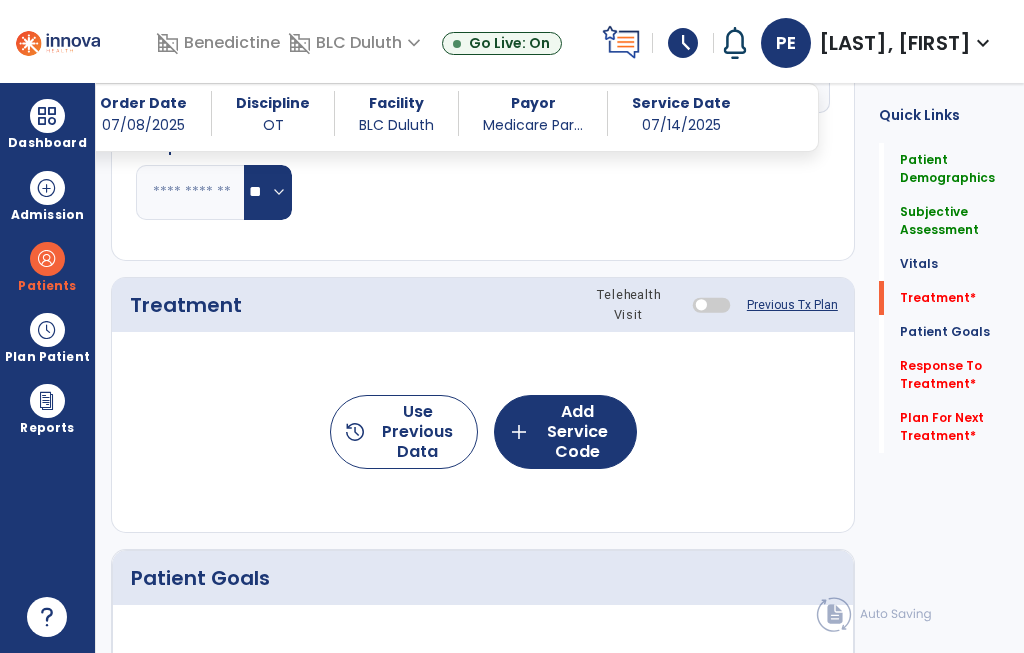 click on "add  Add Service Code" 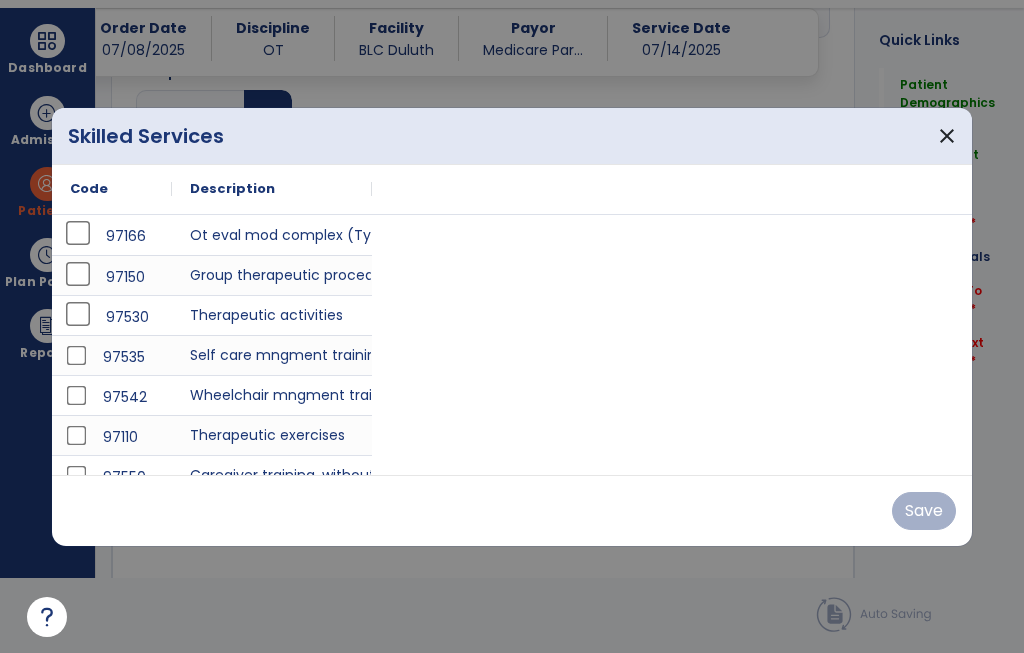 scroll, scrollTop: 0, scrollLeft: 0, axis: both 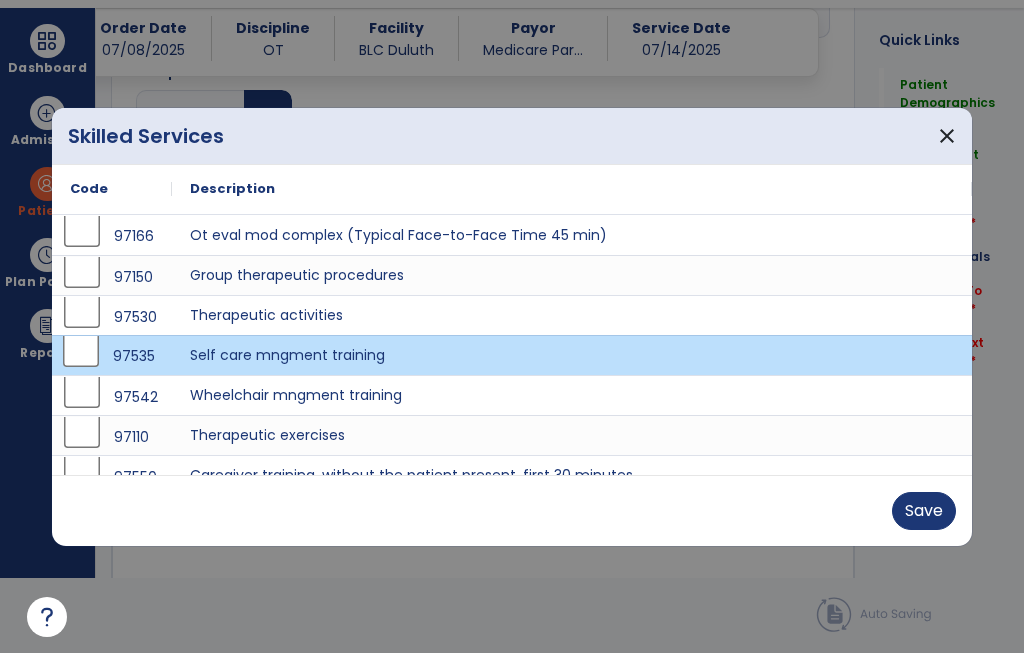 click on "Save" at bounding box center [924, 511] 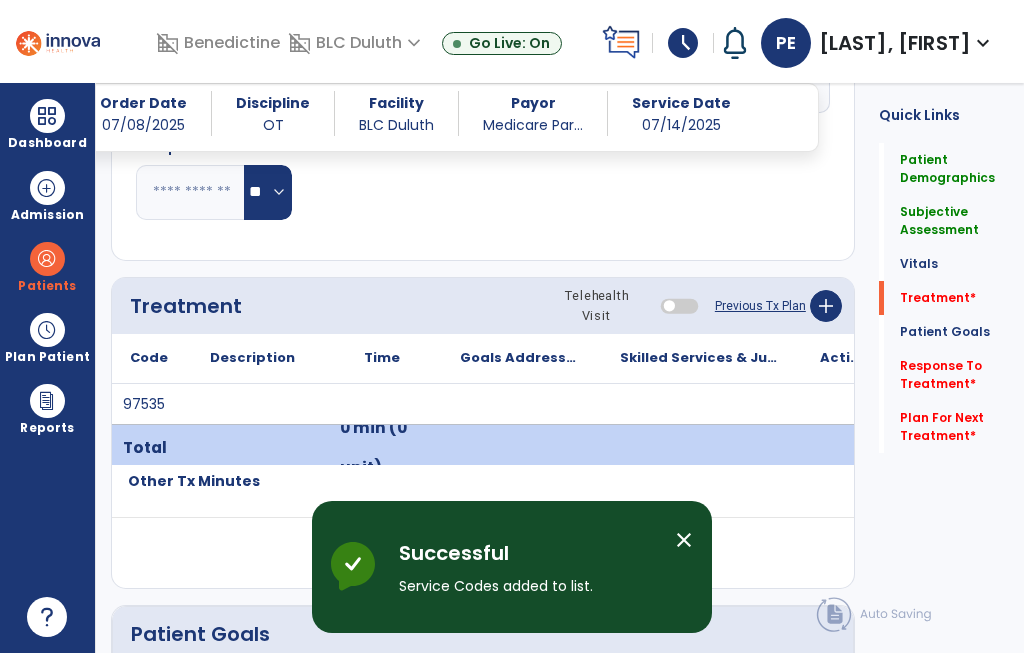 scroll, scrollTop: 75, scrollLeft: 0, axis: vertical 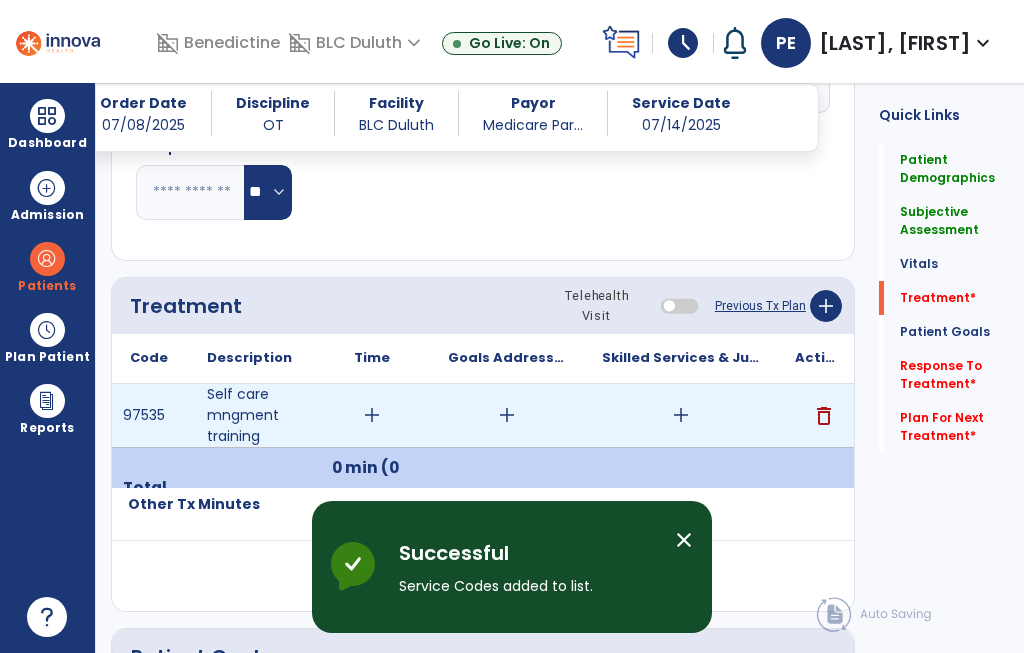 click on "add" at bounding box center (681, 415) 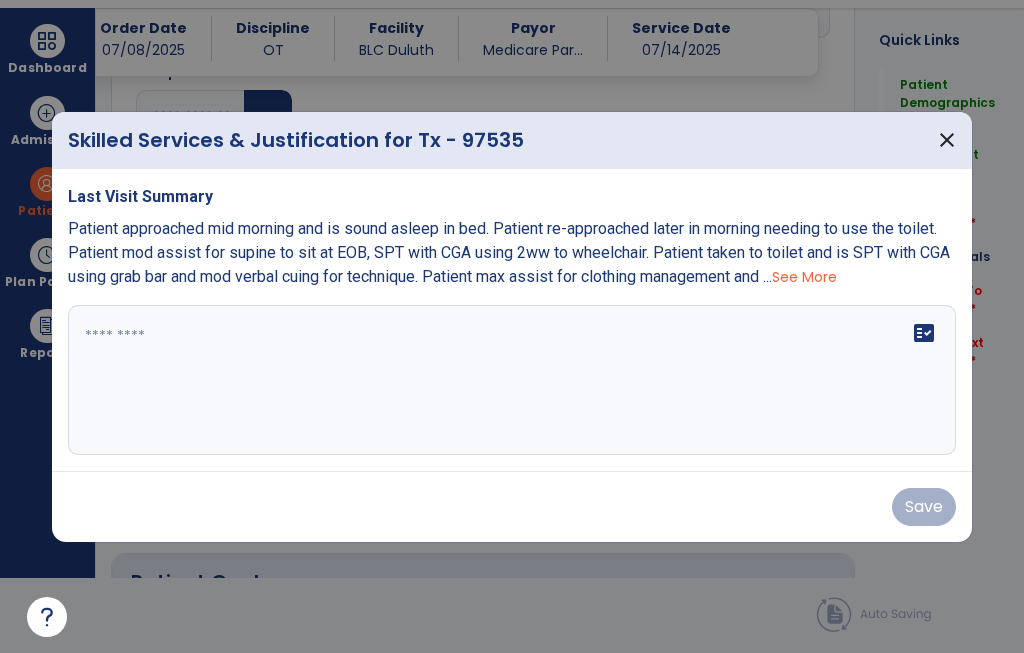 scroll, scrollTop: 0, scrollLeft: 0, axis: both 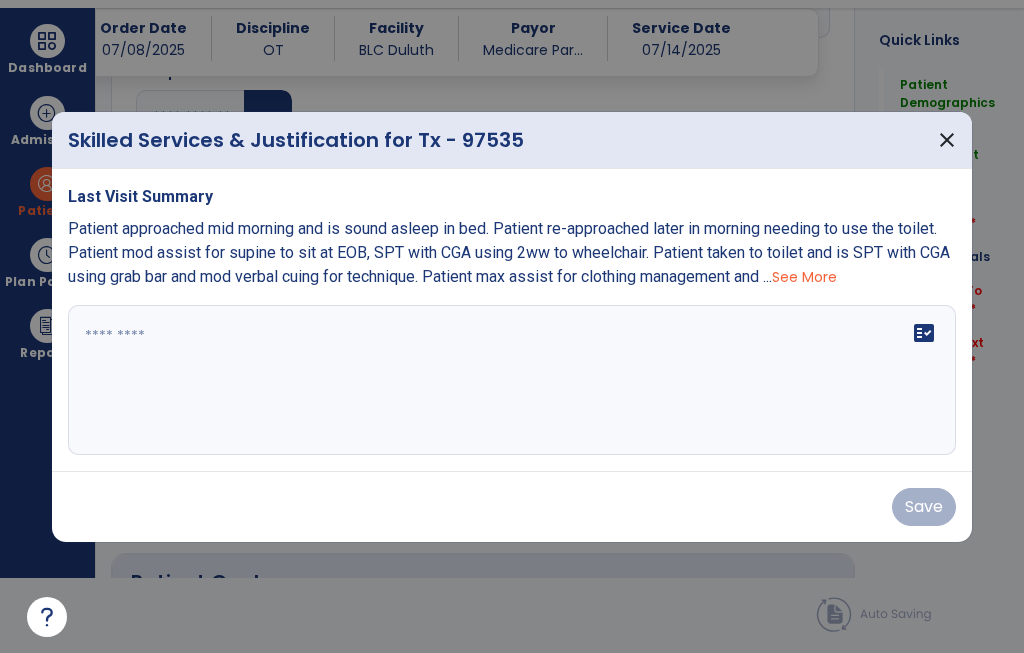 click on "fact_check" at bounding box center [512, 380] 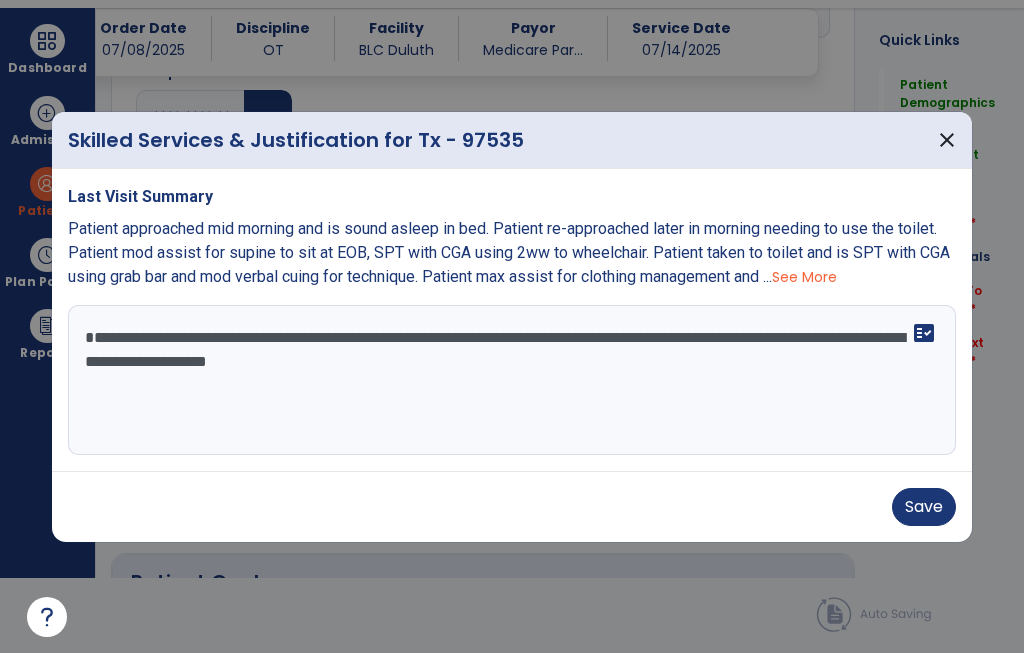 type on "**********" 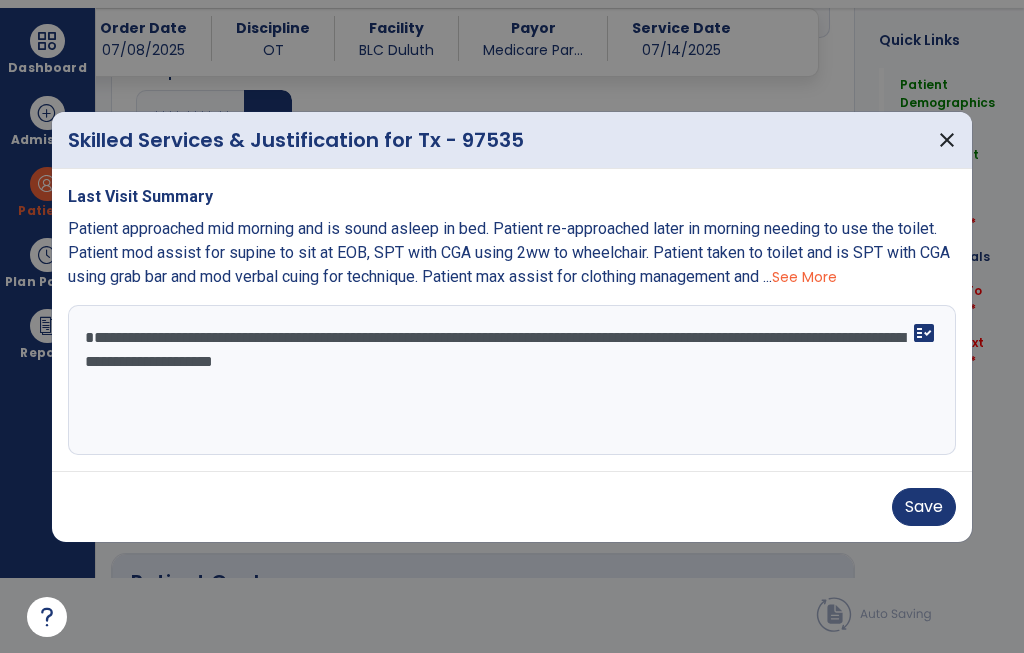 click on "Save" at bounding box center [924, 507] 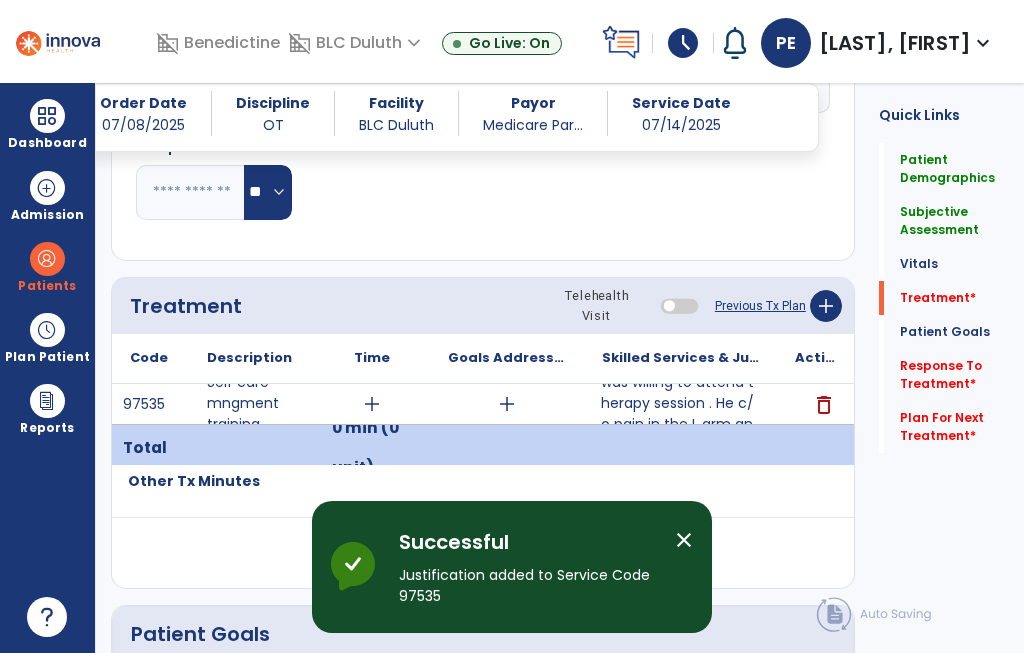 scroll, scrollTop: 75, scrollLeft: 0, axis: vertical 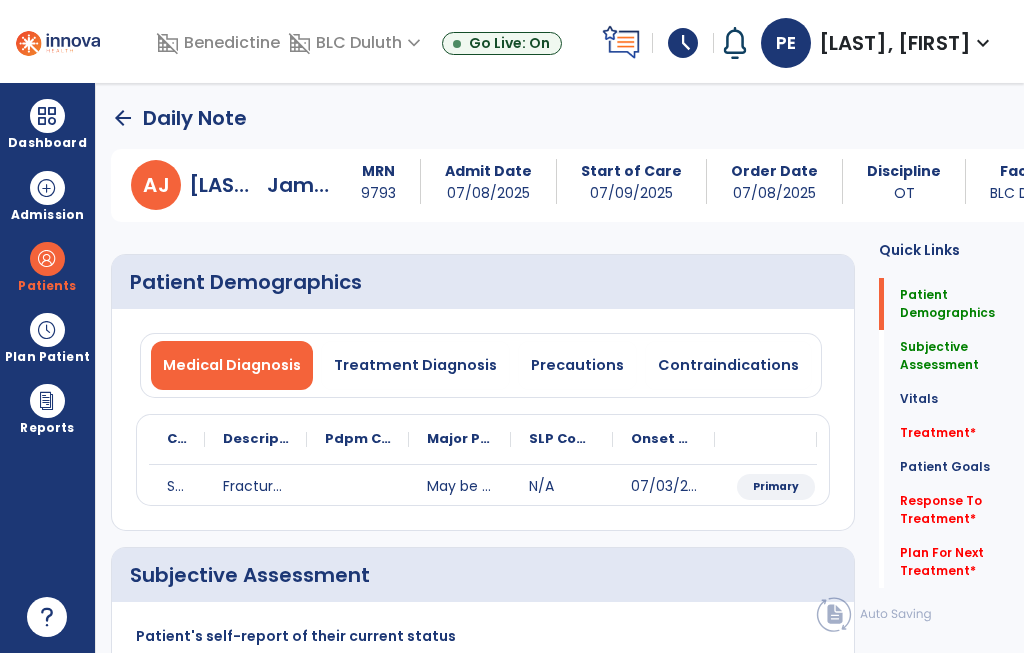 click on "arrow_back" 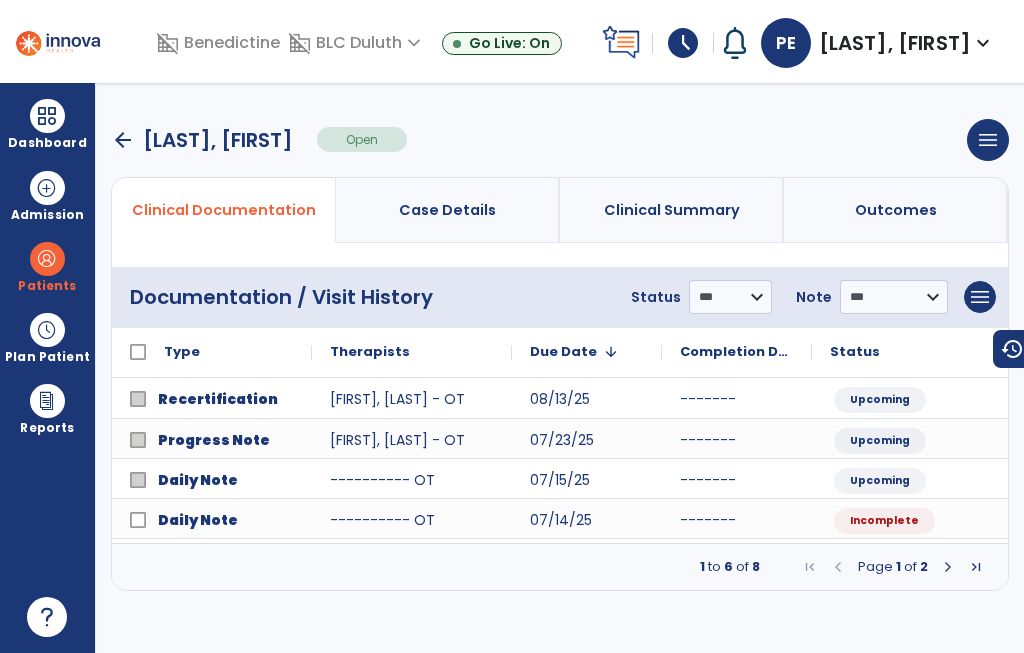 scroll, scrollTop: 0, scrollLeft: 0, axis: both 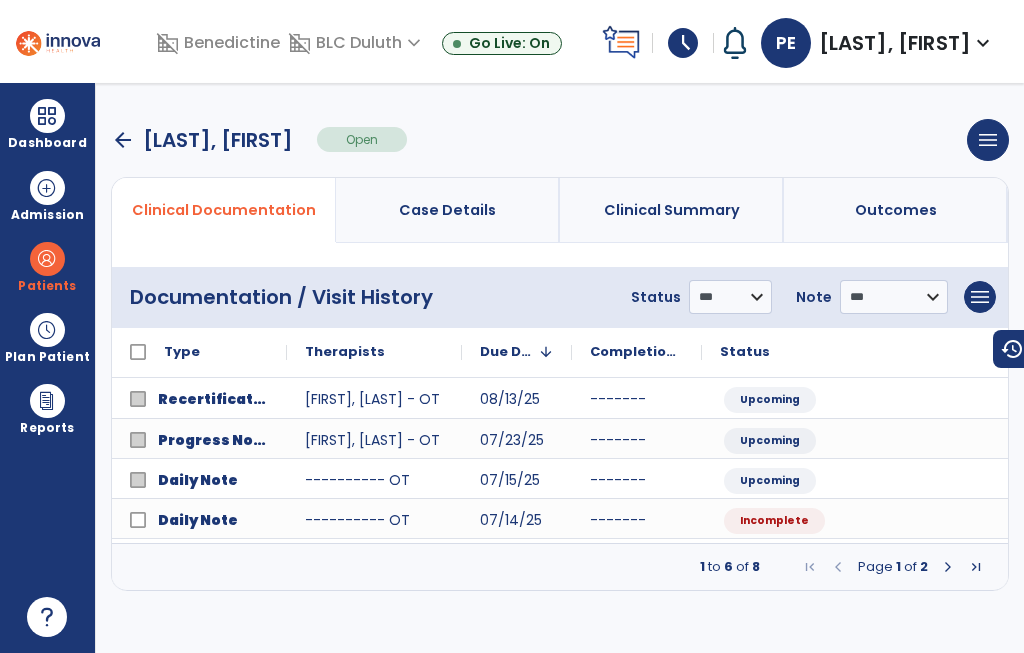 click on "arrow_back" at bounding box center [123, 140] 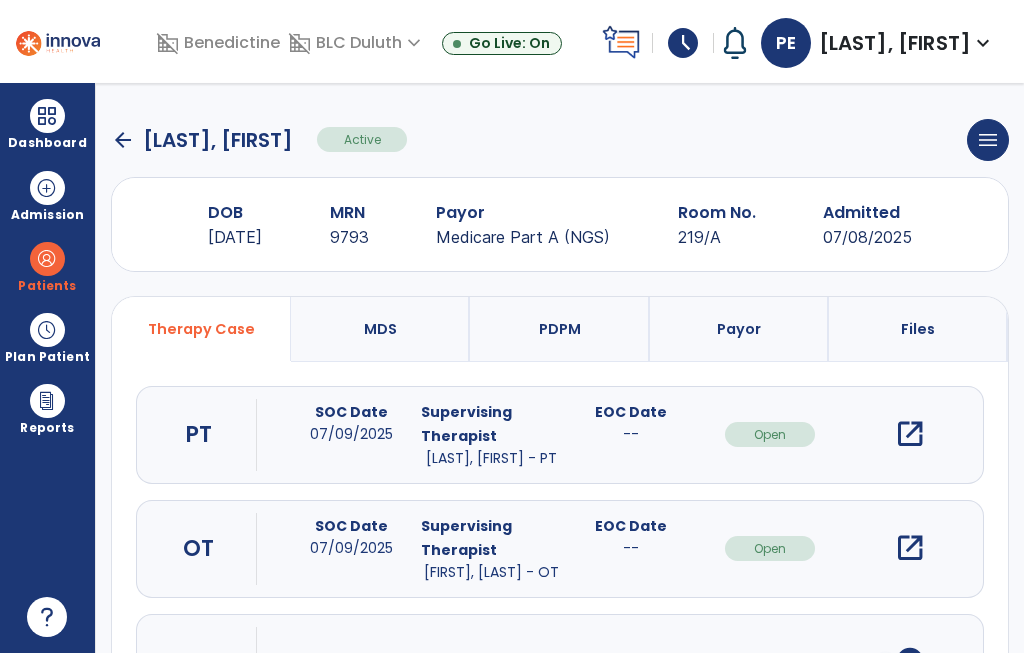 click on "arrow_back" 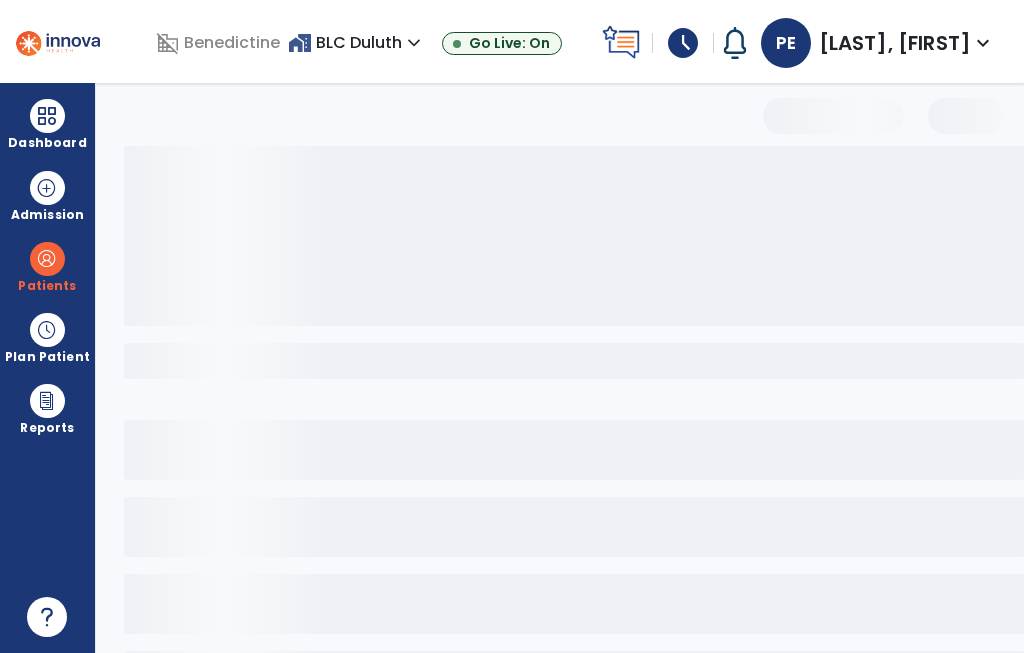 select on "***" 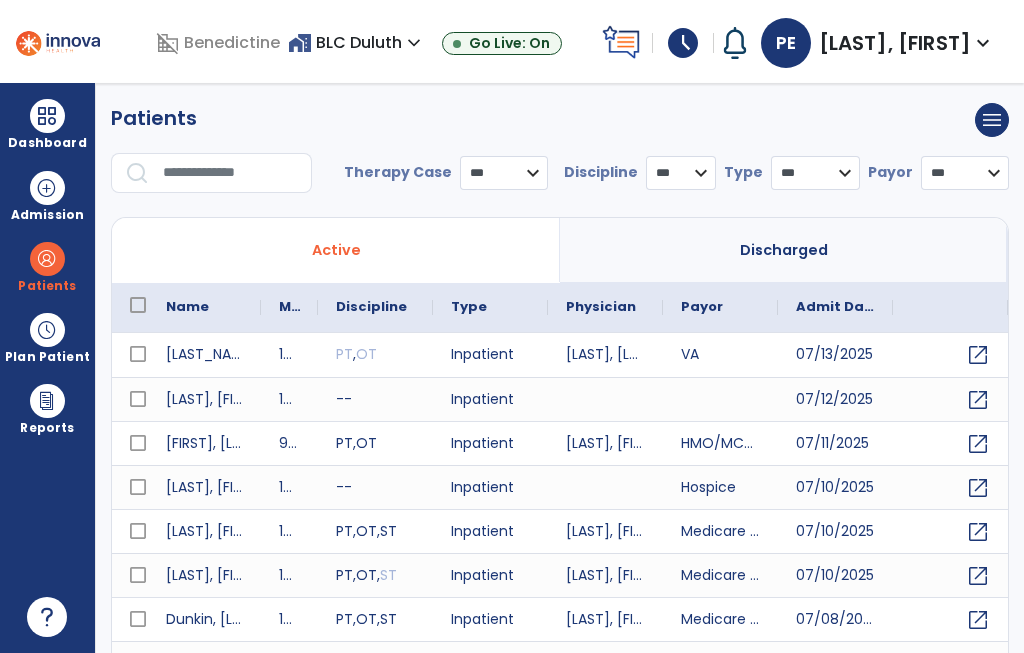 click at bounding box center (230, 173) 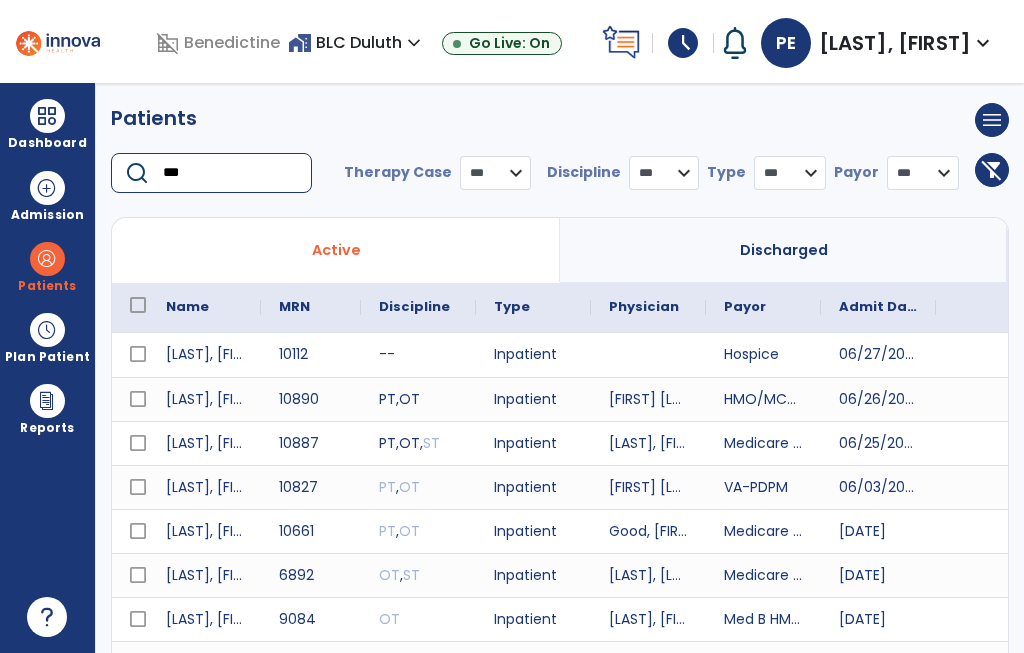 type on "***" 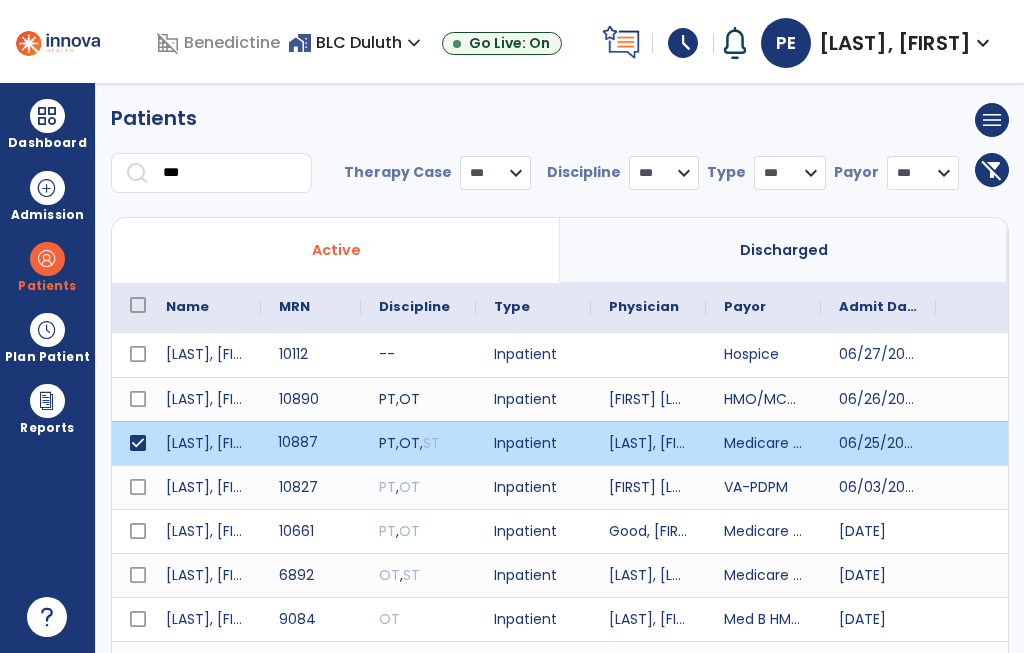 click on "10887" at bounding box center [311, 443] 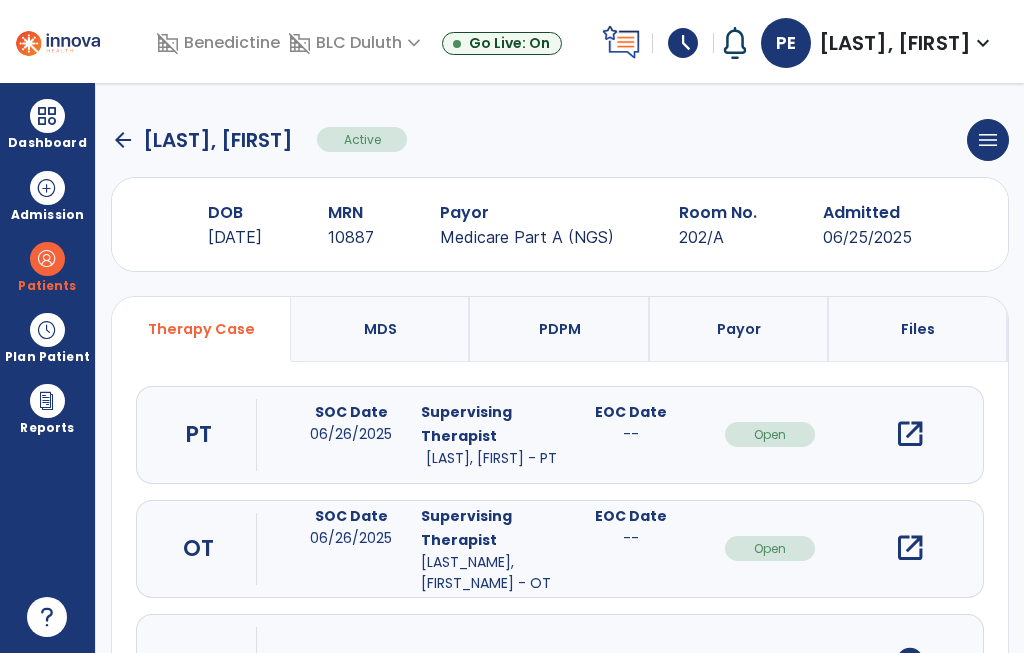 click on "open_in_new" at bounding box center [910, 548] 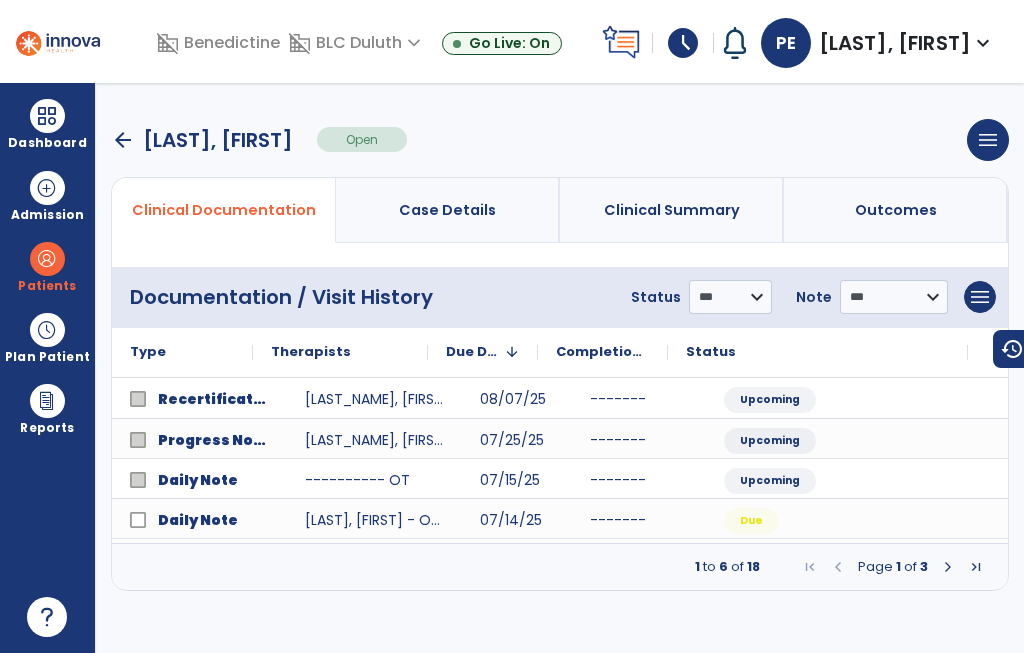 scroll, scrollTop: 0, scrollLeft: 73, axis: horizontal 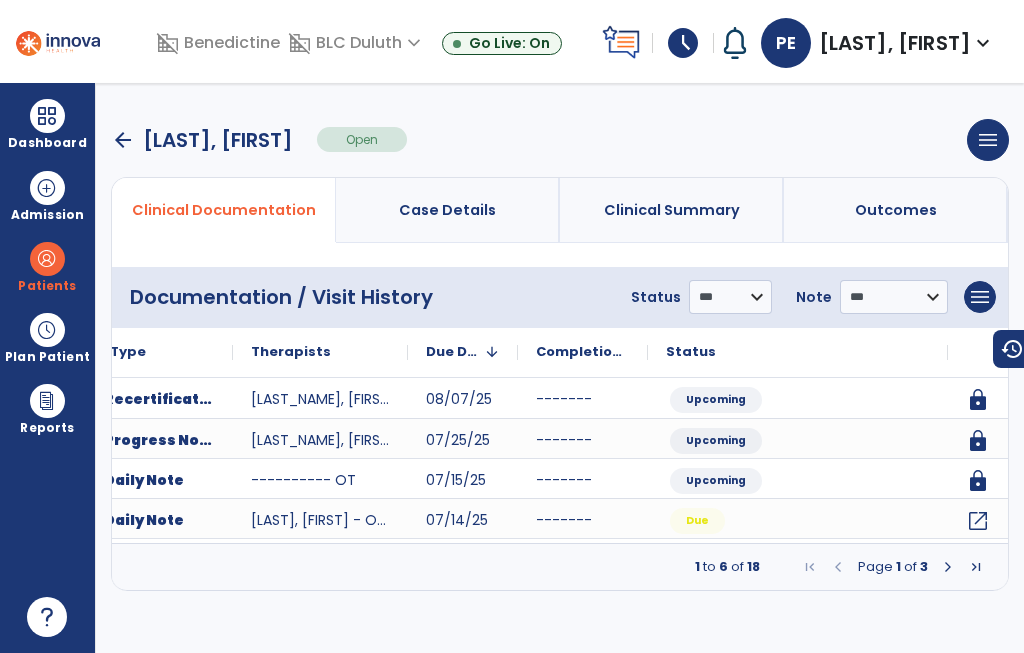 click on "open_in_new" 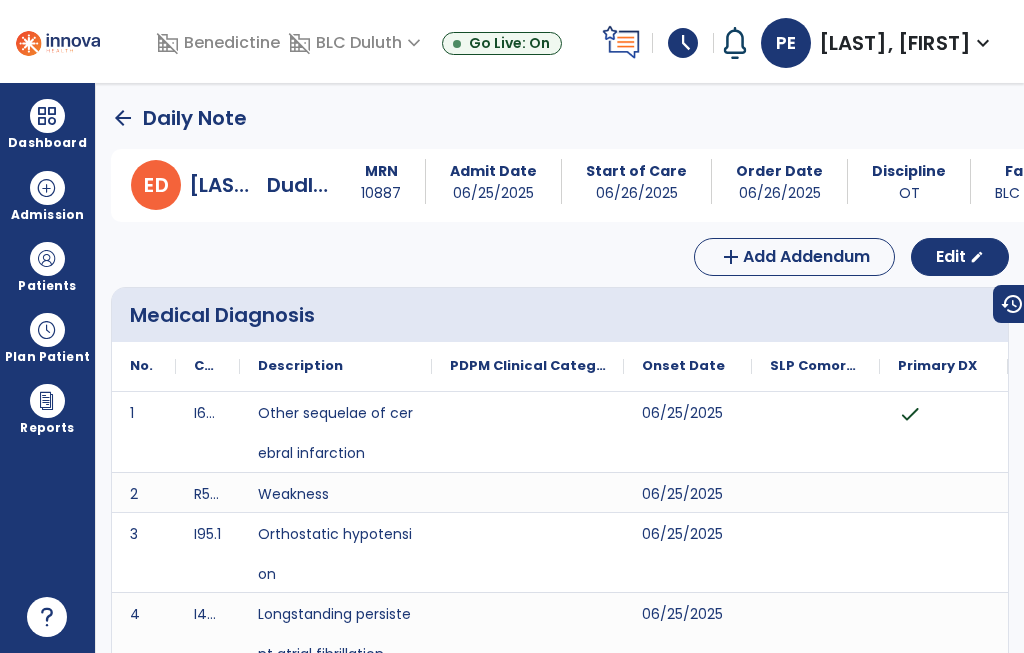 scroll, scrollTop: 0, scrollLeft: 0, axis: both 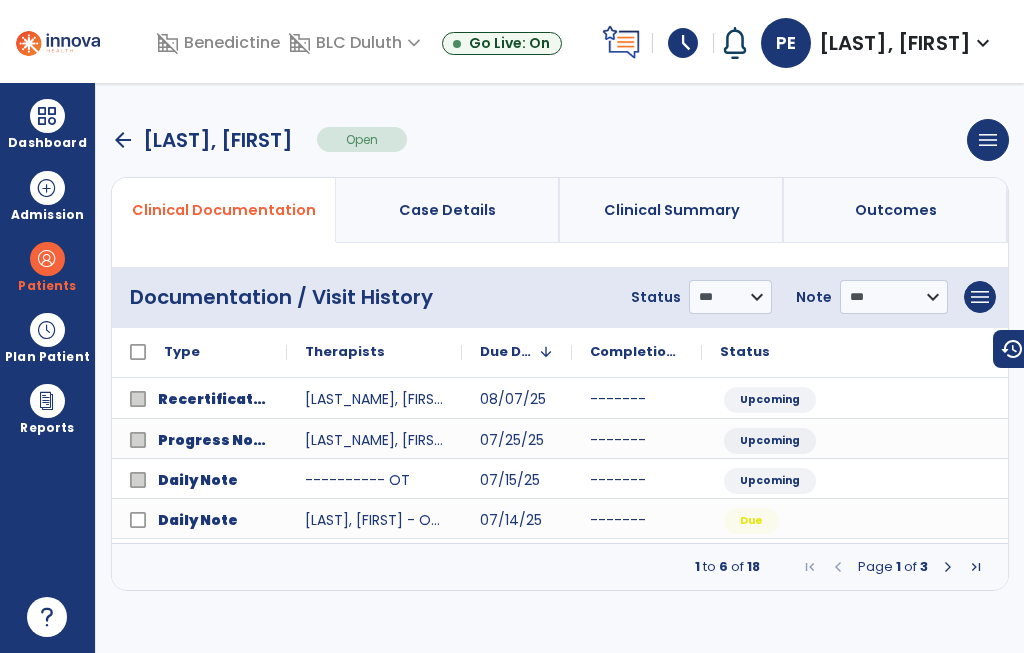 click on "arrow_back" at bounding box center (123, 140) 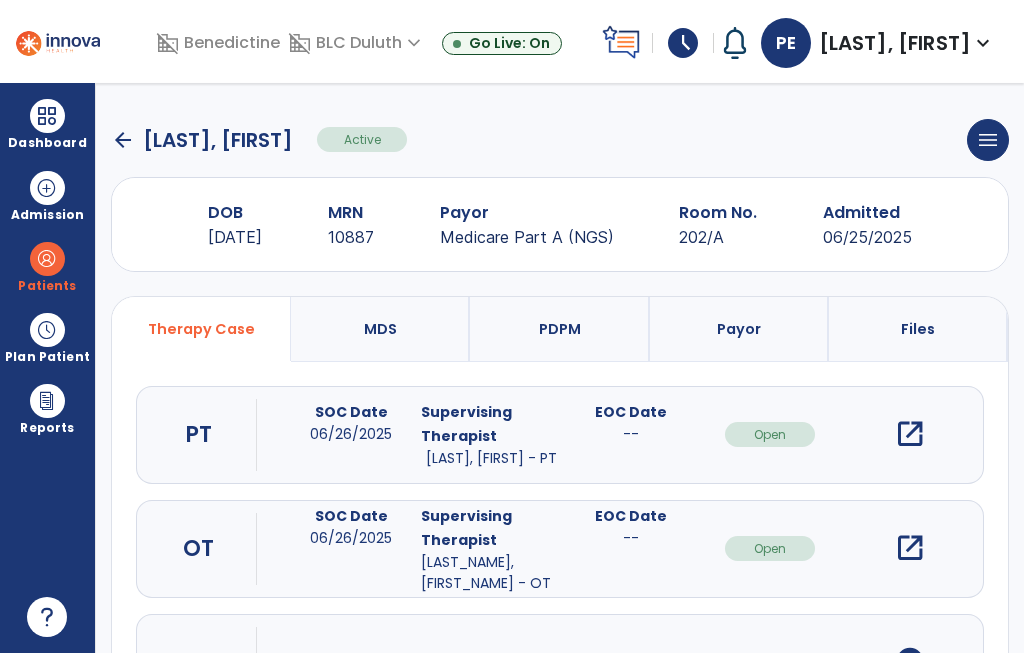 click on "arrow_back" 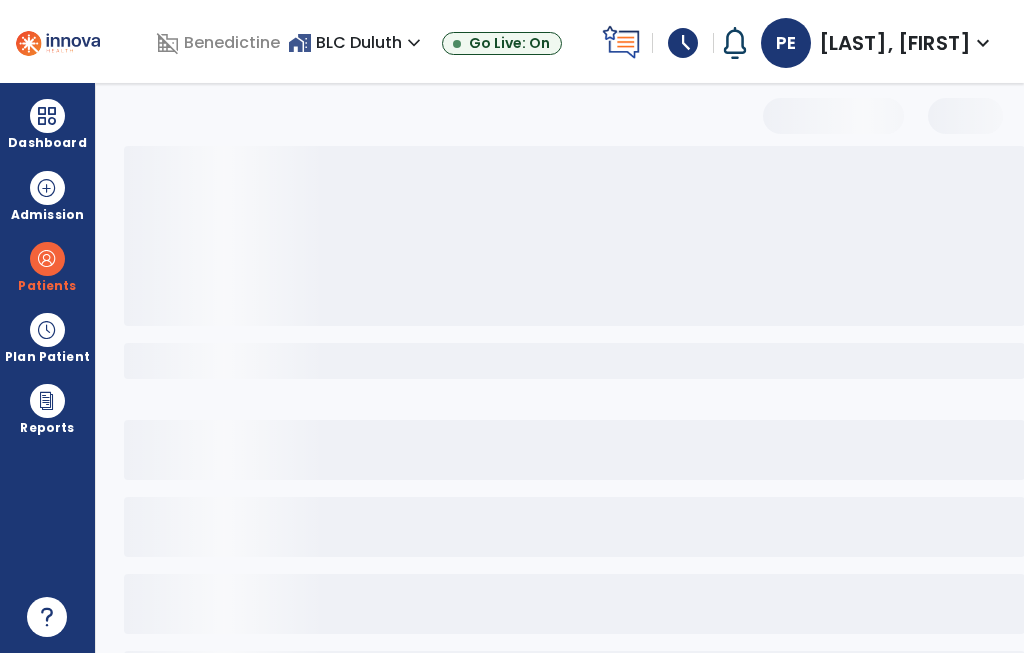 select on "***" 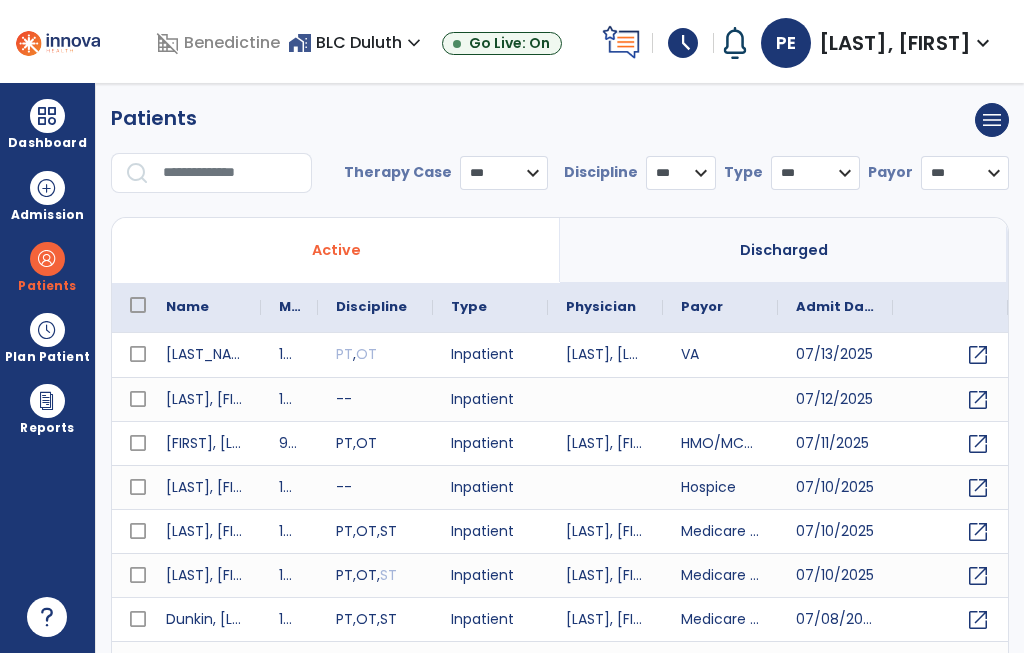 click at bounding box center (230, 173) 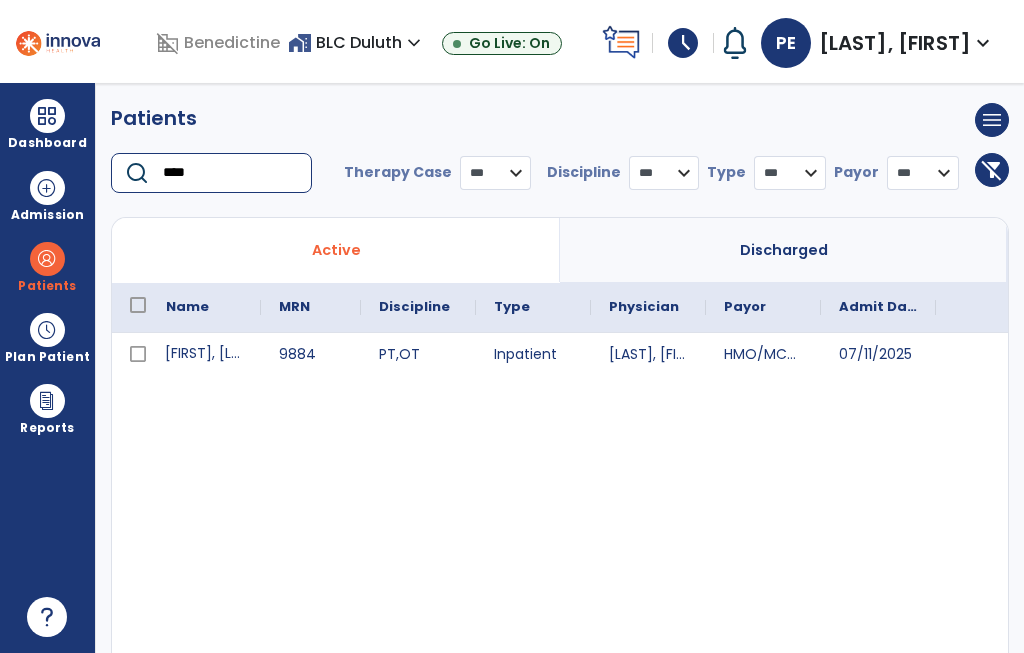 type on "****" 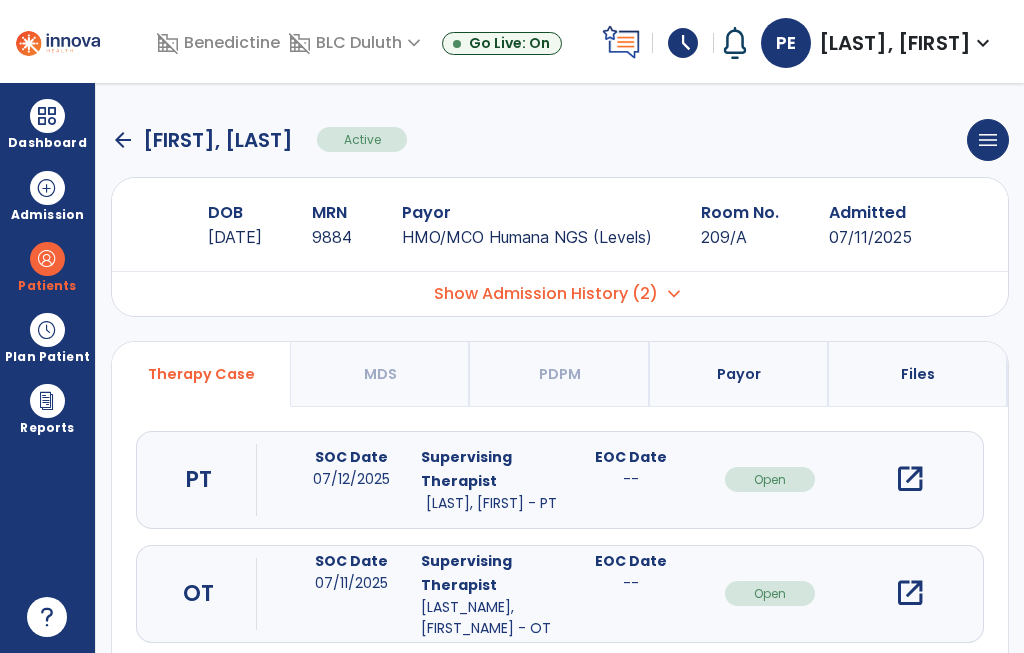 click on "open_in_new" at bounding box center (910, 593) 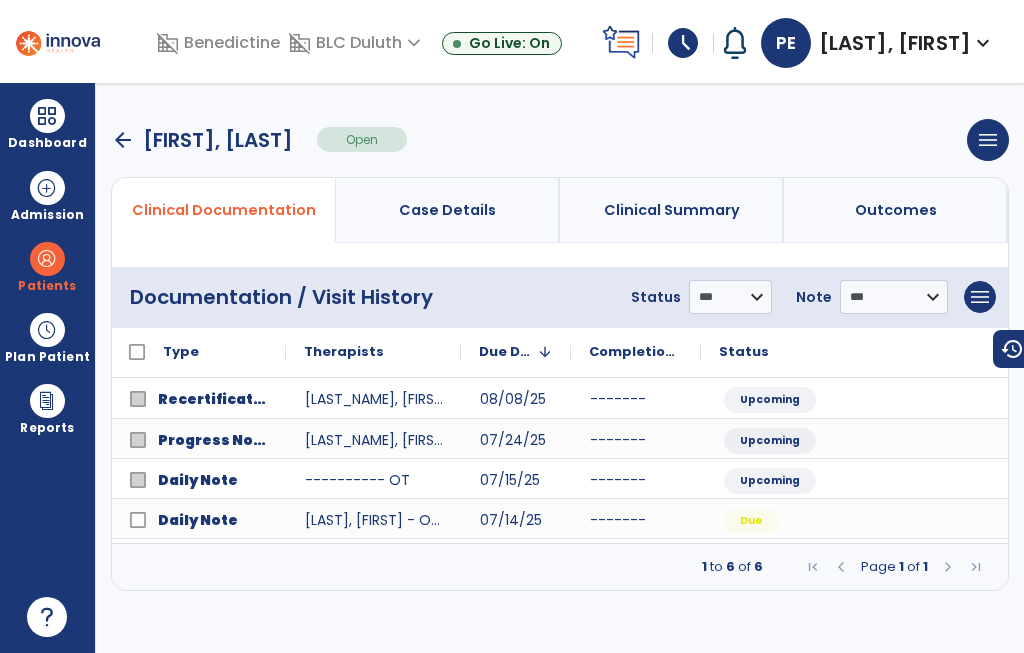 scroll, scrollTop: 0, scrollLeft: 7, axis: horizontal 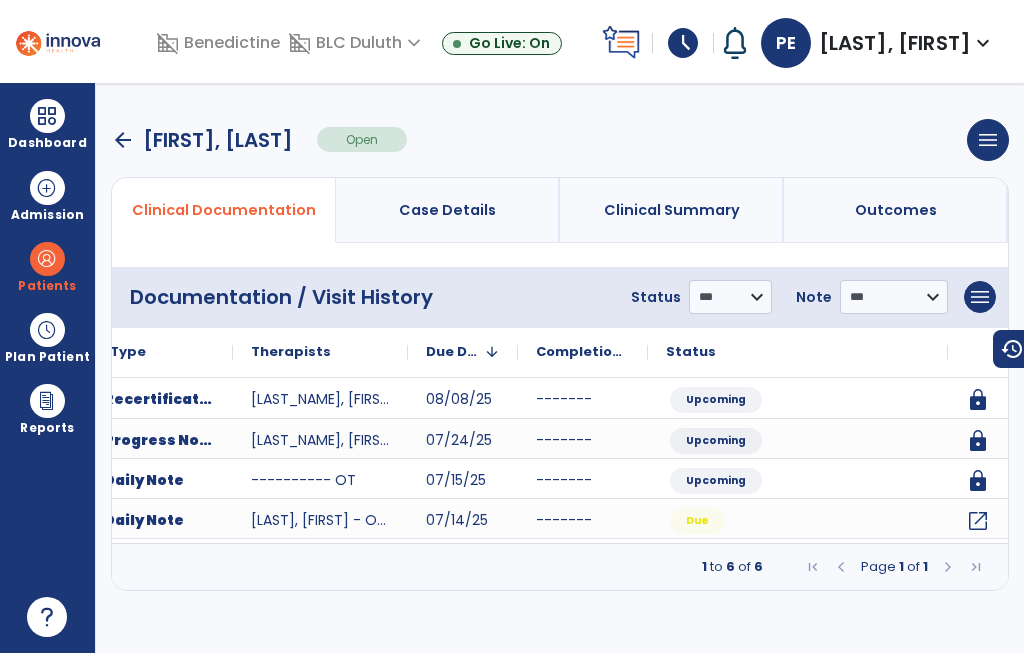 click on "open_in_new" 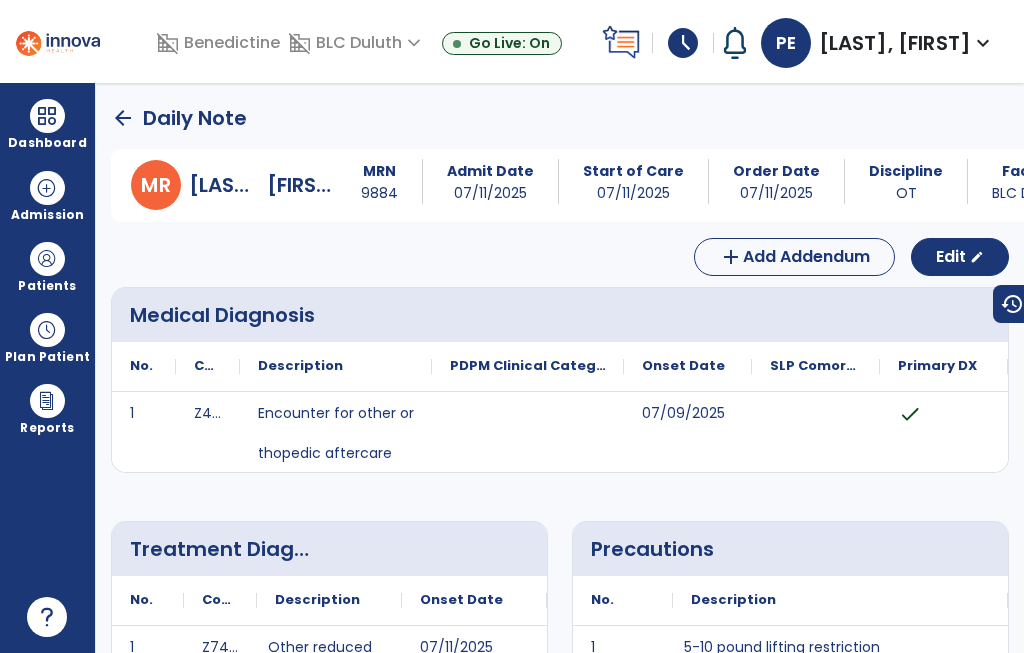scroll, scrollTop: 0, scrollLeft: 0, axis: both 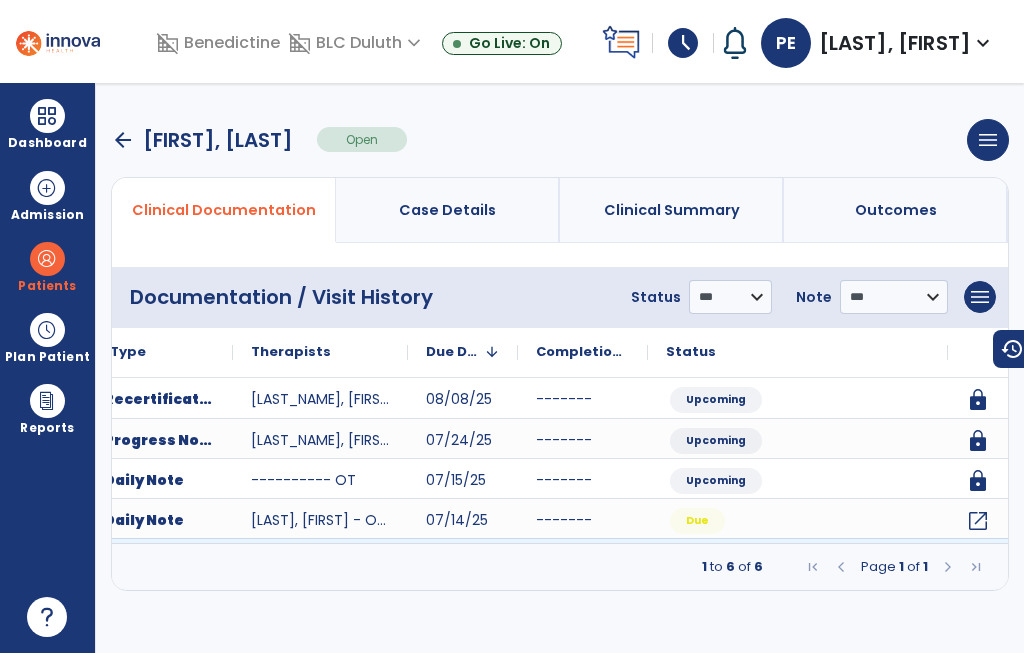 click on "open_in_new" 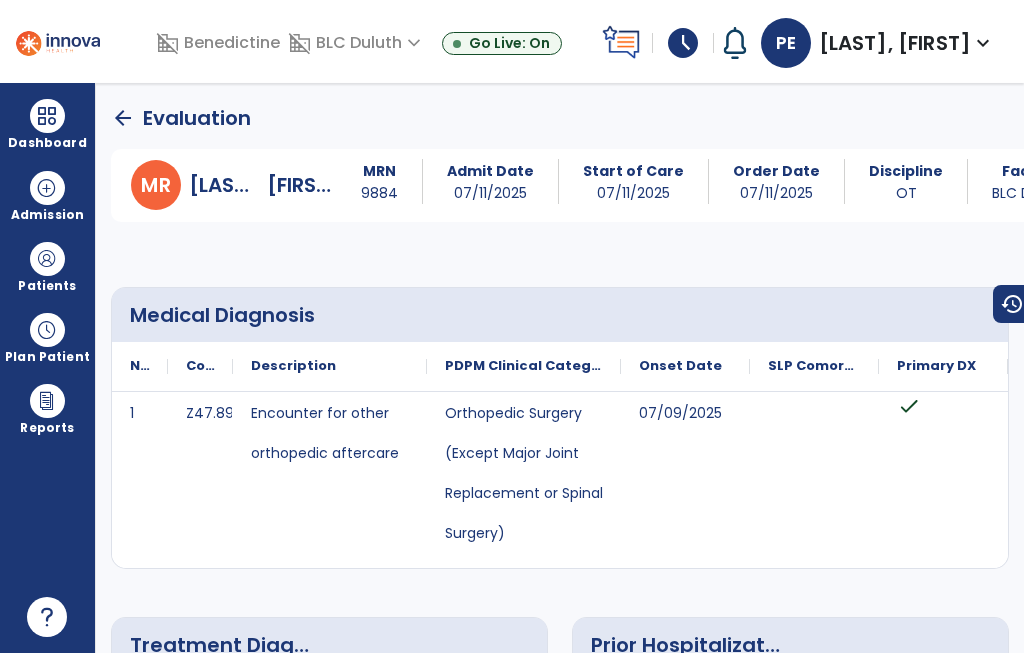 scroll, scrollTop: 0, scrollLeft: 0, axis: both 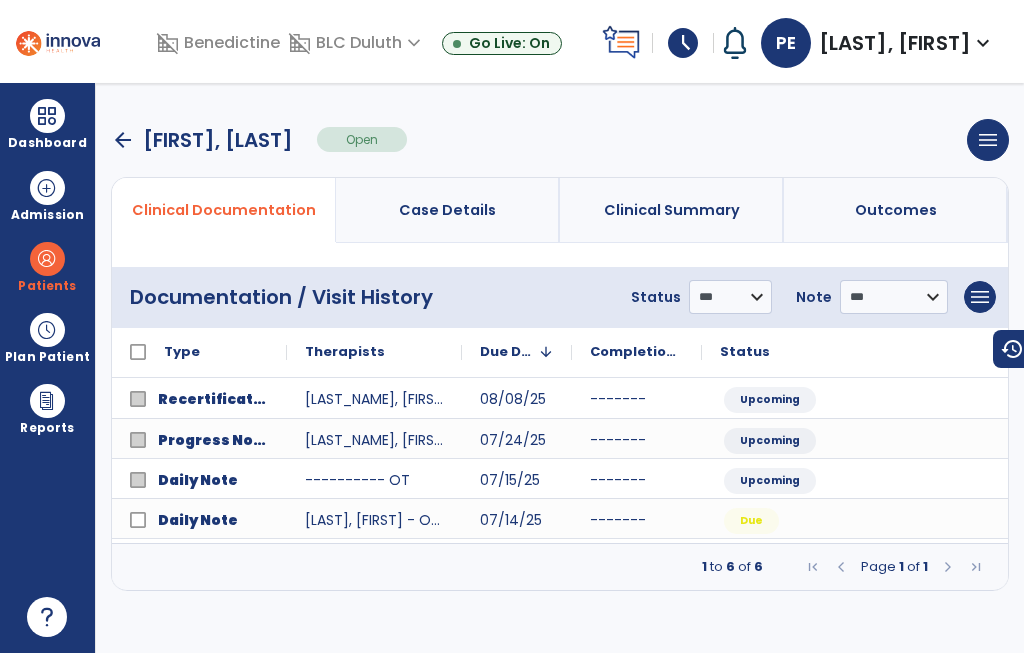 click on "arrow_back" at bounding box center (123, 140) 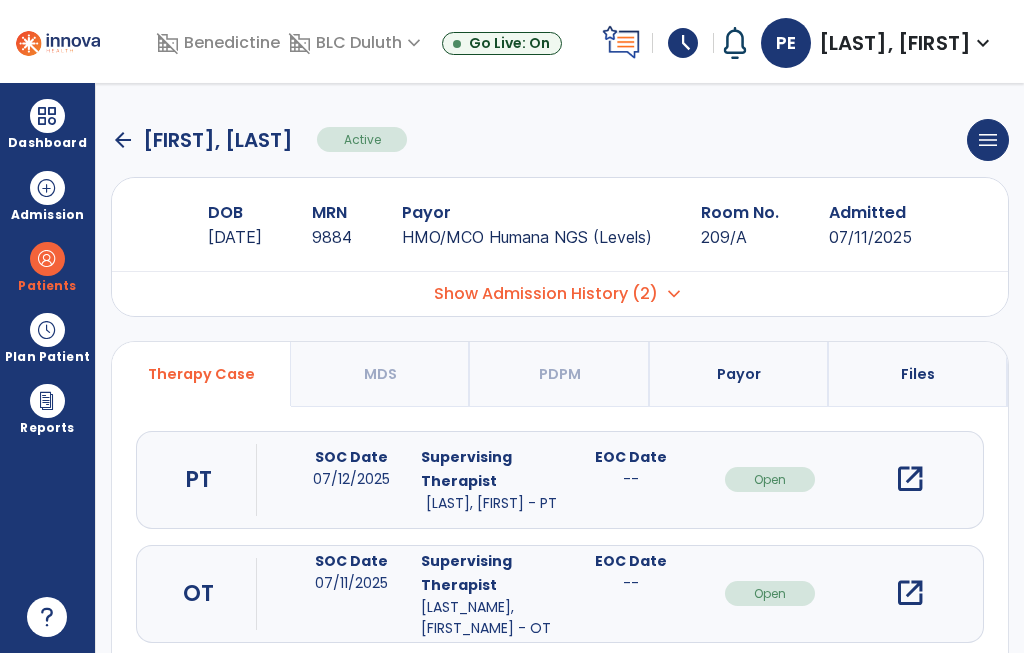 click on "arrow_back" 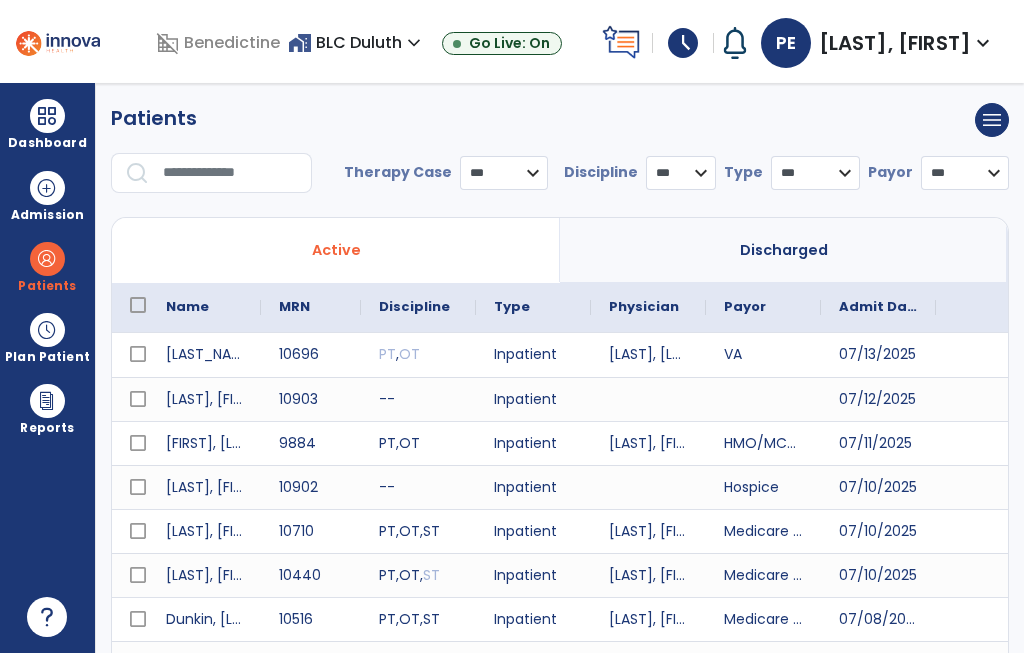 select on "***" 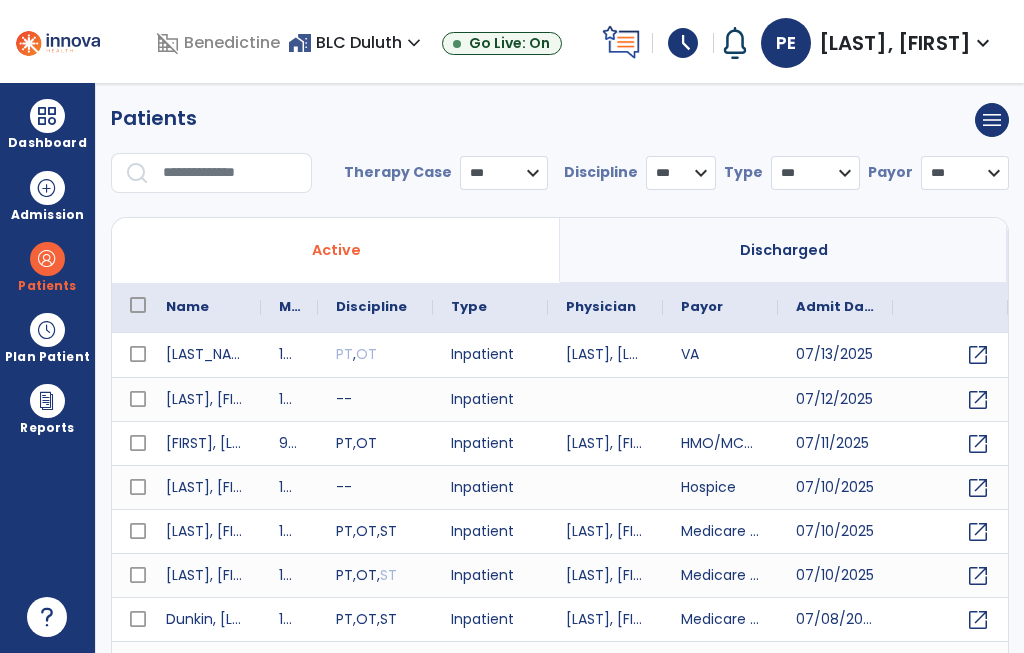 click at bounding box center [230, 173] 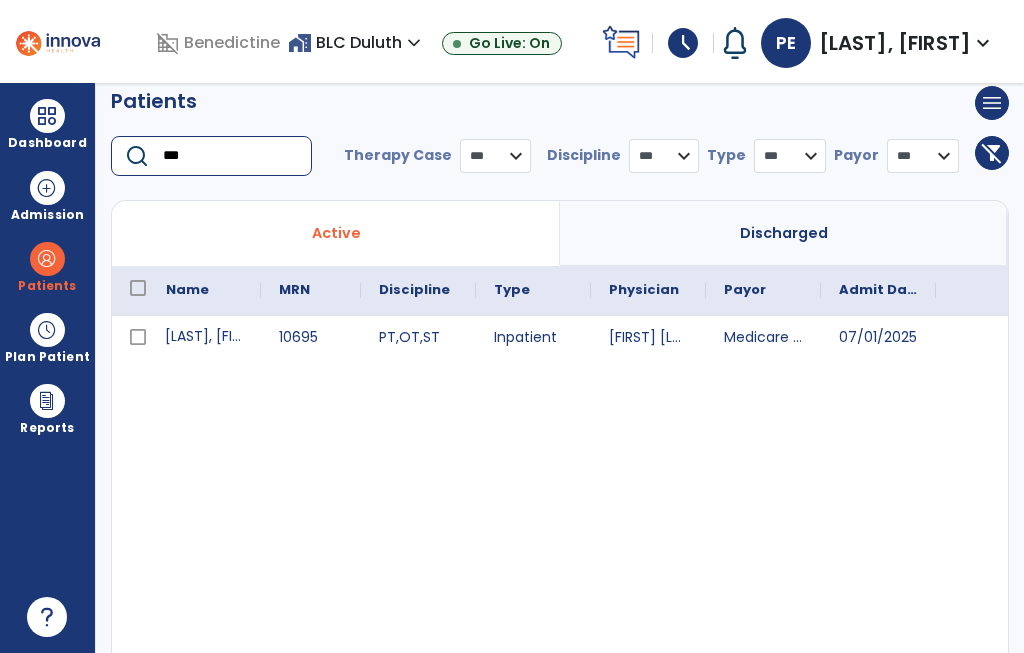 scroll, scrollTop: 15, scrollLeft: 0, axis: vertical 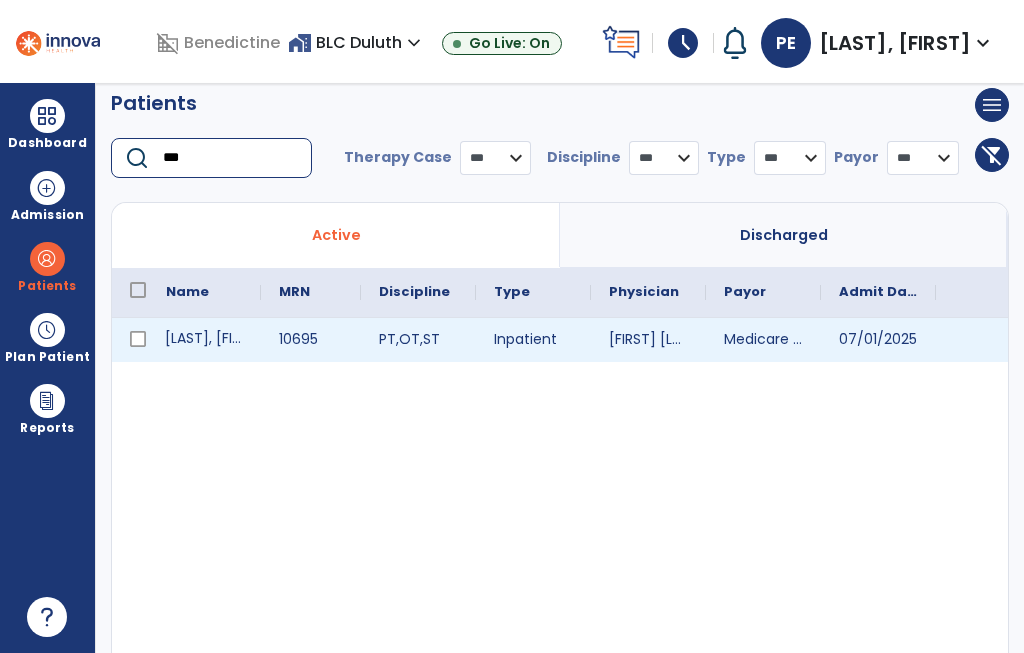 type on "***" 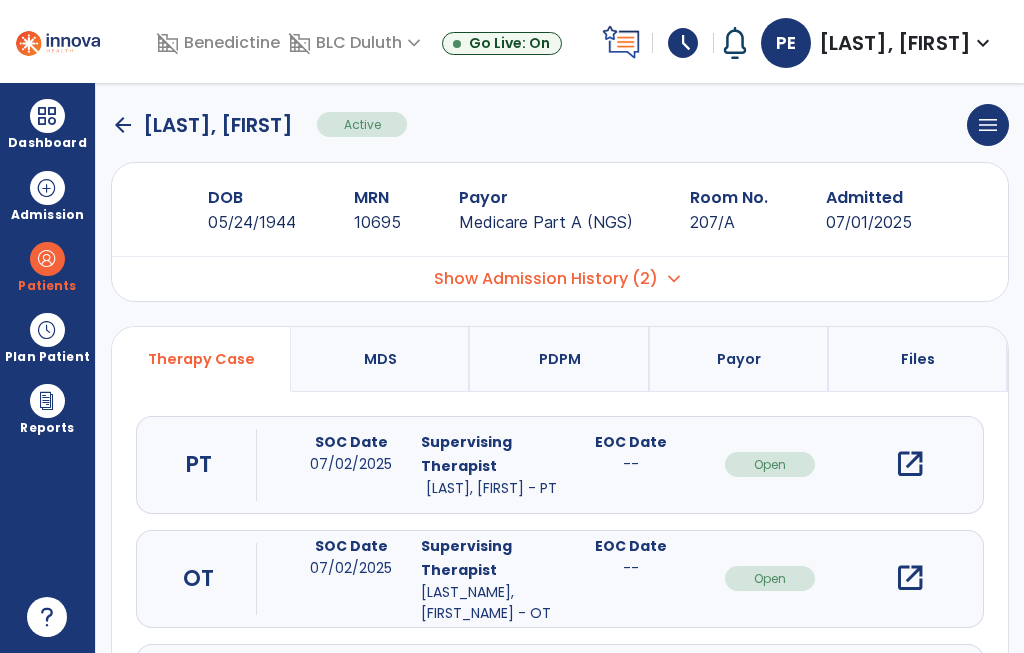 click on "open_in_new" at bounding box center (910, 578) 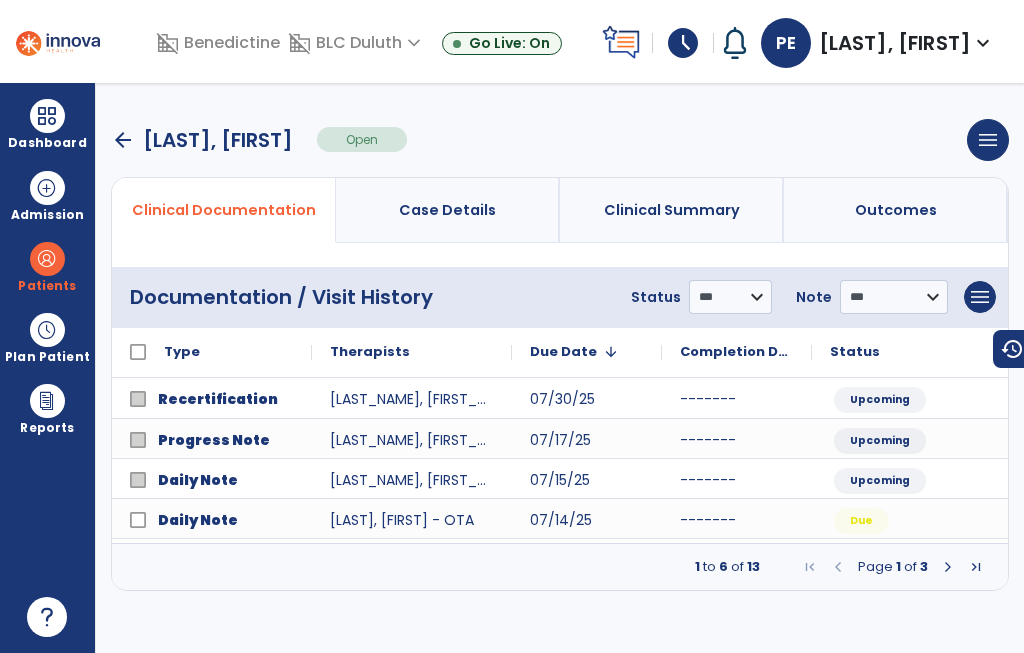 scroll, scrollTop: 0, scrollLeft: 0, axis: both 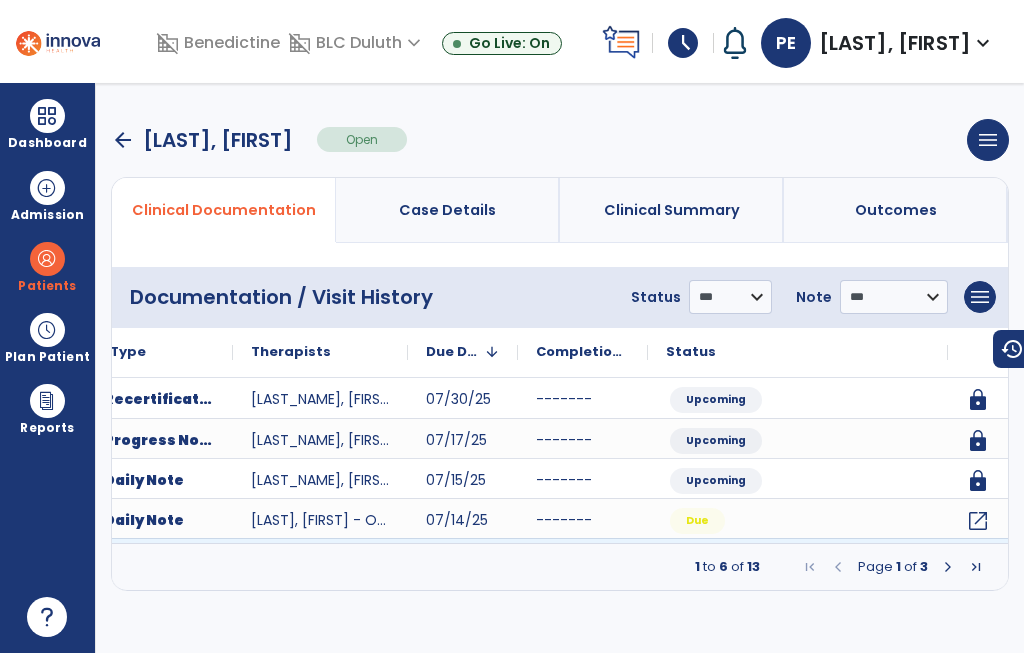 click on "open_in_new" 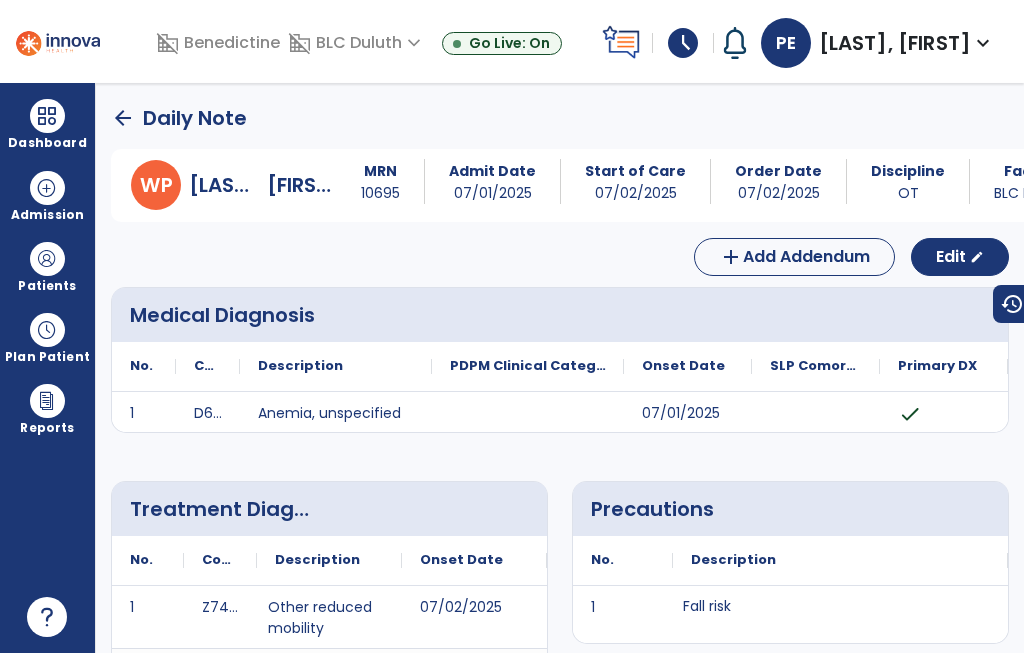 scroll, scrollTop: 0, scrollLeft: 0, axis: both 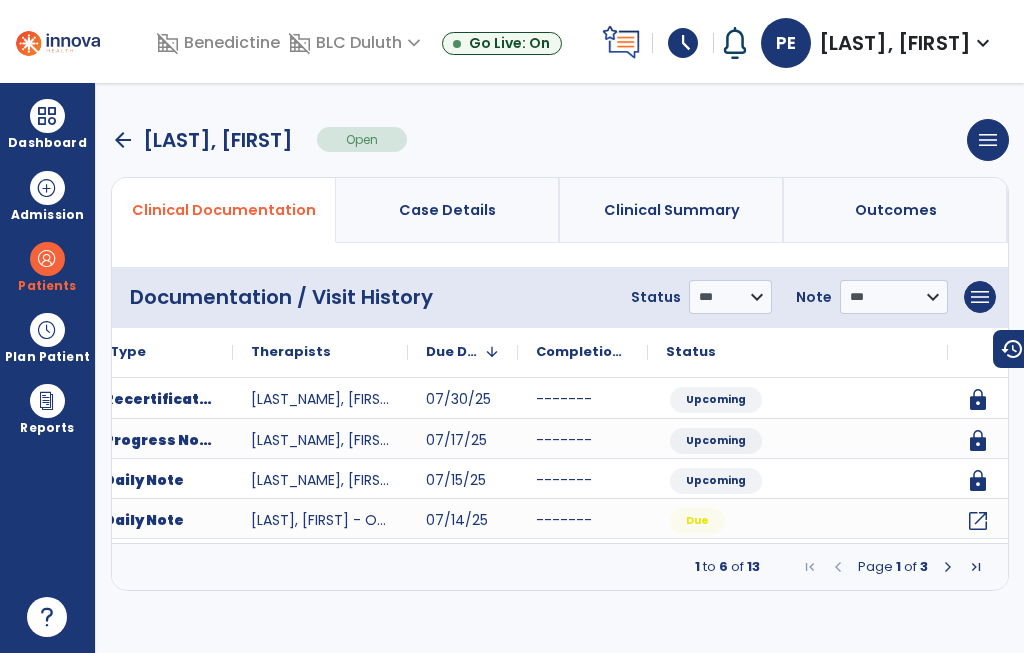 click at bounding box center [948, 567] 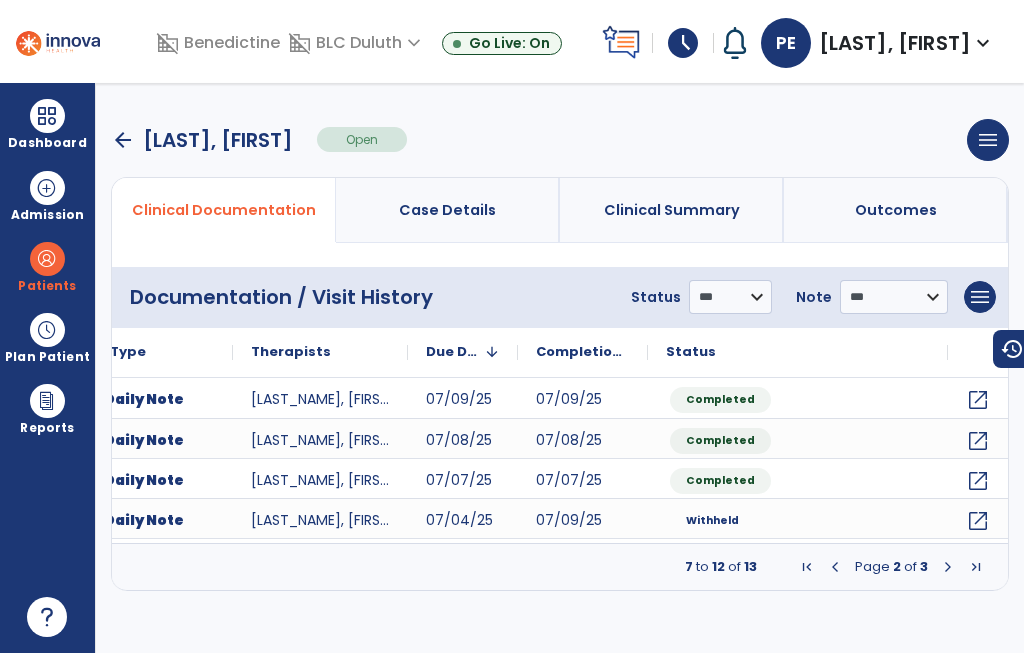 click on "open_in_new" 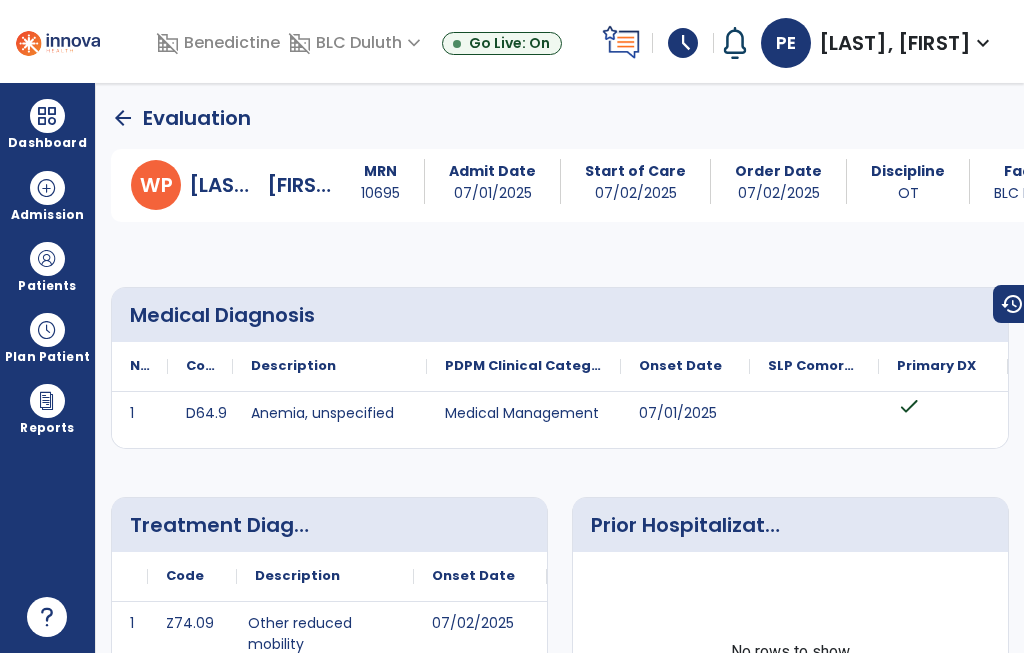 scroll, scrollTop: 0, scrollLeft: 0, axis: both 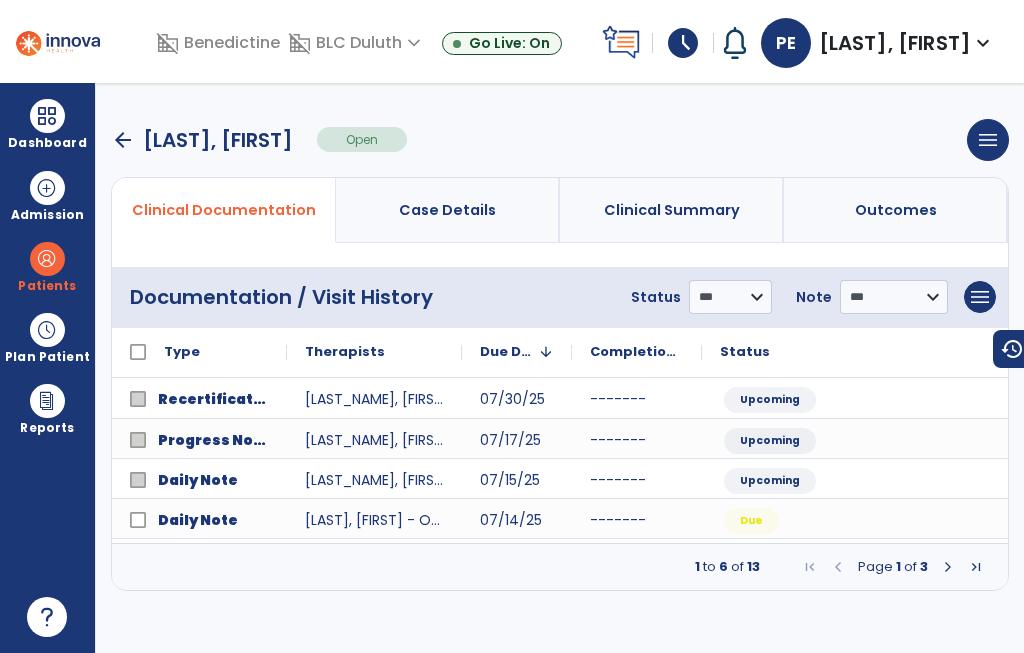 click on "arrow_back" at bounding box center [123, 140] 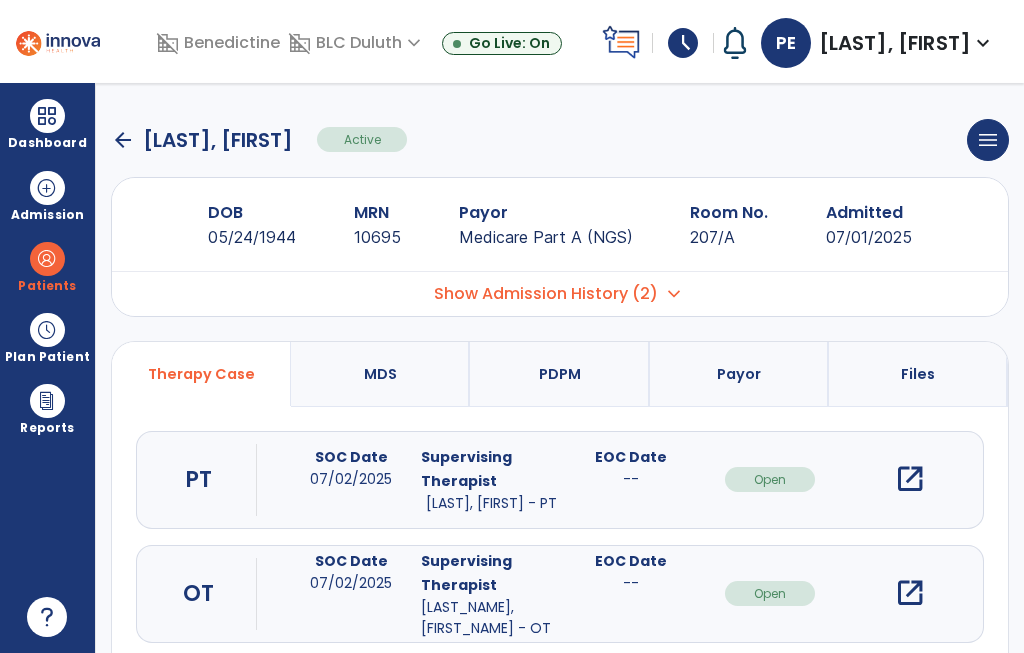 click on "arrow_back" 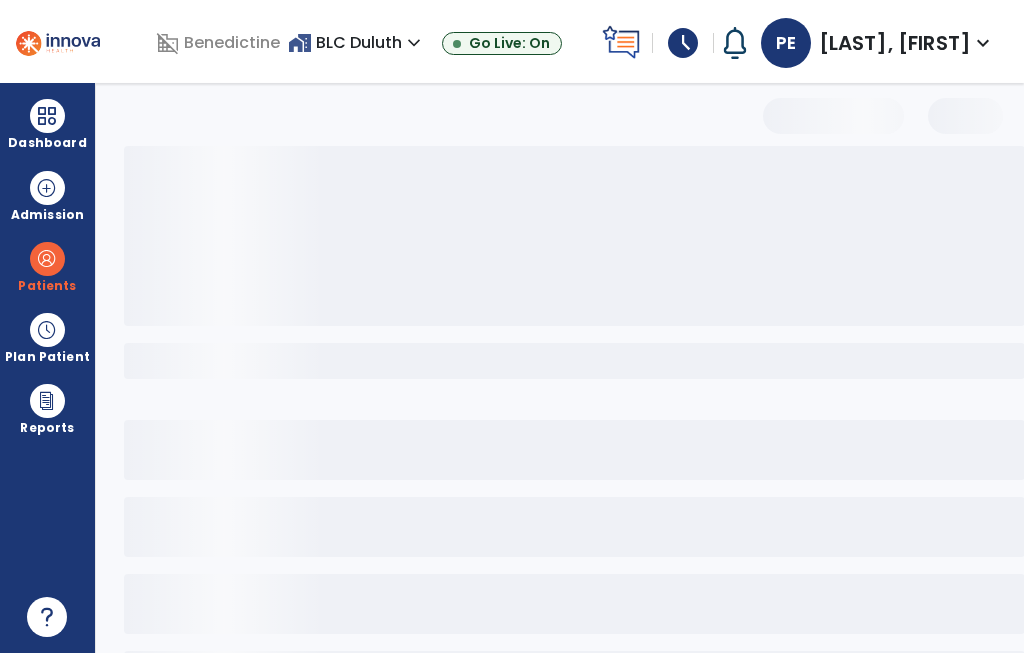 select on "***" 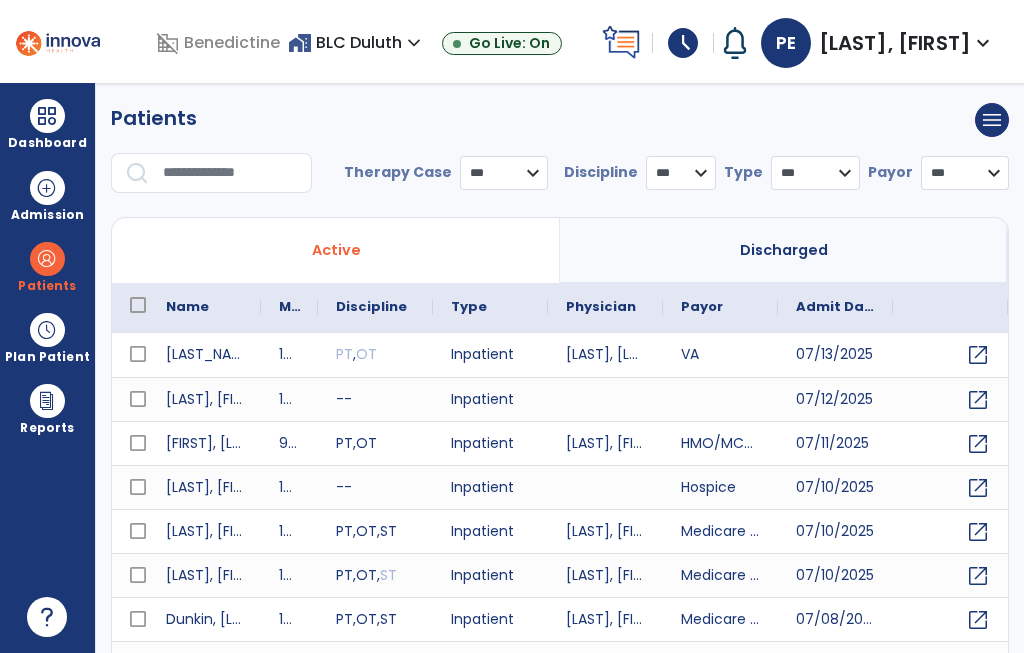 click at bounding box center [230, 173] 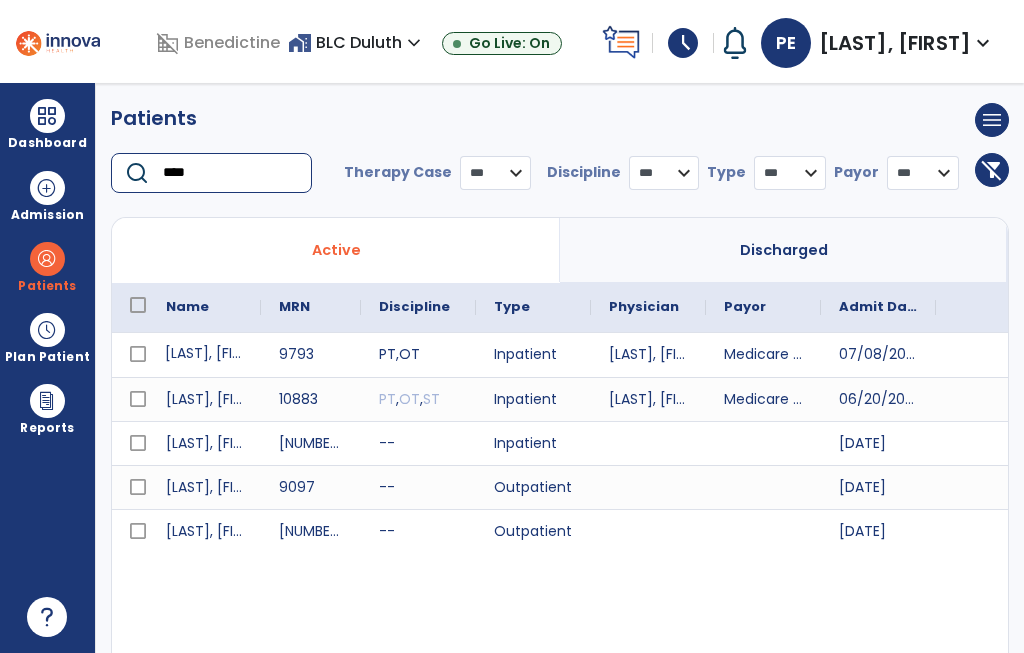 type on "****" 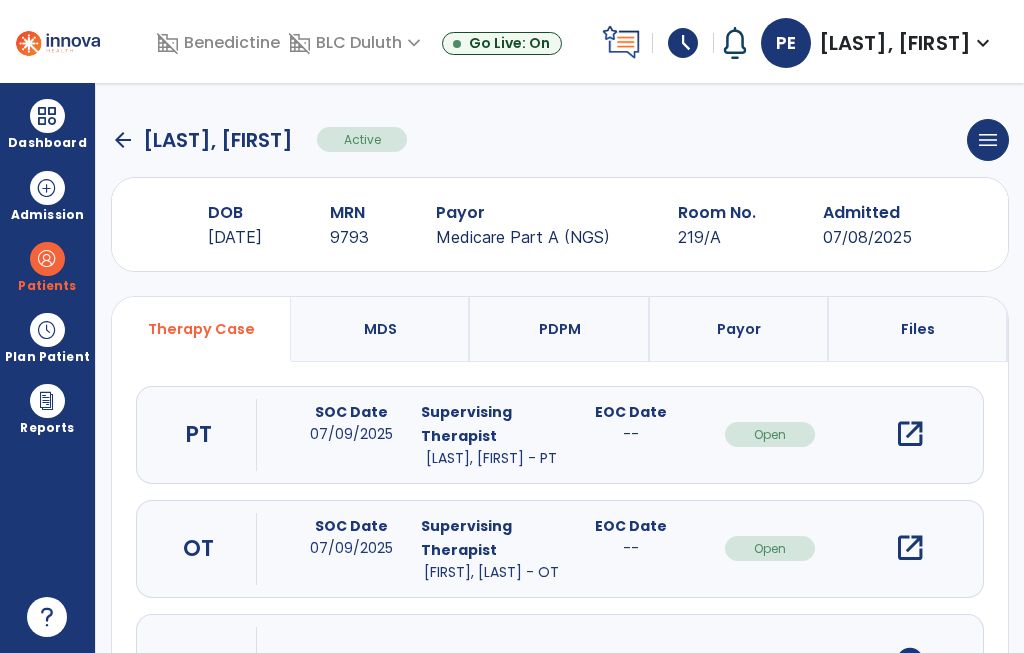 click on "open_in_new" at bounding box center (910, 548) 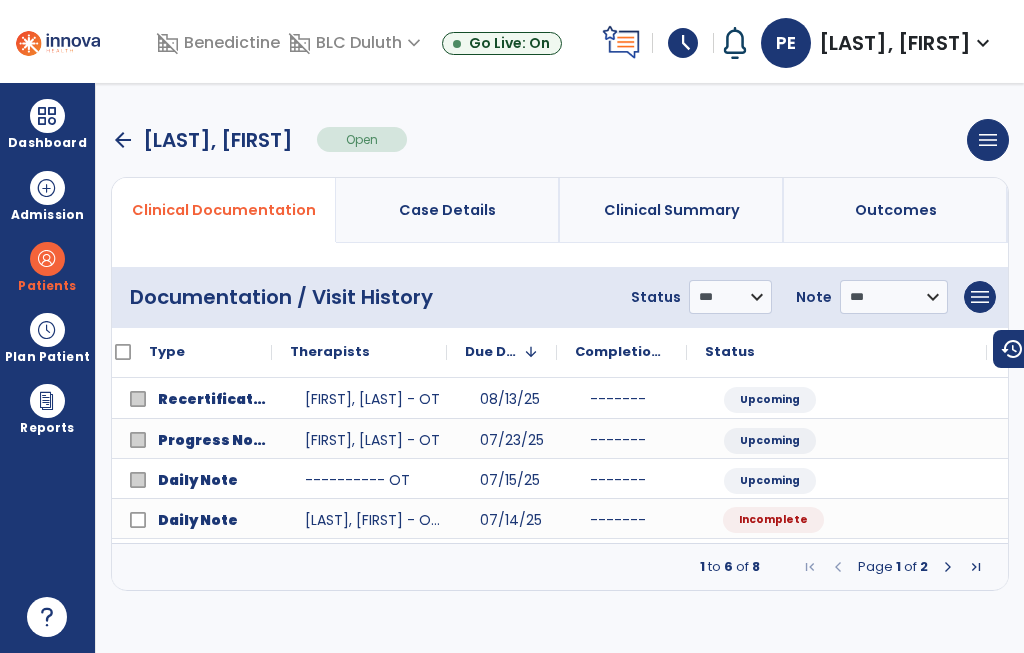 scroll, scrollTop: 0, scrollLeft: 59, axis: horizontal 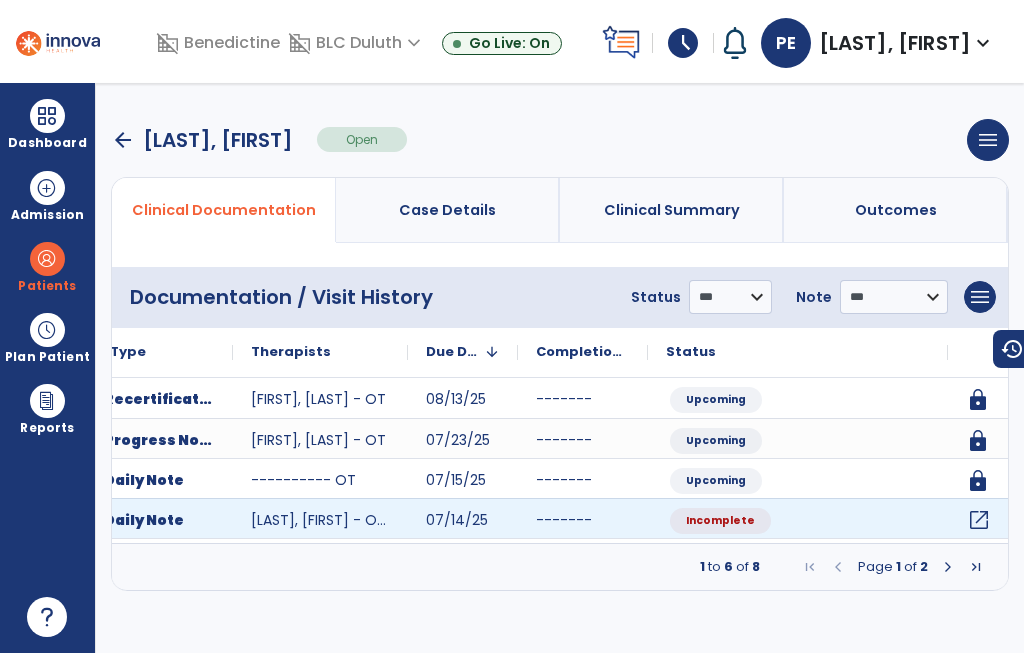 click on "open_in_new" 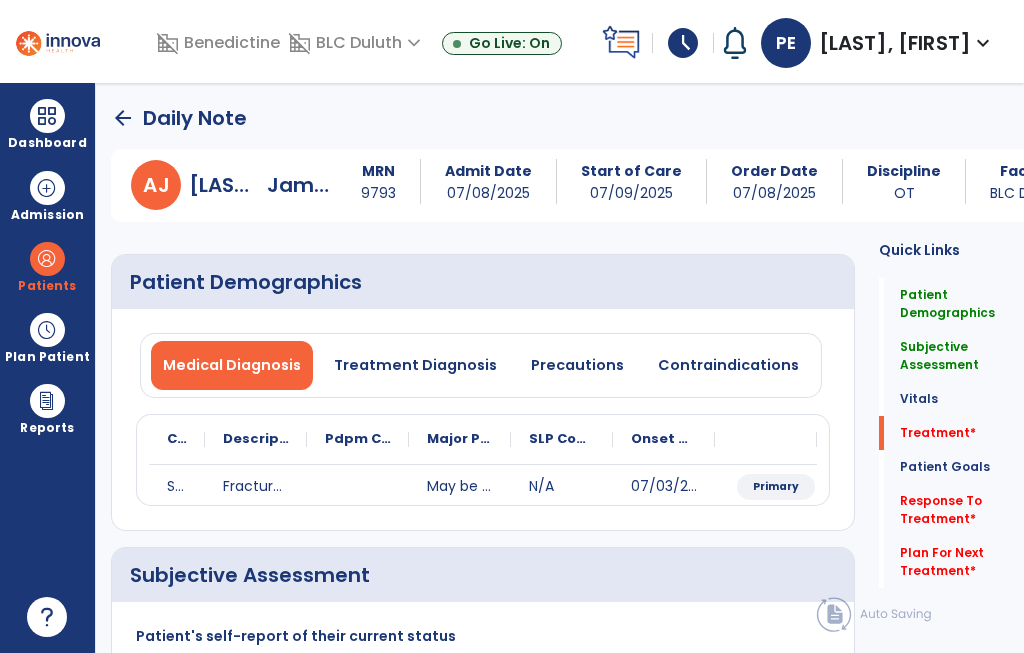 click on "Treatment   *" 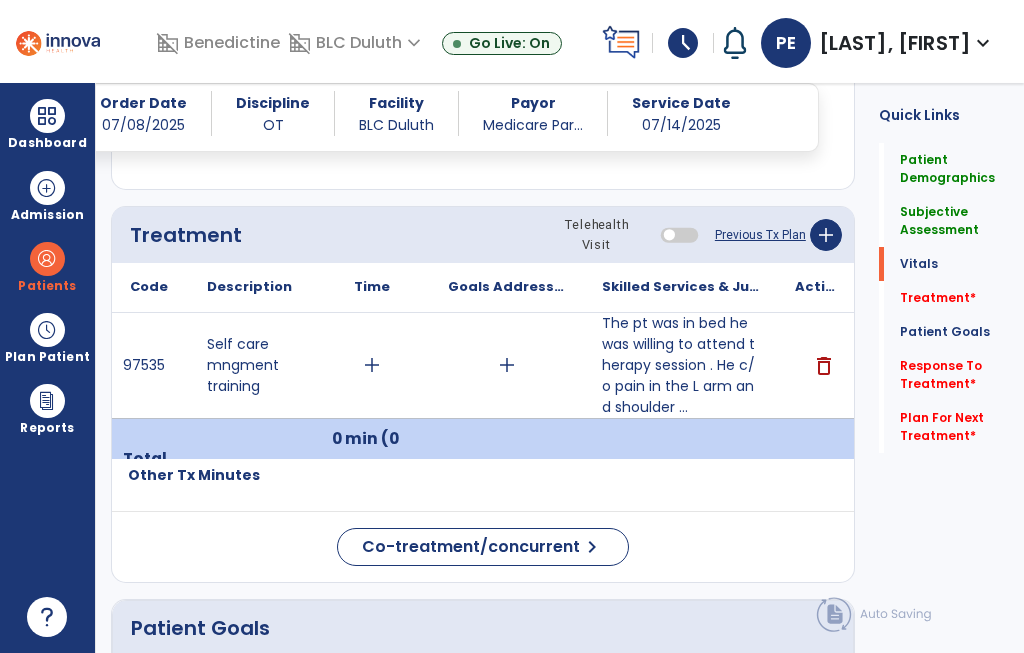 scroll, scrollTop: 1052, scrollLeft: 0, axis: vertical 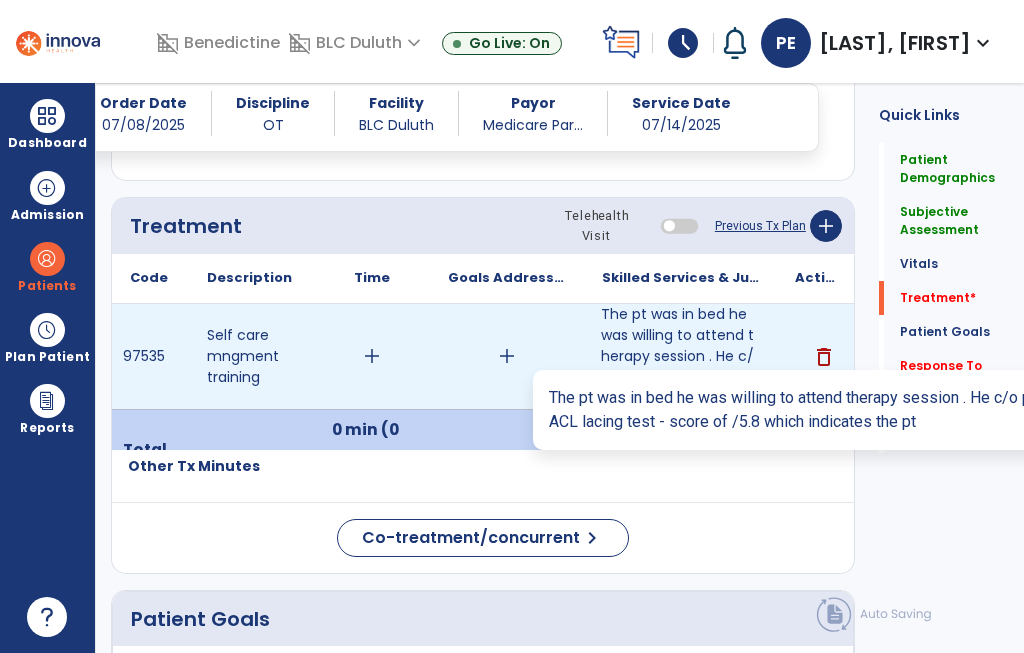 click on "The pt was in bed he was willing to attend therapy session . He c/o pain in the L arm and shoulder ..." at bounding box center (680, 356) 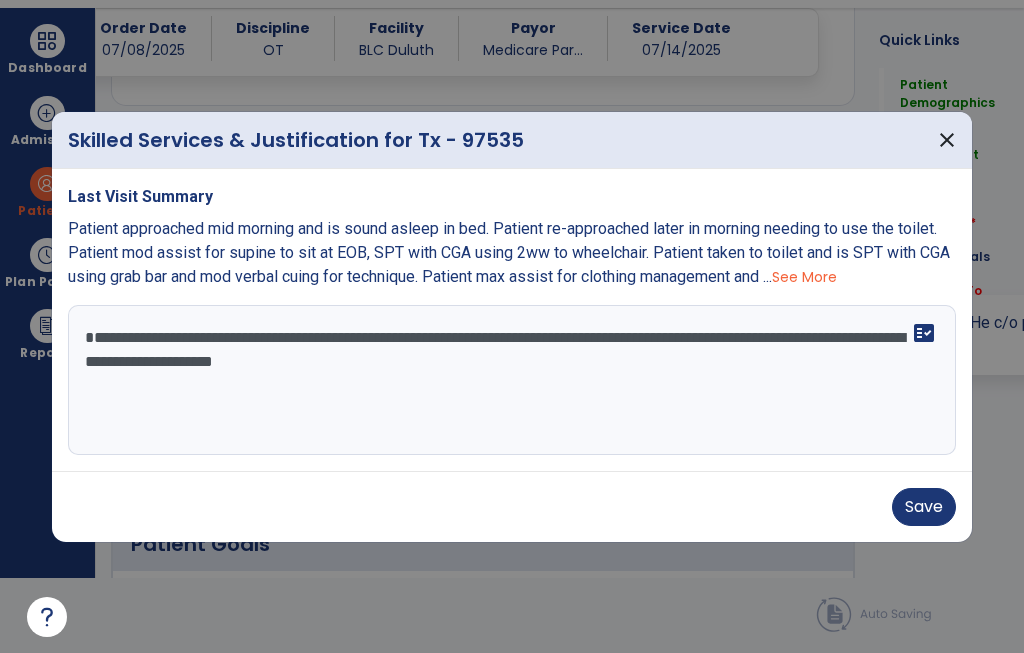 scroll, scrollTop: 0, scrollLeft: 0, axis: both 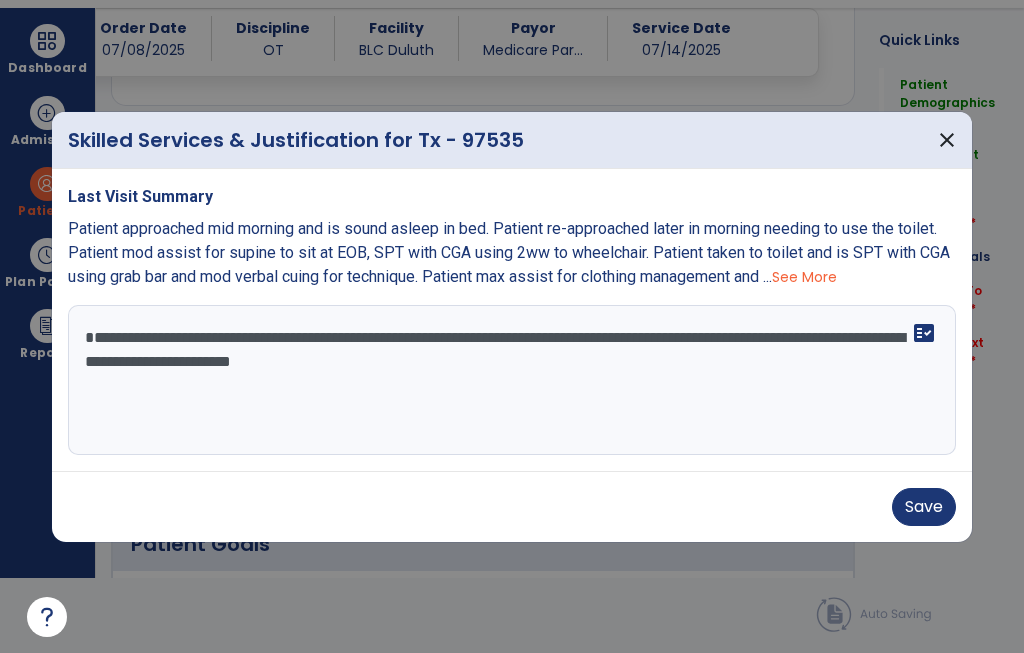 click on "**********" at bounding box center [512, 380] 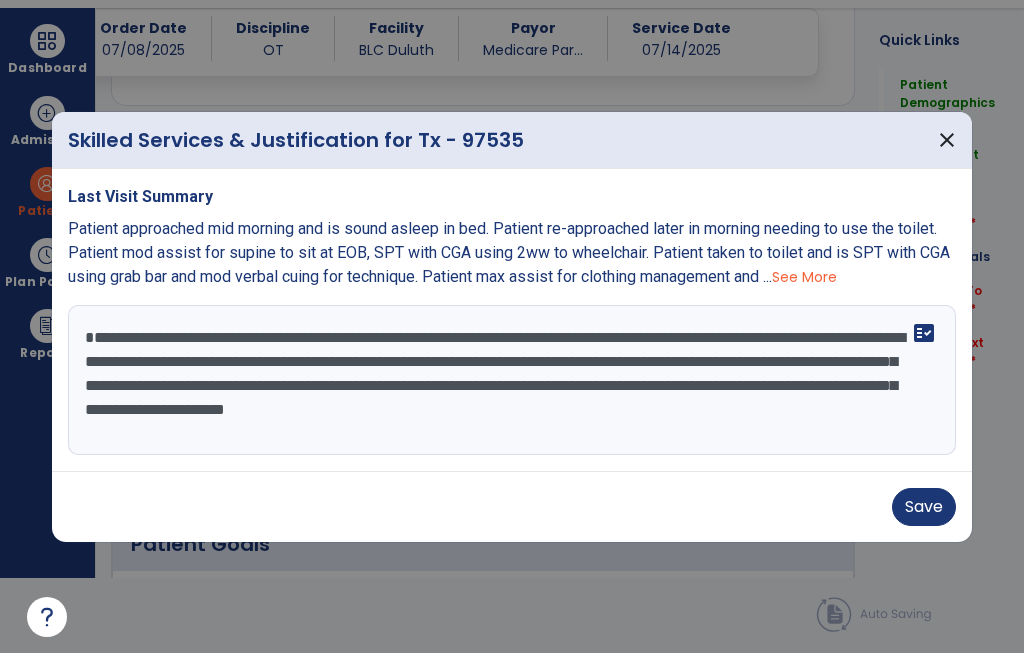 type on "**********" 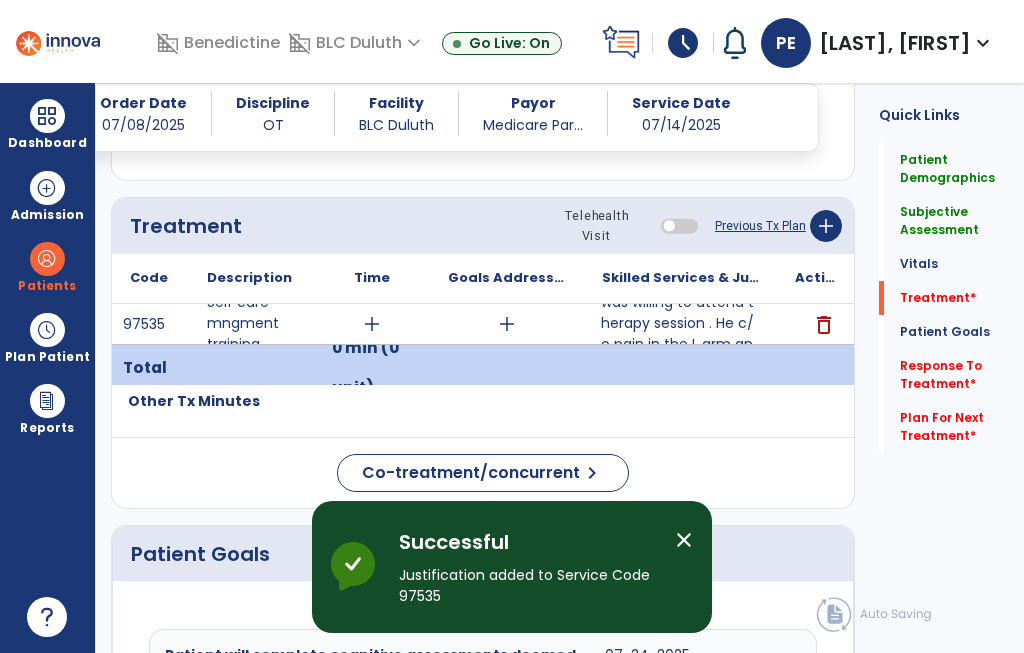 scroll, scrollTop: 75, scrollLeft: 0, axis: vertical 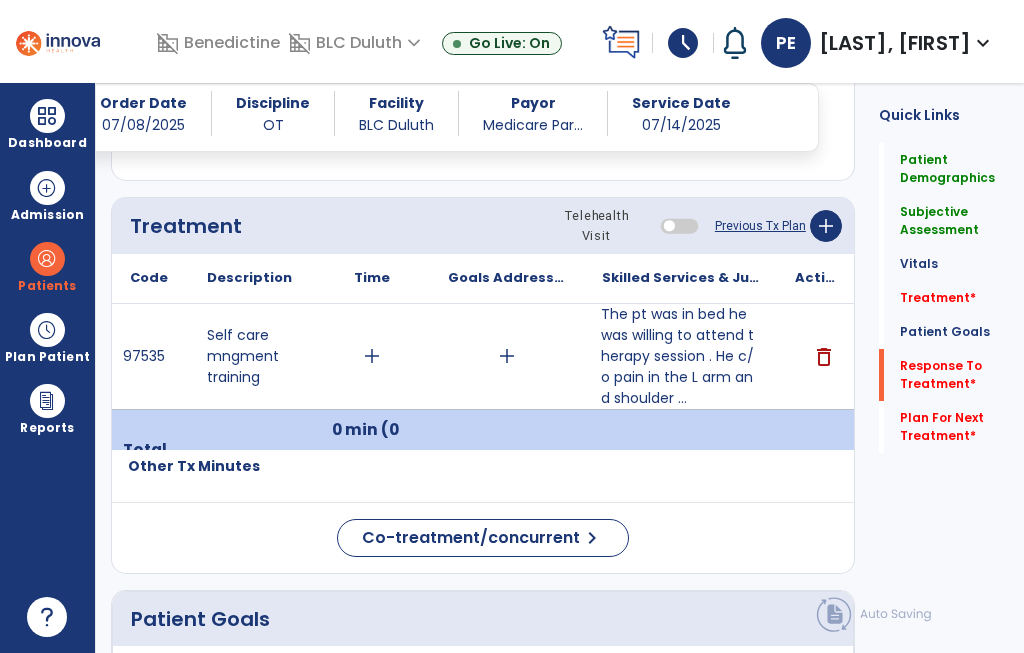 click on "Response To Treatment   *" 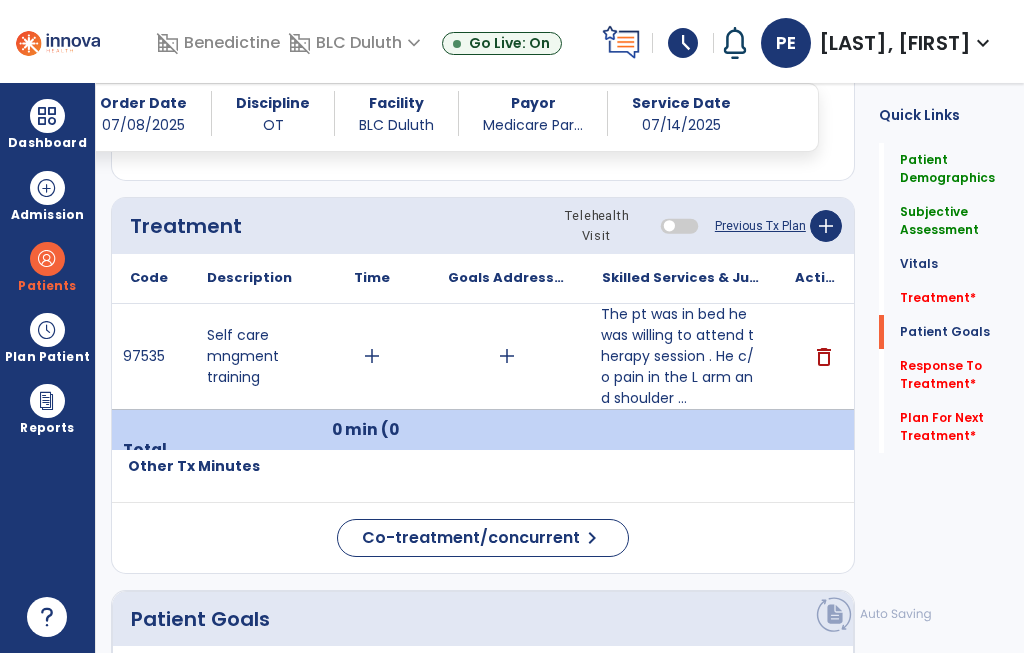 scroll, scrollTop: 2858, scrollLeft: 0, axis: vertical 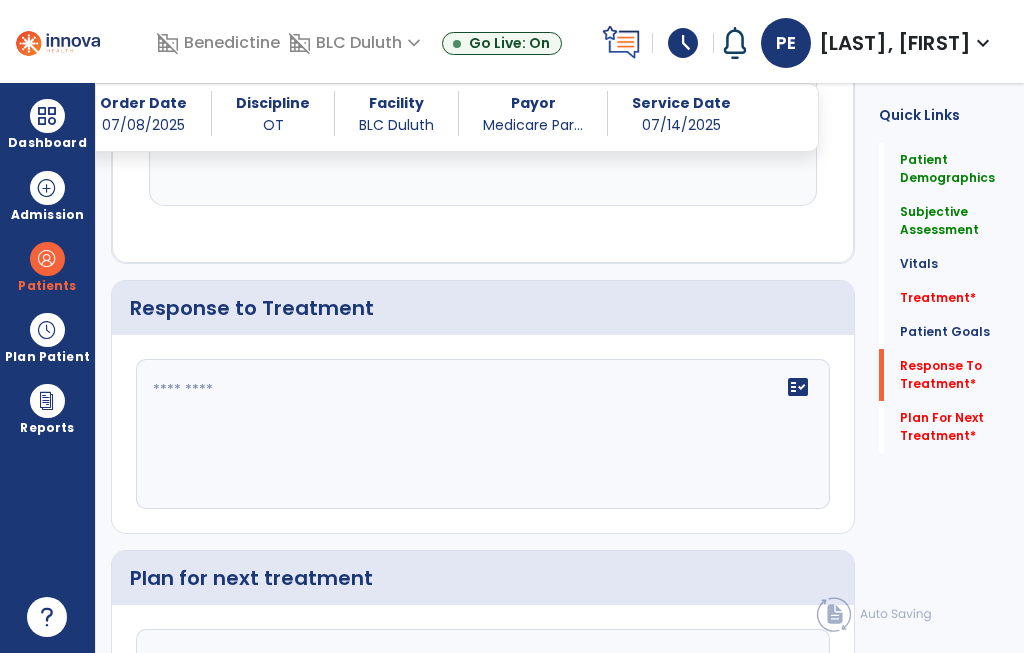 click on "fact_check" 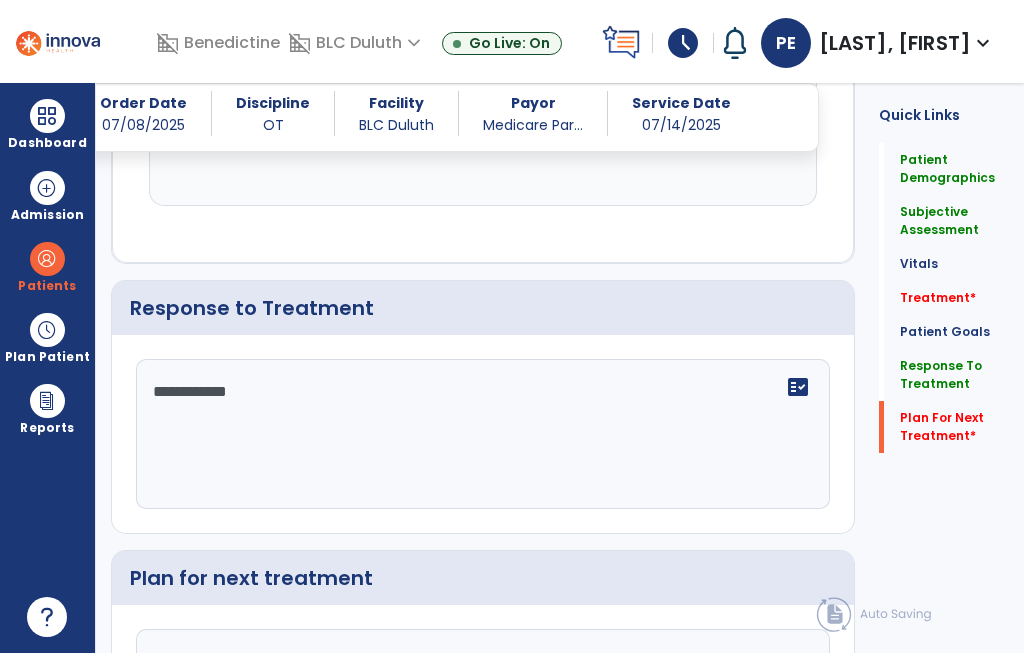 type on "**********" 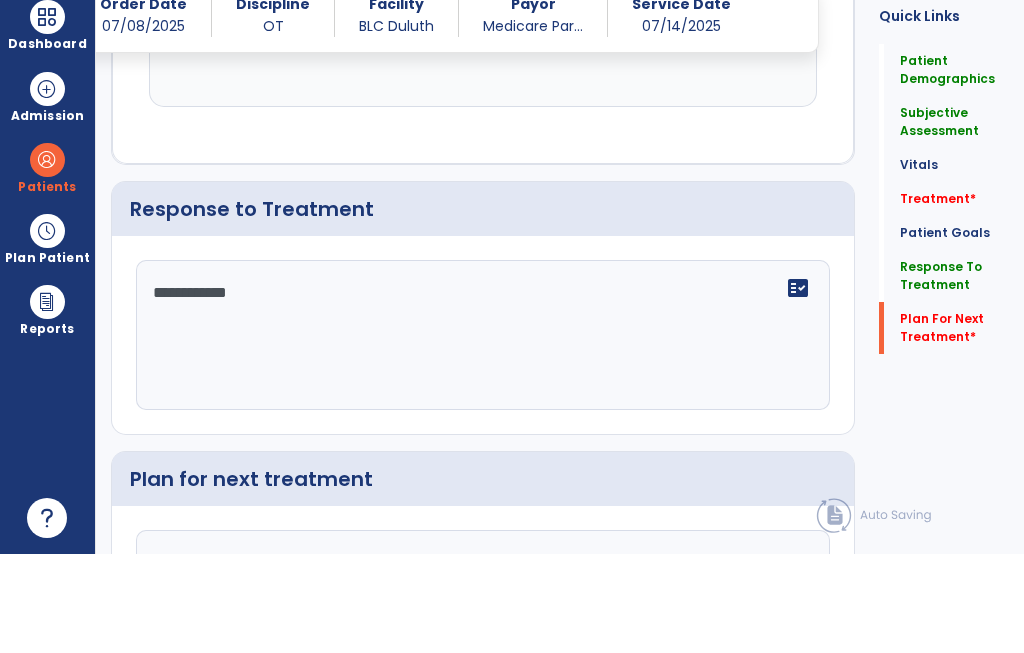 scroll, scrollTop: 2999, scrollLeft: 0, axis: vertical 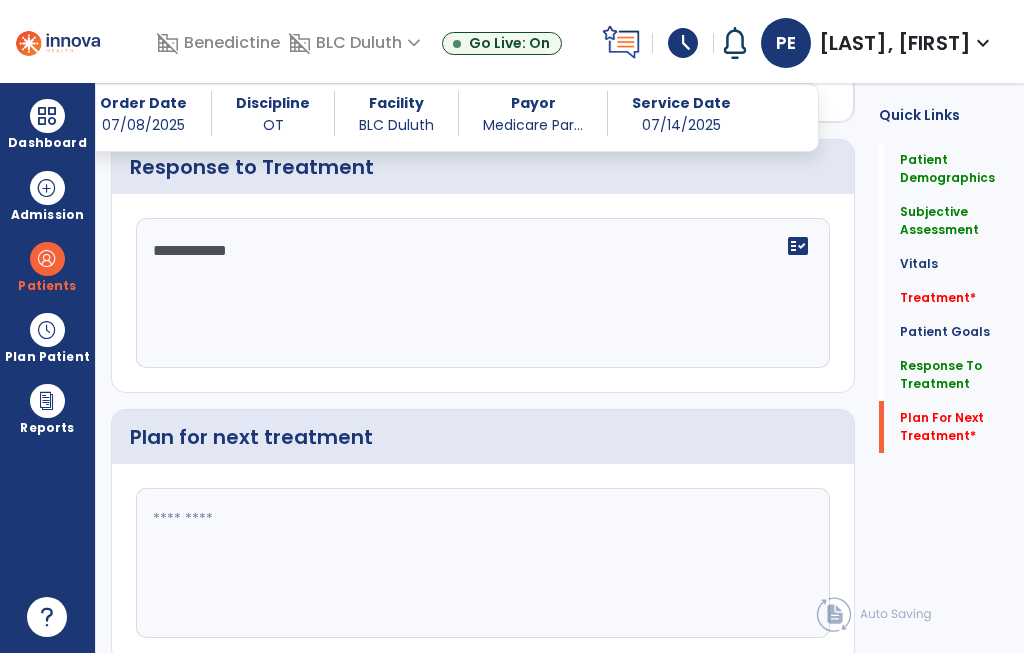 click 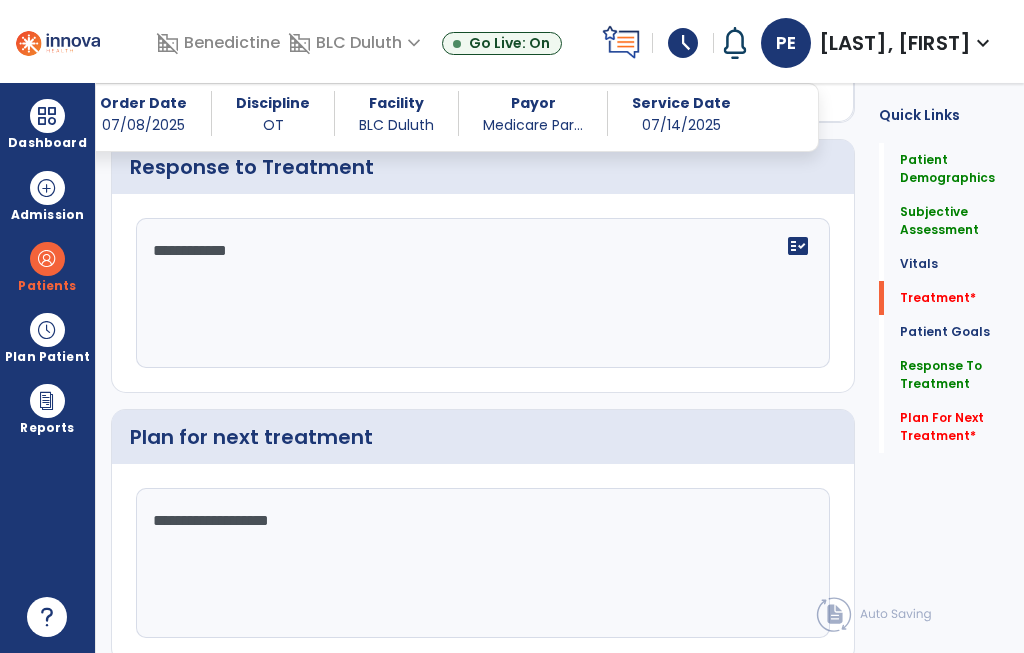 type on "**********" 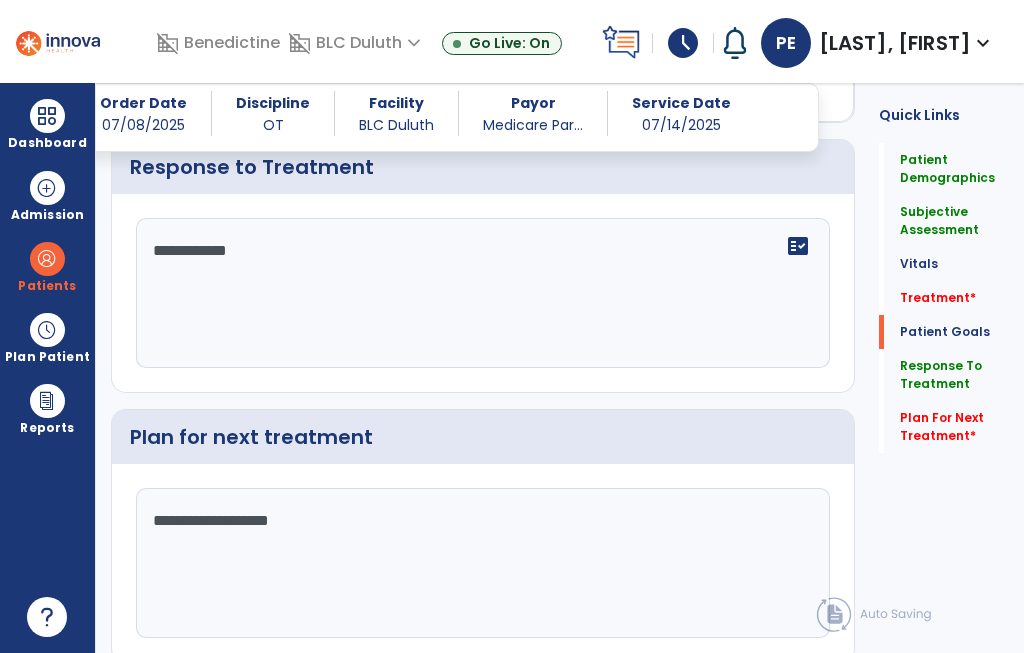scroll, scrollTop: 1033, scrollLeft: 0, axis: vertical 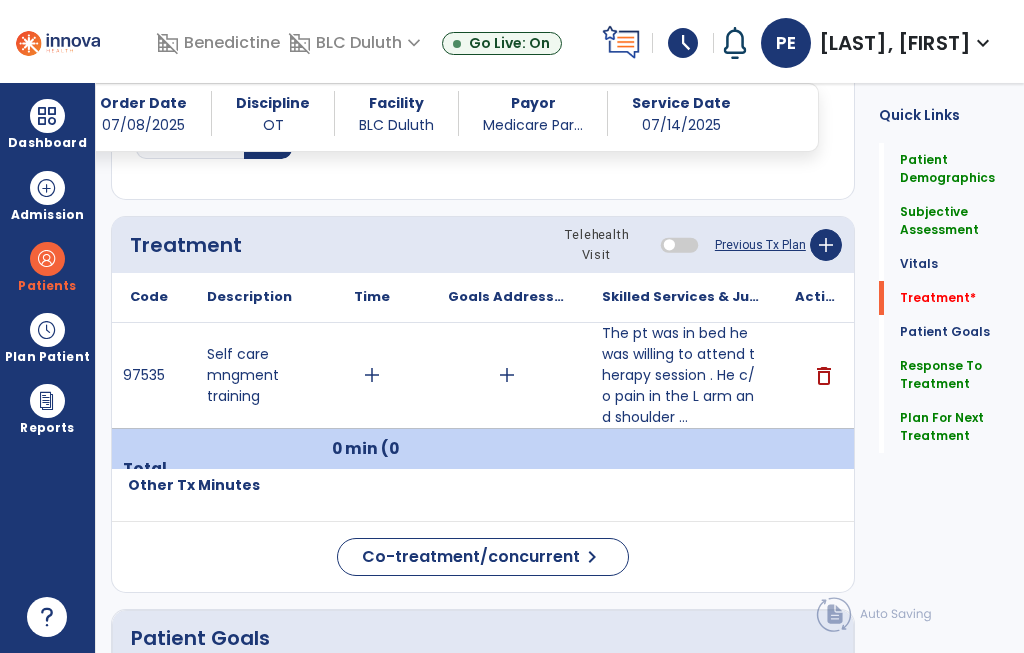 click on "add" at bounding box center [372, 375] 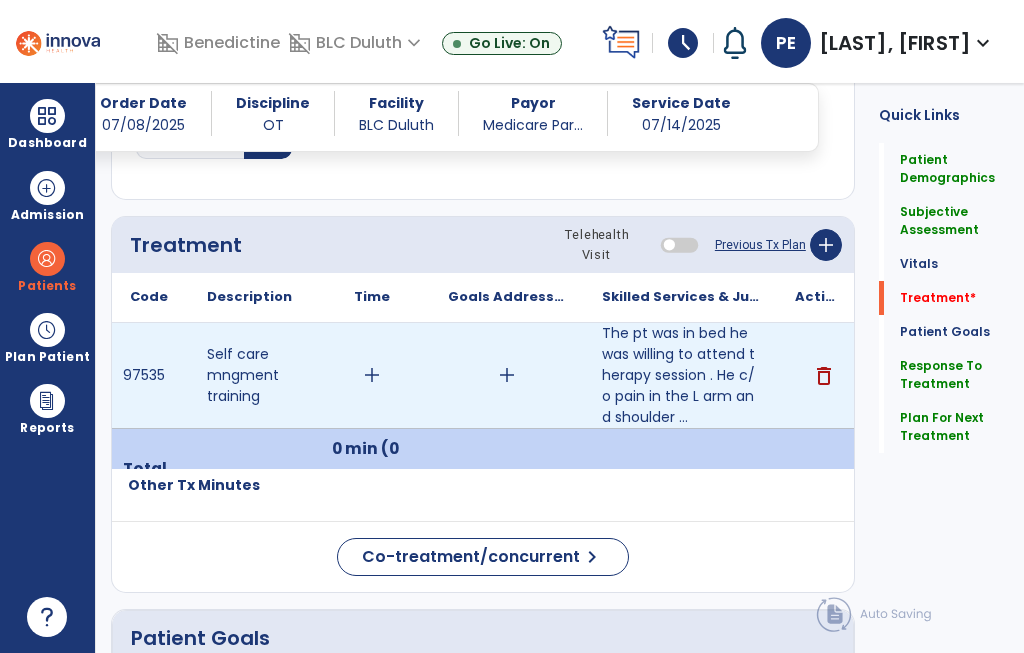 click on "add" at bounding box center [372, 375] 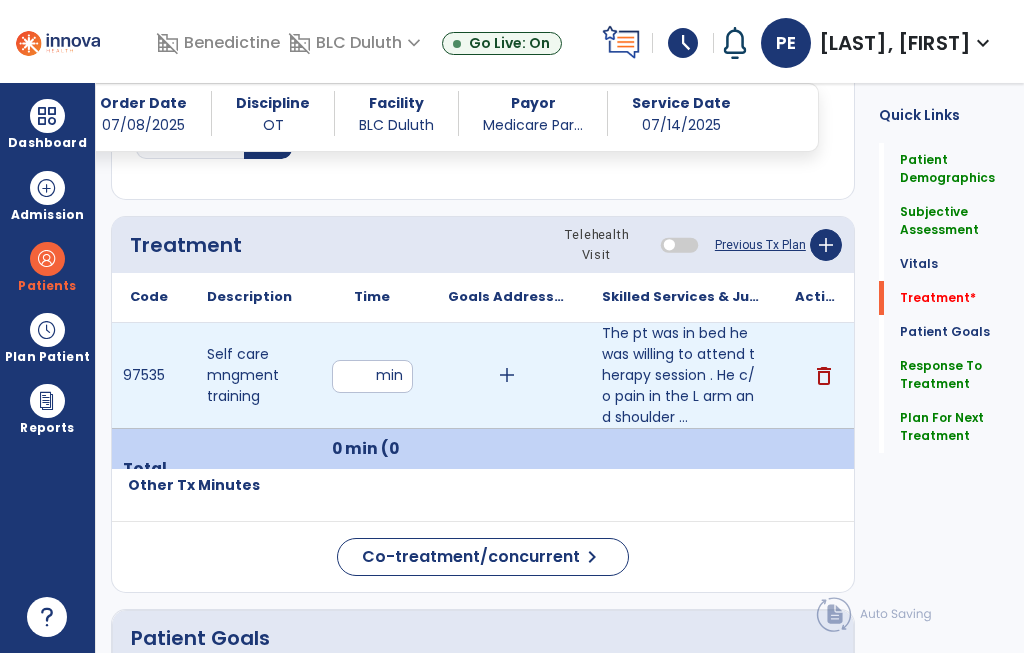 scroll, scrollTop: 6, scrollLeft: 0, axis: vertical 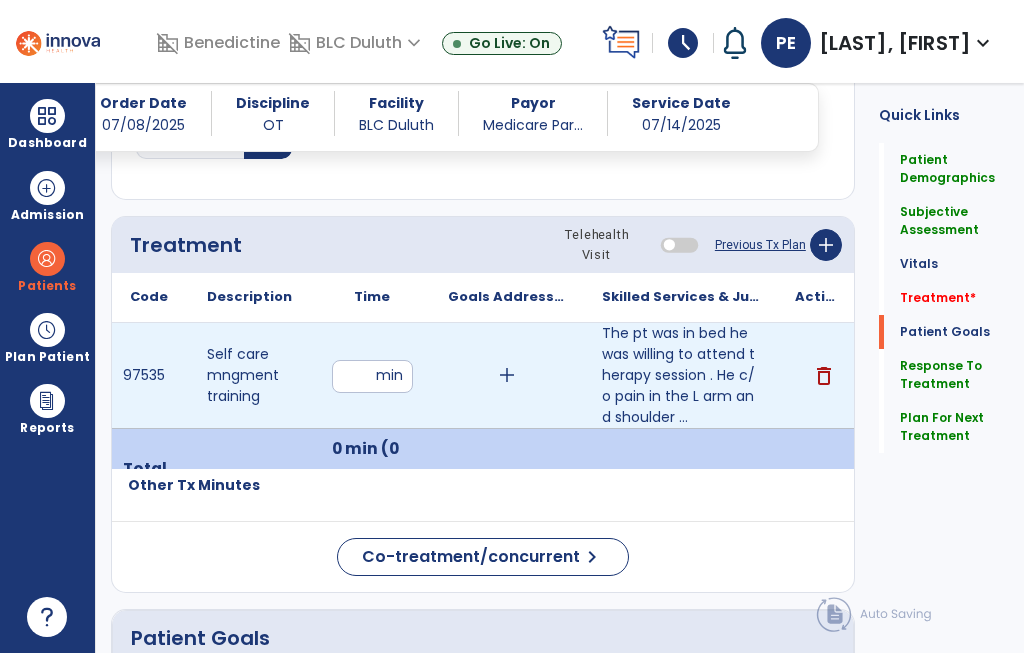 click on "Plan For Next Treatment" 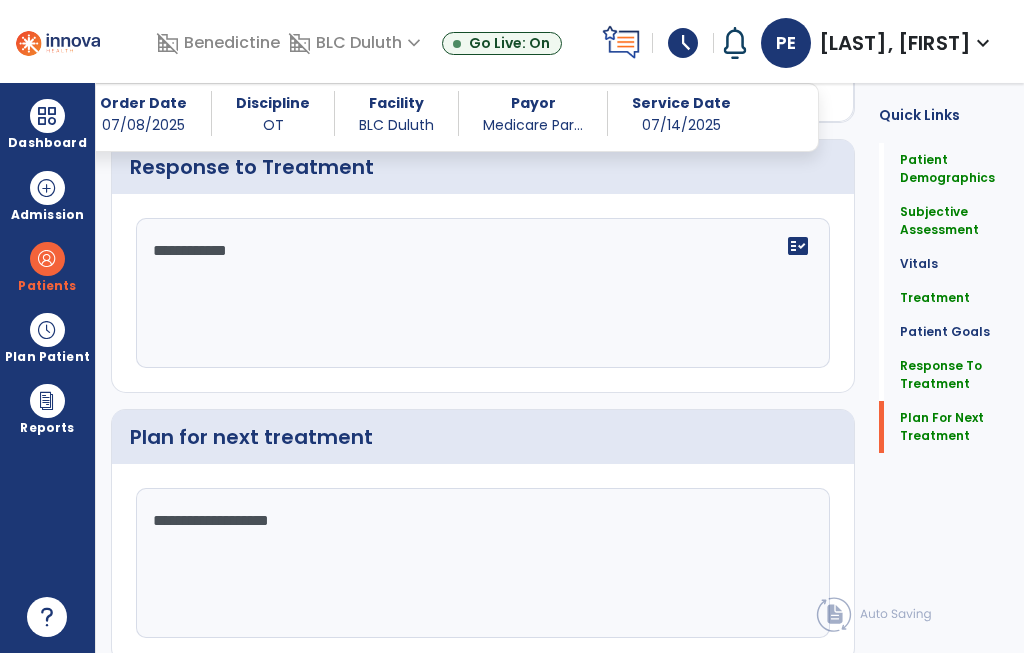 scroll, scrollTop: 2999, scrollLeft: 0, axis: vertical 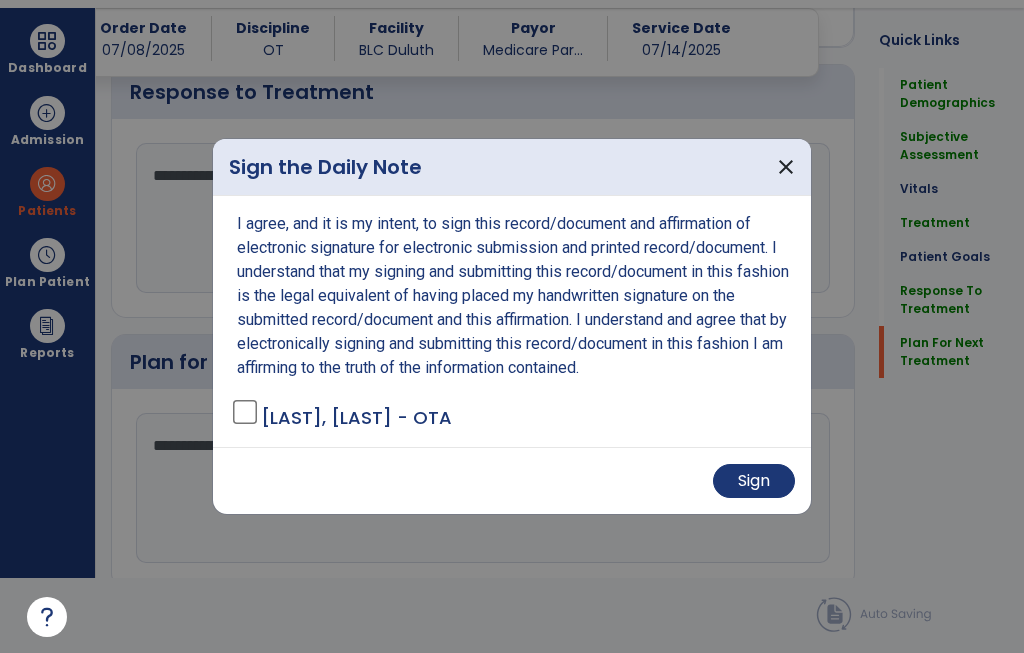 click on "Sign" at bounding box center [754, 481] 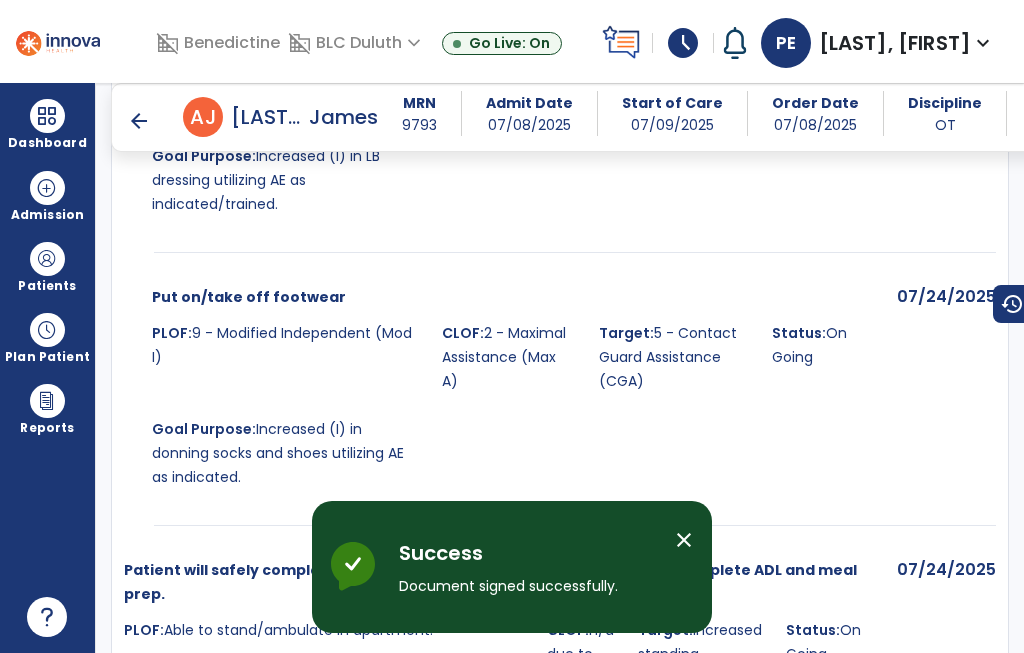 scroll, scrollTop: 75, scrollLeft: 0, axis: vertical 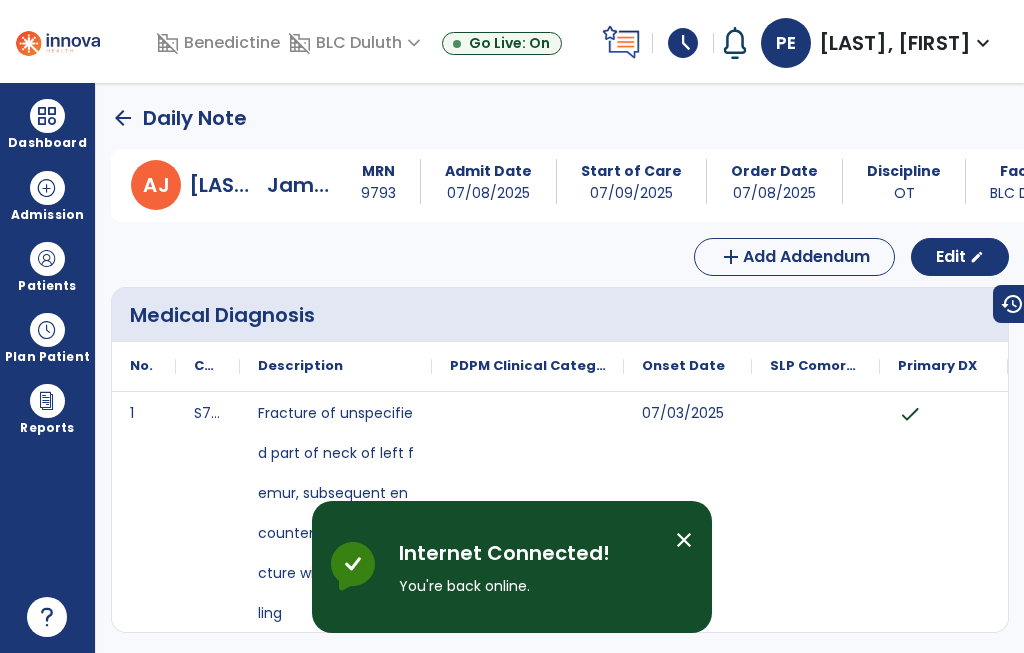 click on "arrow_back" 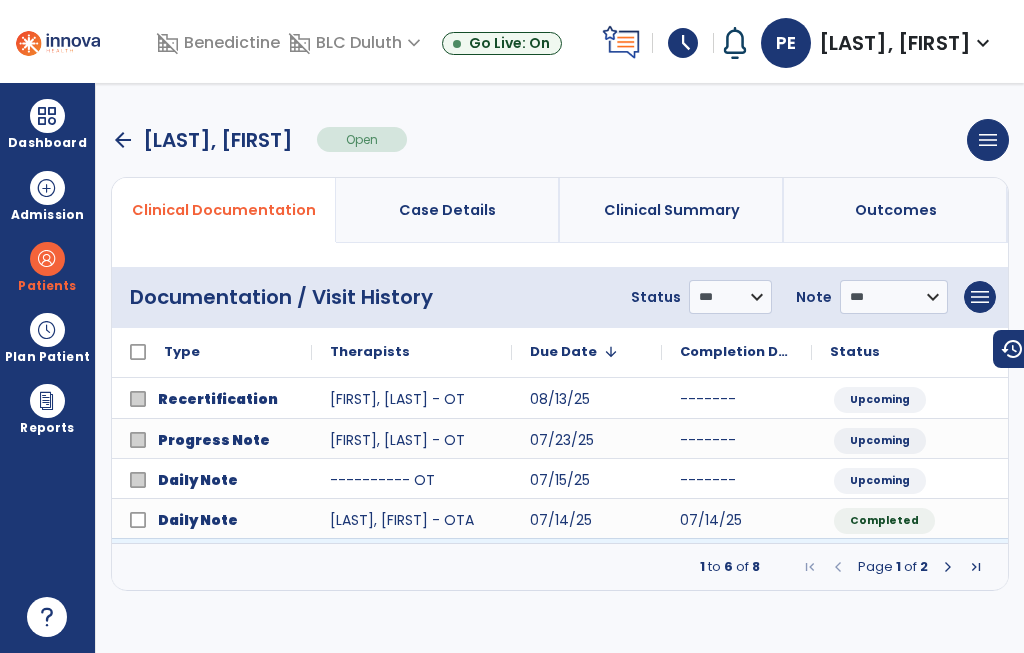 click on "07/11/25" 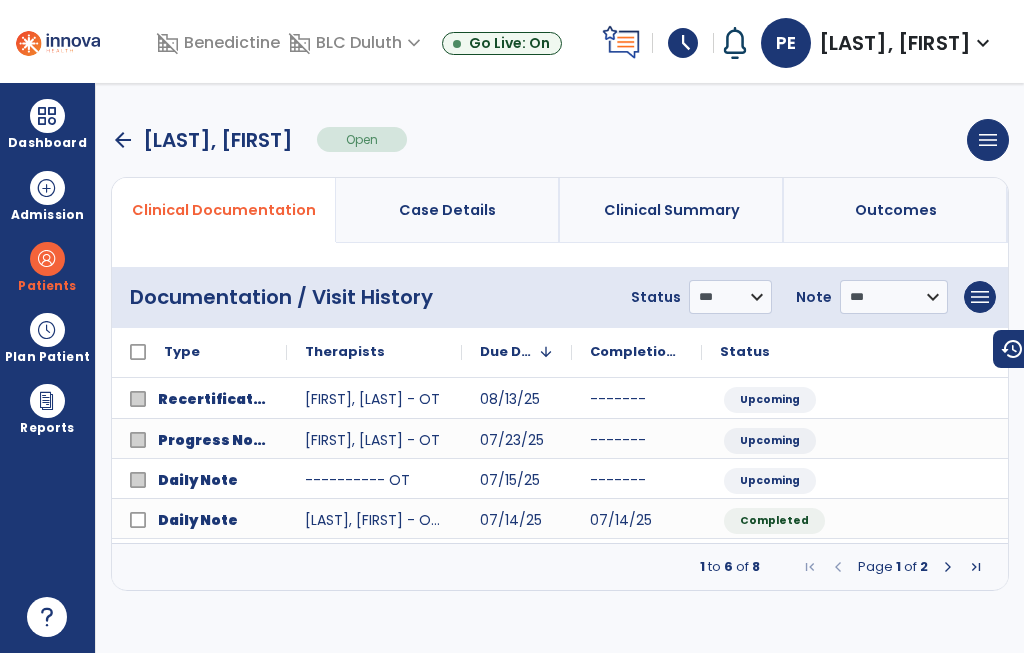click on "**********" at bounding box center [560, 368] 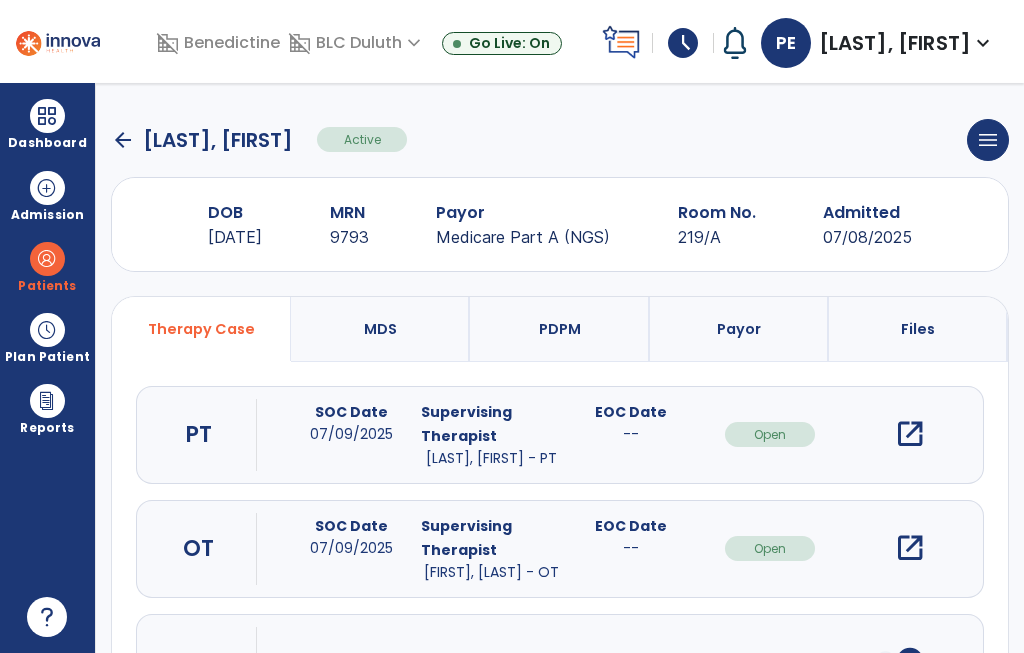 click on "arrow_back" 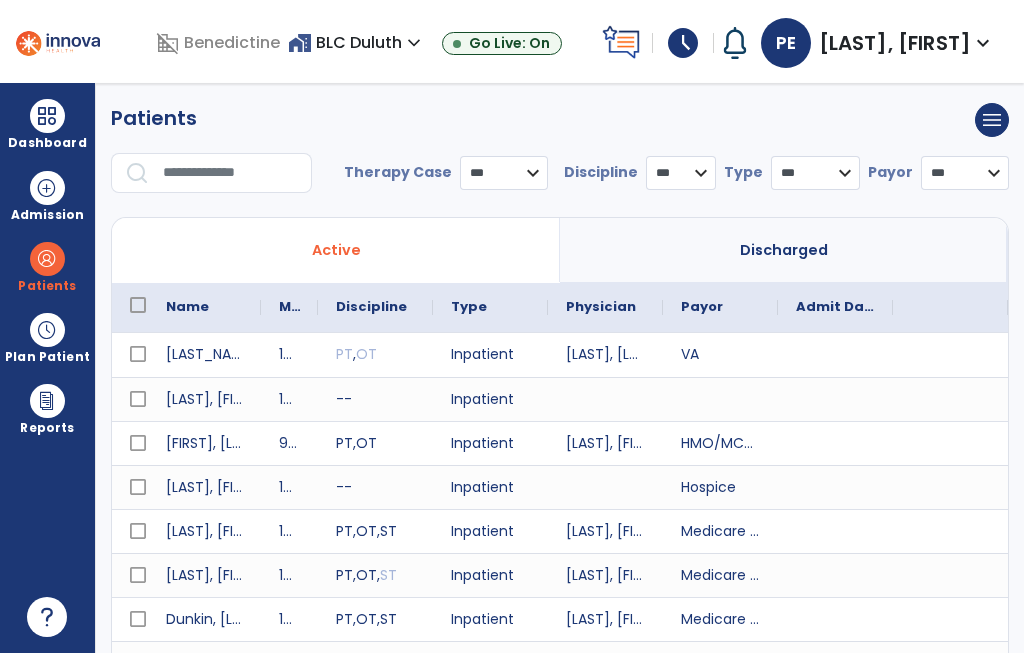 select on "***" 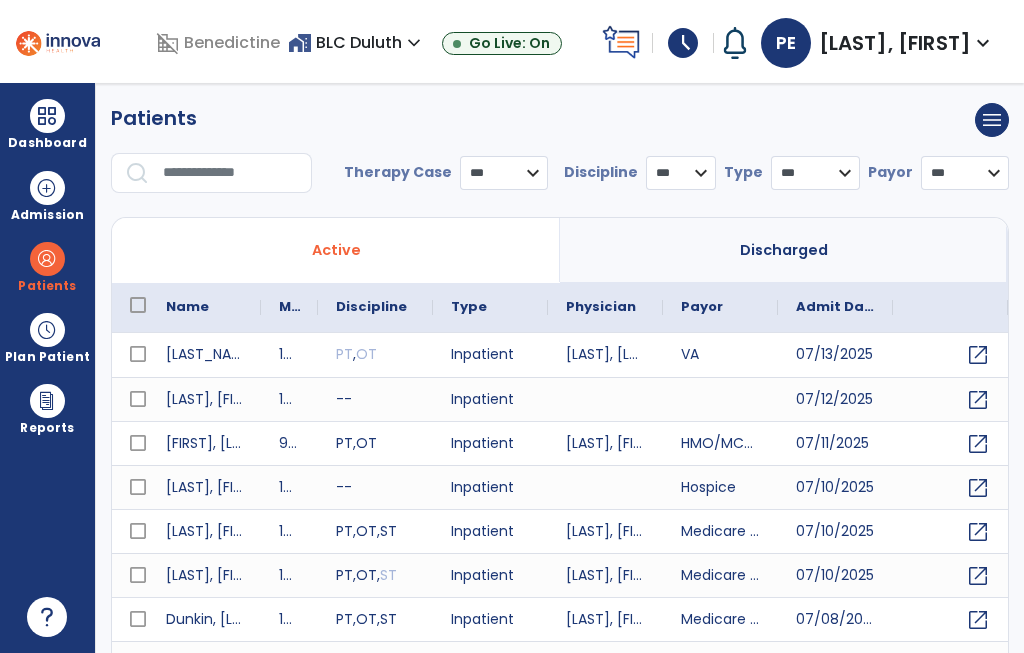 click at bounding box center (230, 173) 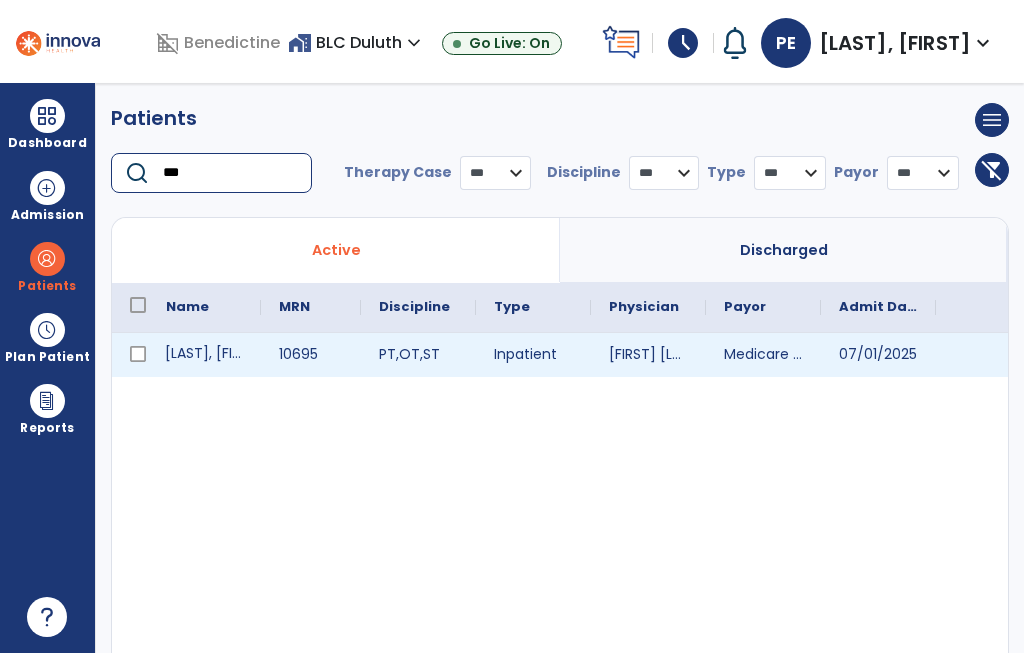 type on "***" 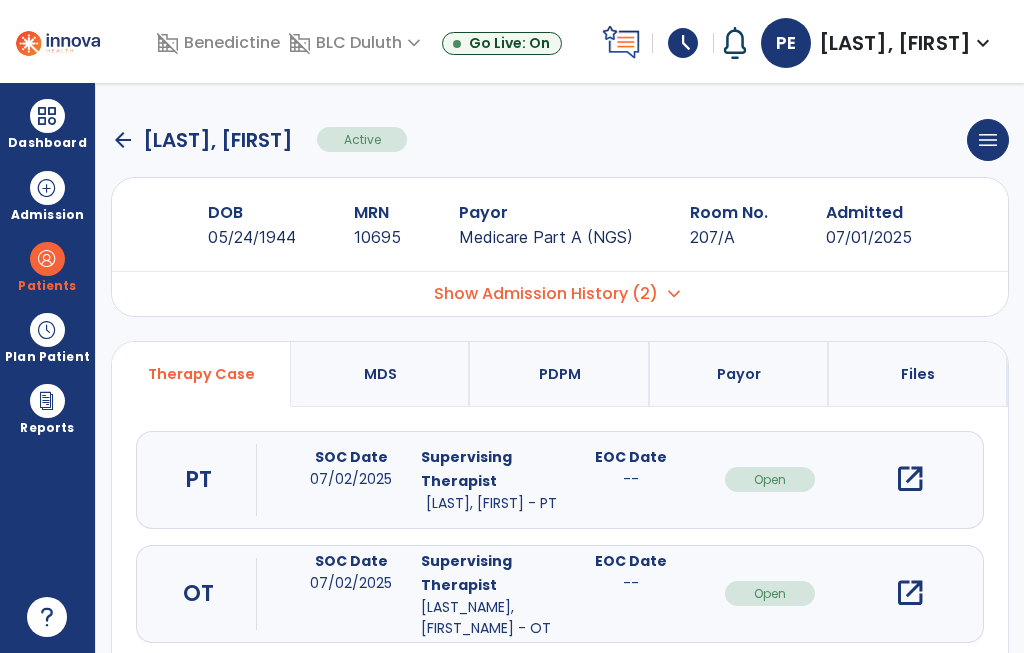 click on "open_in_new" at bounding box center (910, 593) 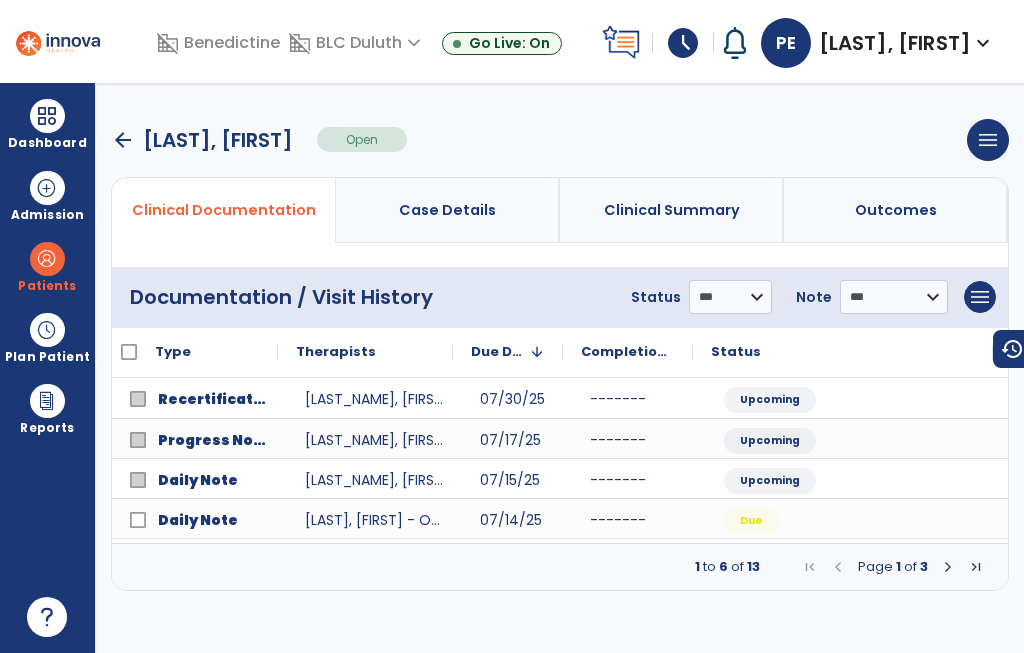 scroll, scrollTop: 0, scrollLeft: -1, axis: horizontal 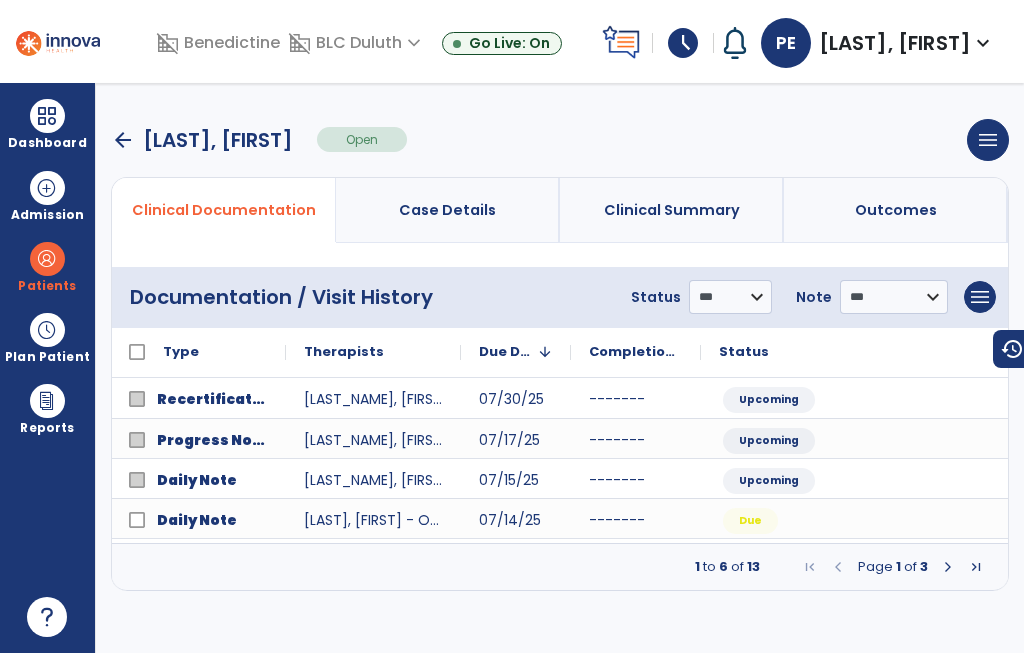 click at bounding box center [948, 567] 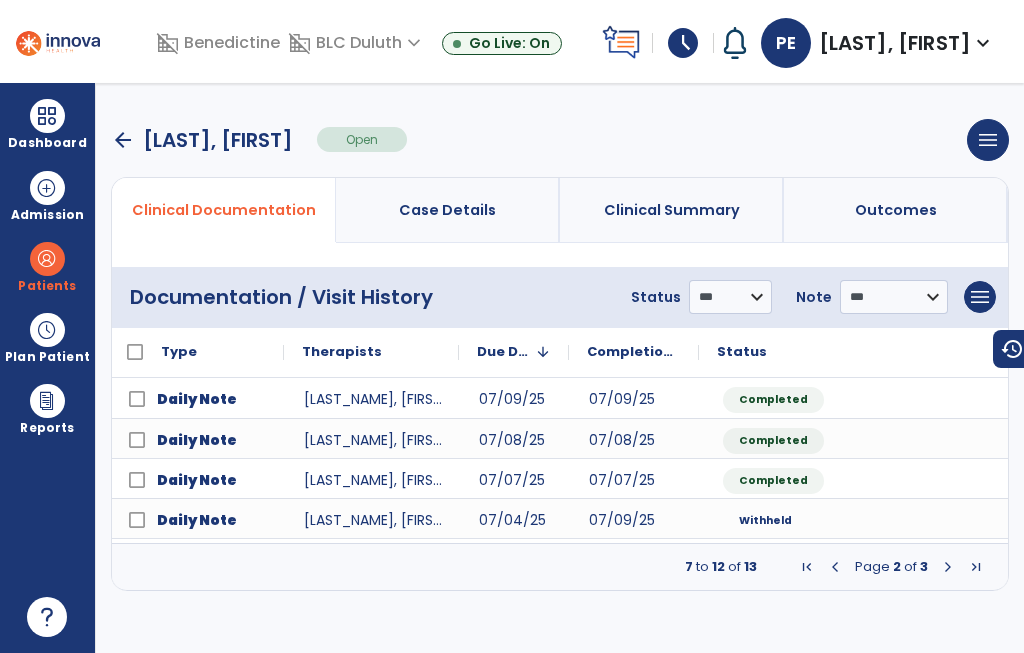 scroll, scrollTop: 0, scrollLeft: 1, axis: horizontal 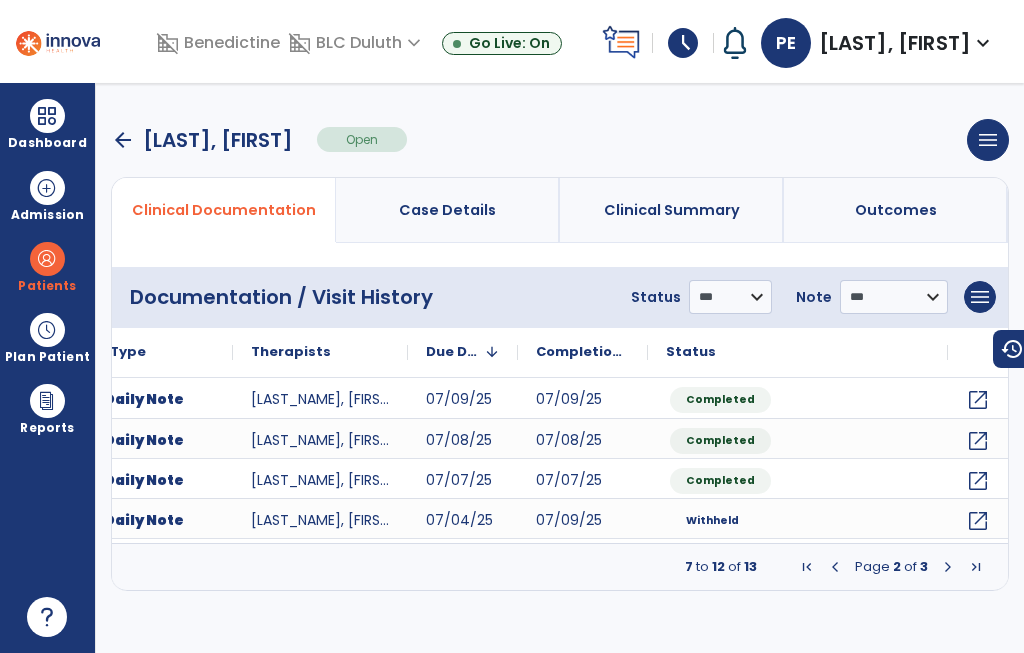 click on "open_in_new" 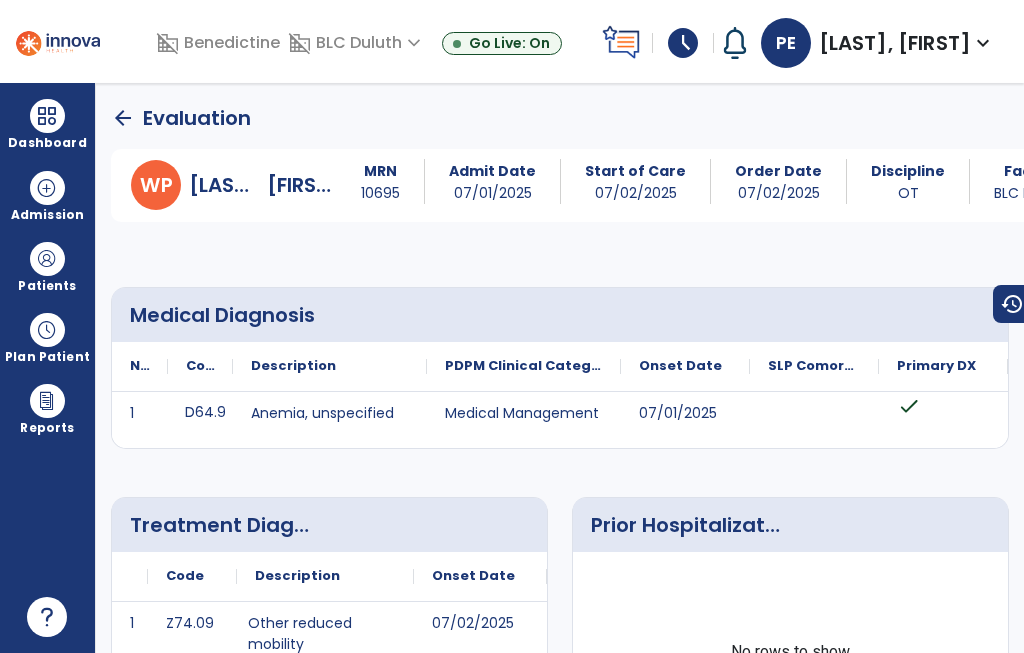 scroll, scrollTop: 0, scrollLeft: 0, axis: both 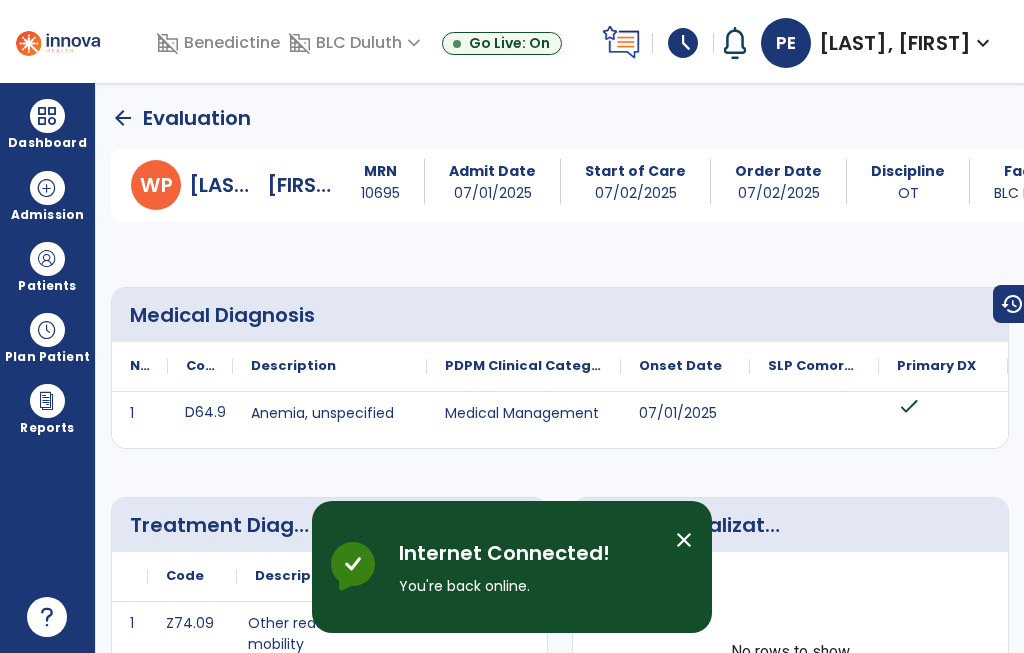 click on "close" at bounding box center (684, 540) 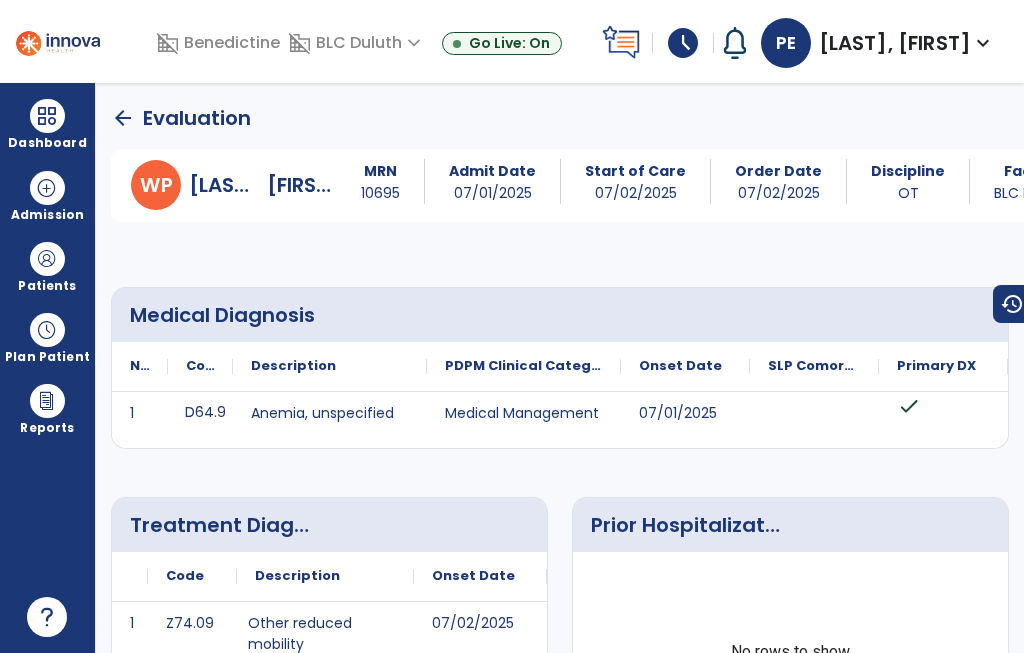 click on "arrow_back" 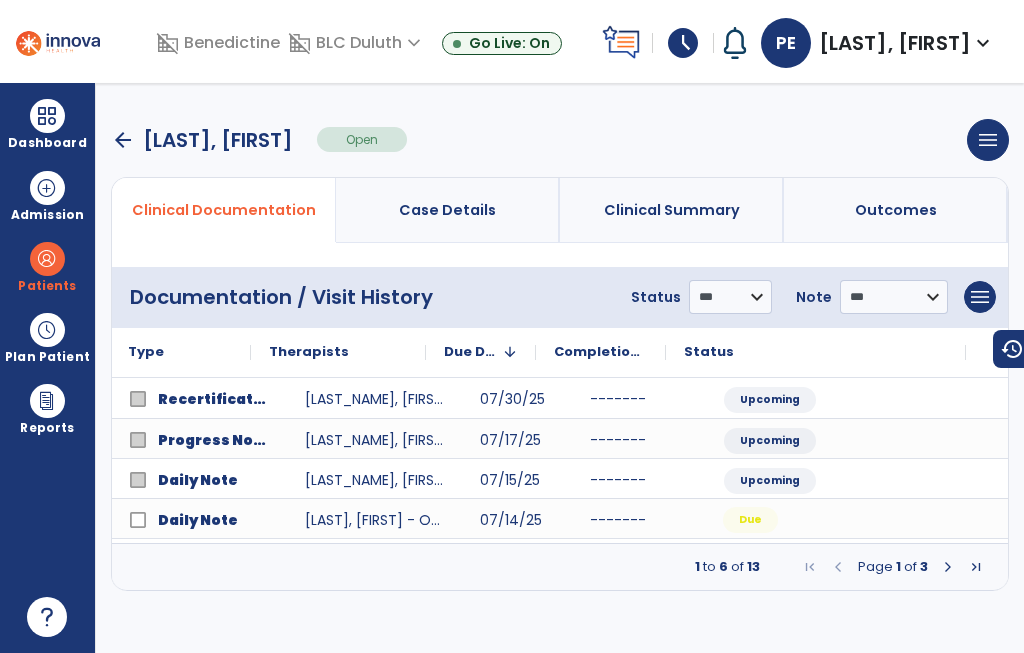 scroll, scrollTop: 0, scrollLeft: 60, axis: horizontal 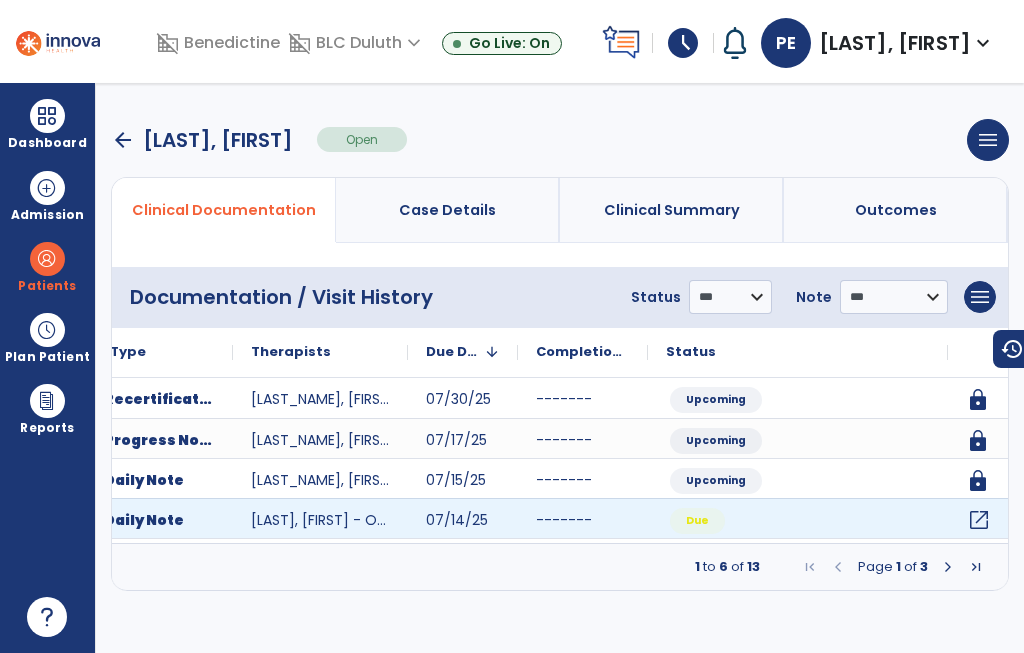 click on "open_in_new" 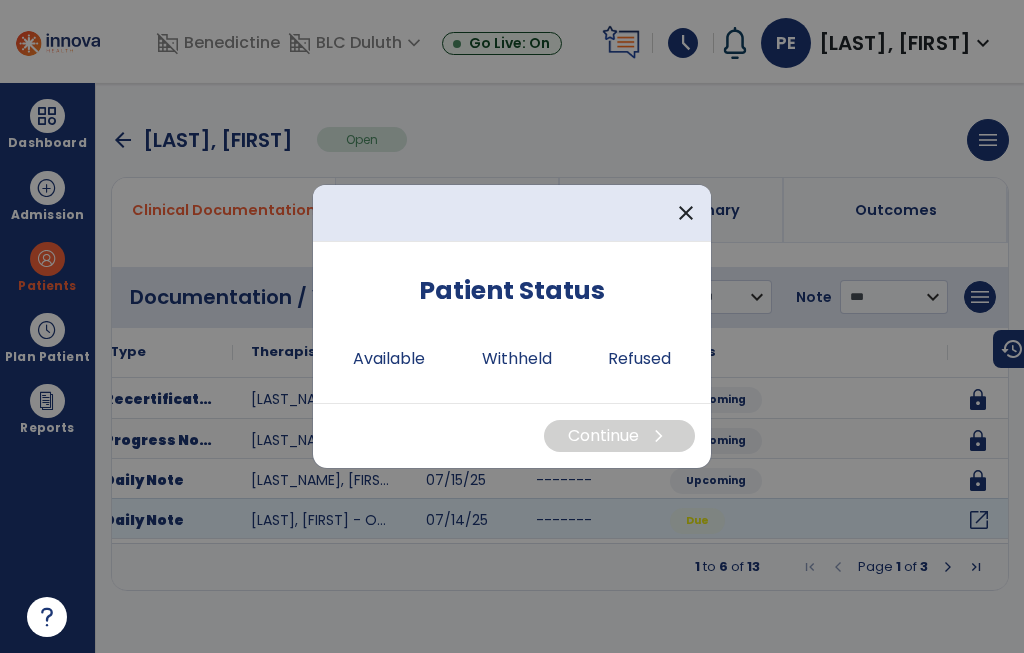 click on "Available" at bounding box center (389, 359) 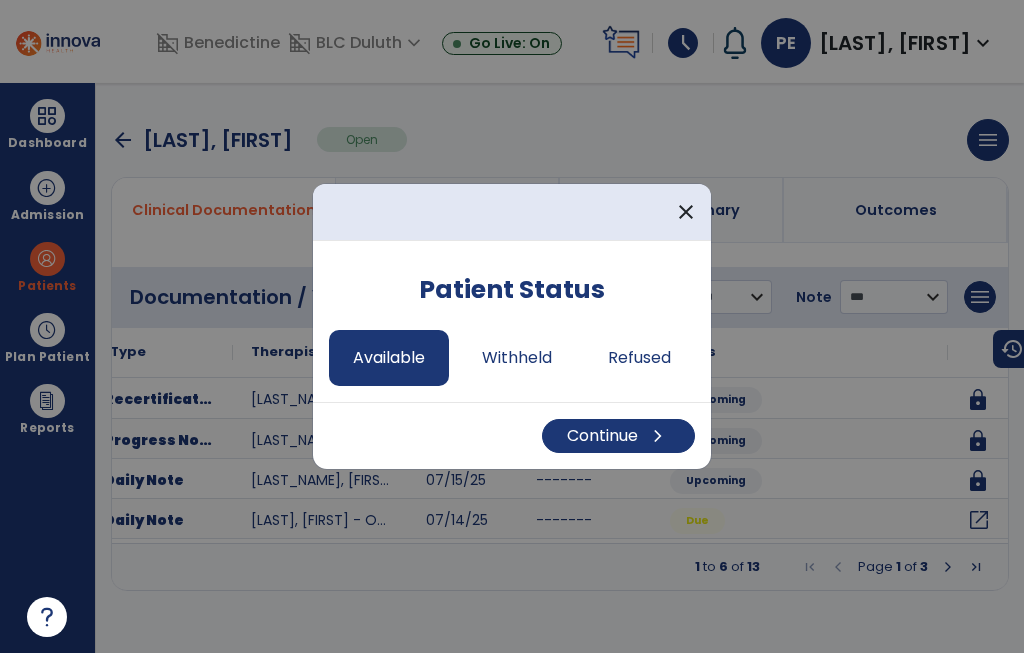 click on "chevron_right" at bounding box center [658, 436] 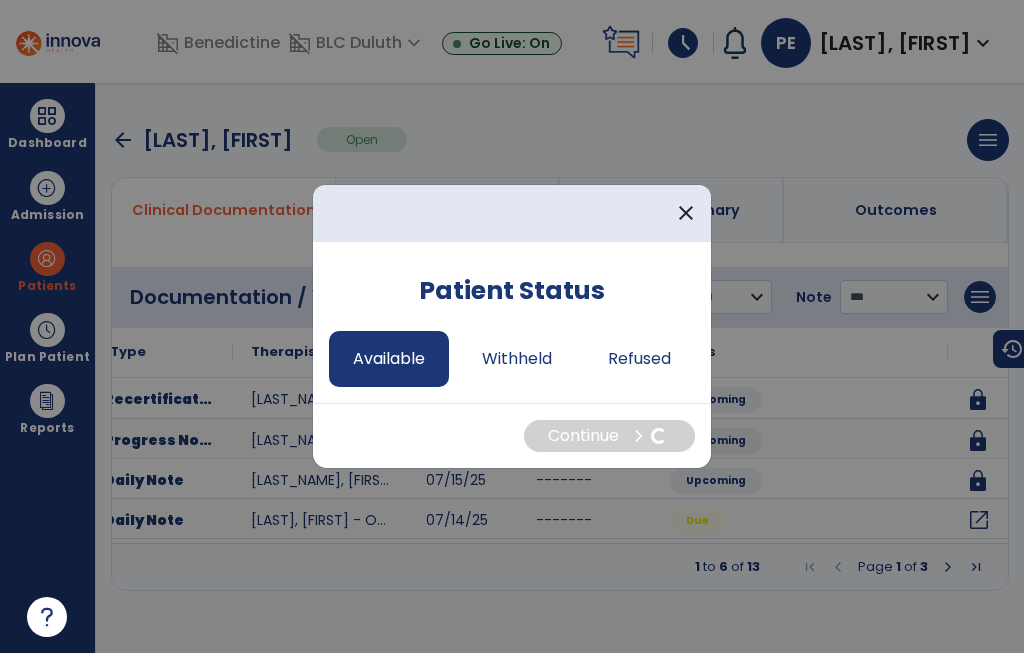 select on "*" 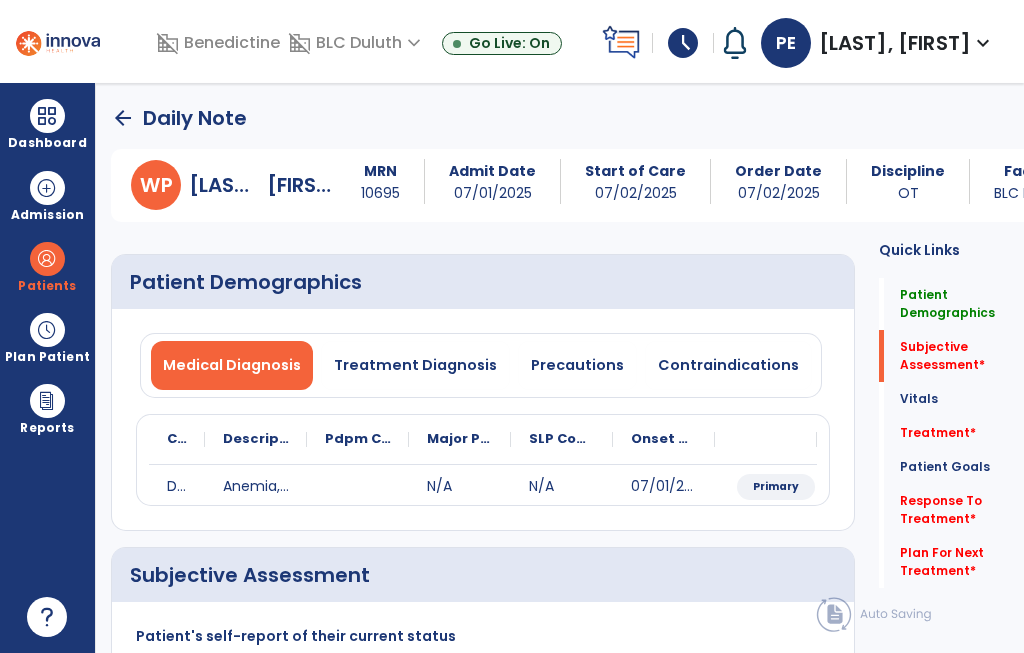 click on "Treatment   *" 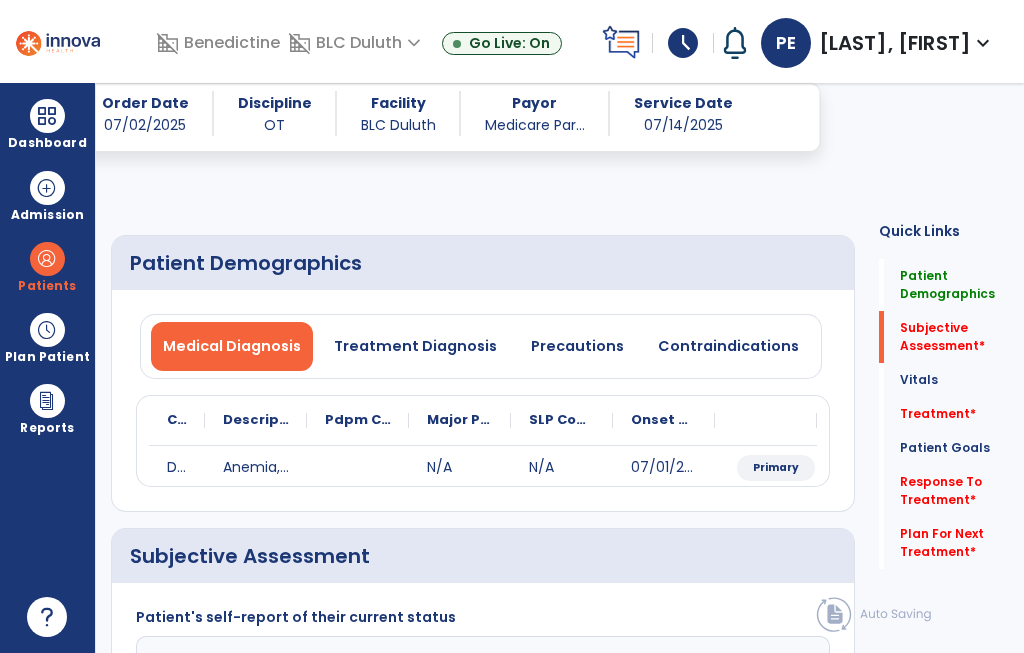 scroll, scrollTop: 283, scrollLeft: 0, axis: vertical 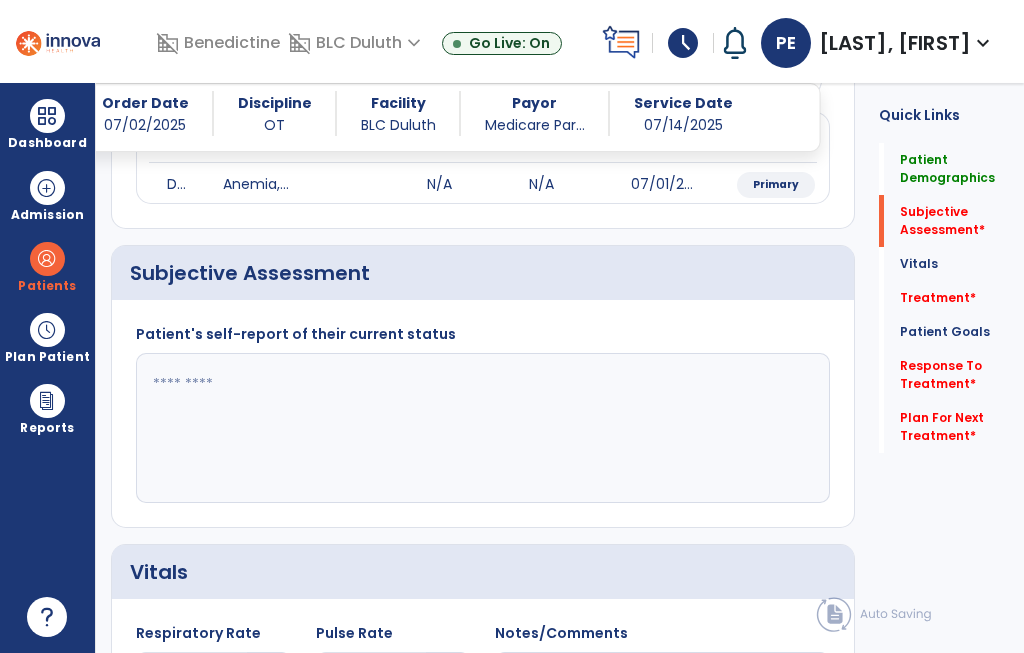 click 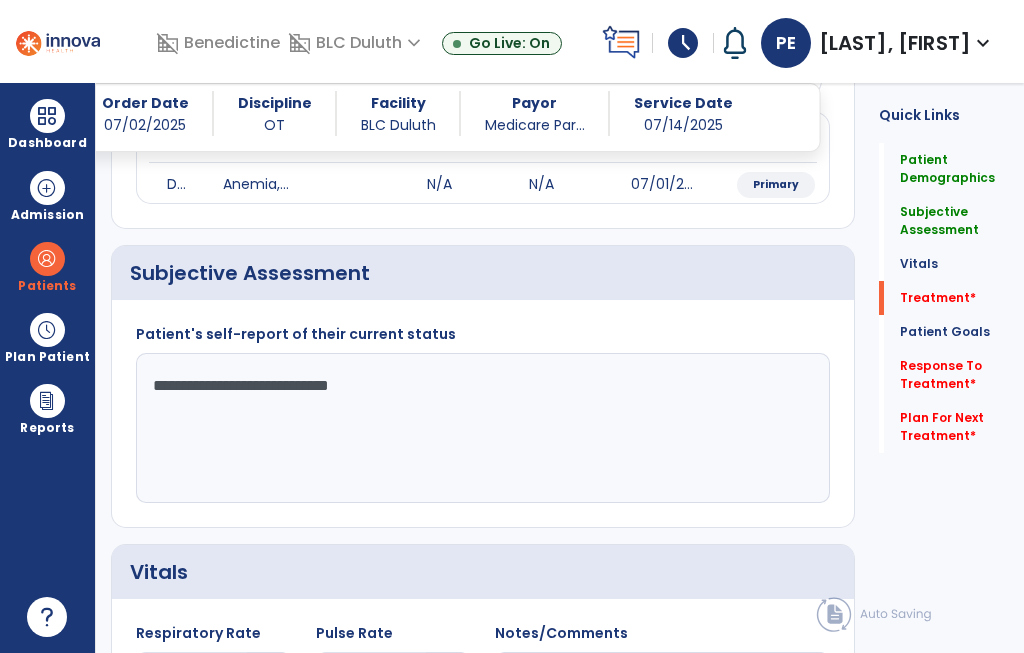type on "**********" 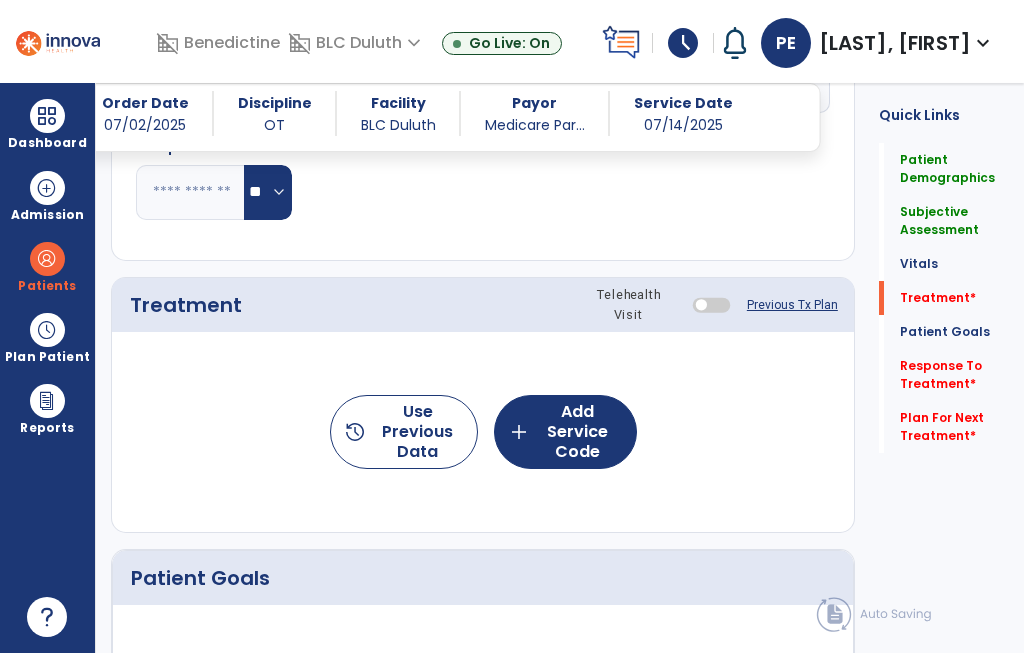 click on "add  Add Service Code" 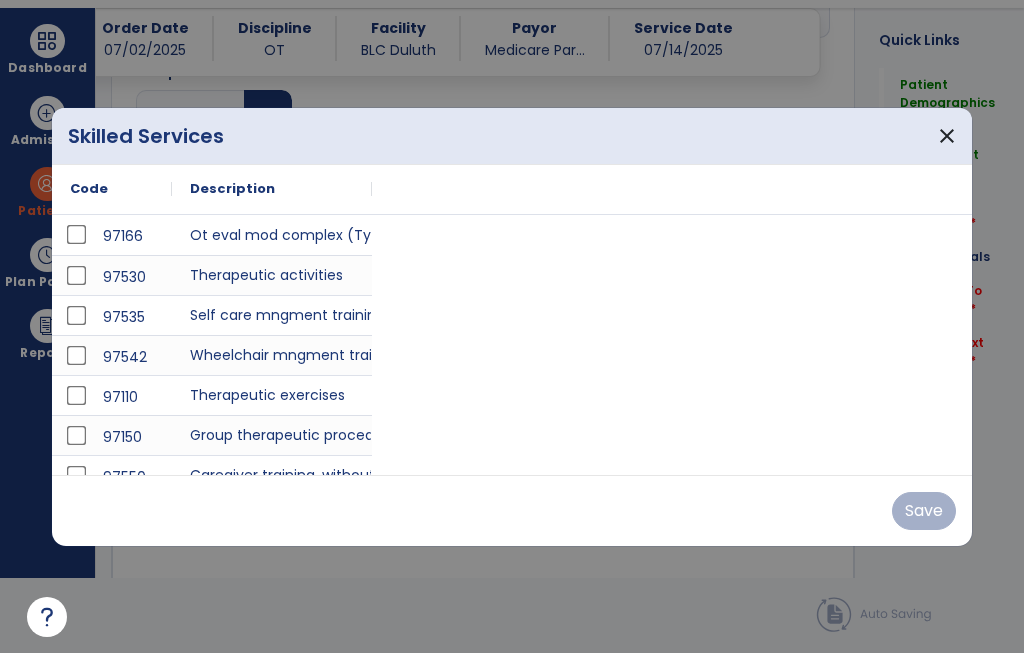scroll, scrollTop: 0, scrollLeft: 0, axis: both 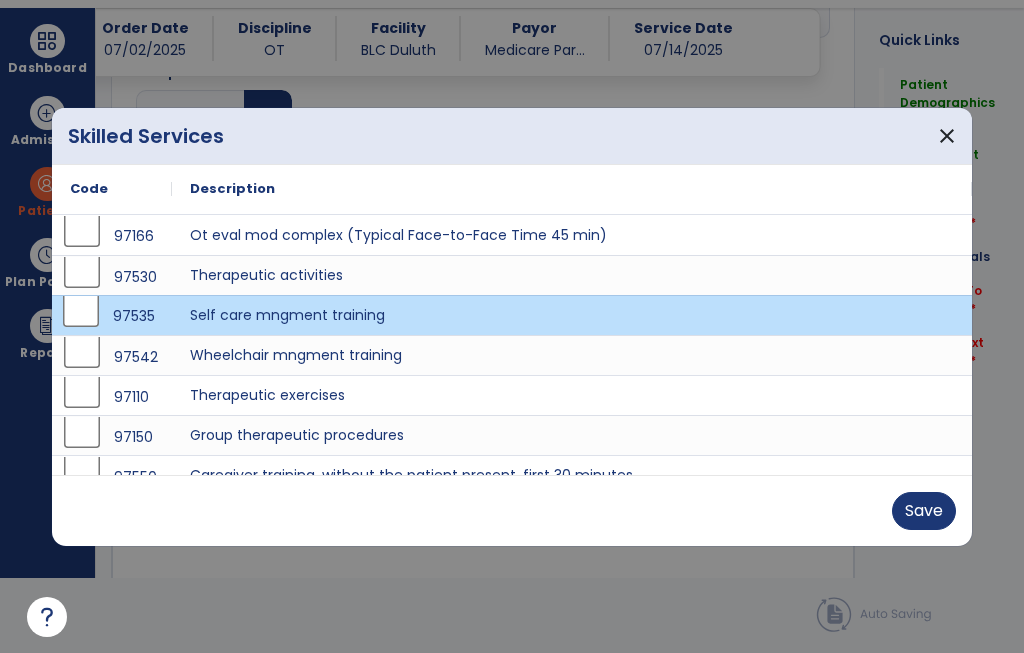click on "Save" at bounding box center [924, 511] 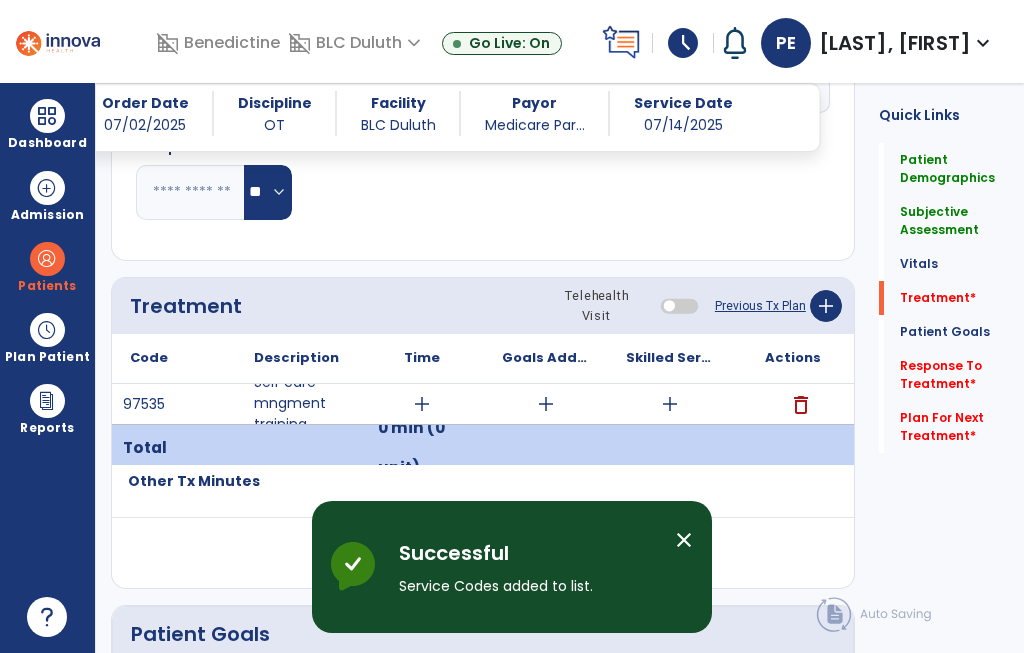 scroll, scrollTop: 75, scrollLeft: 0, axis: vertical 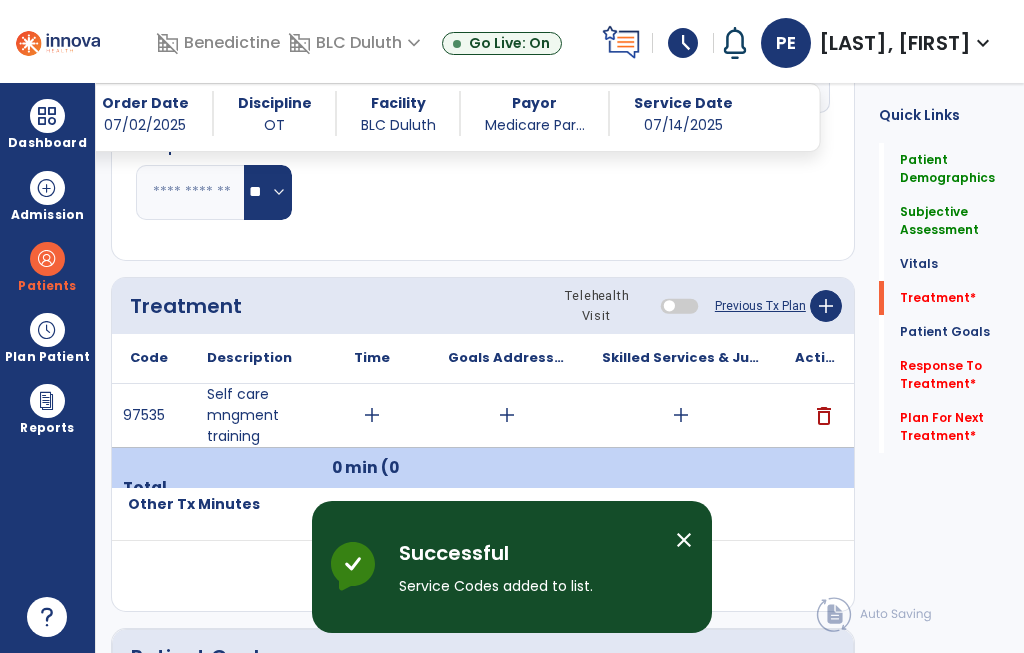 click on "add" at bounding box center (681, 415) 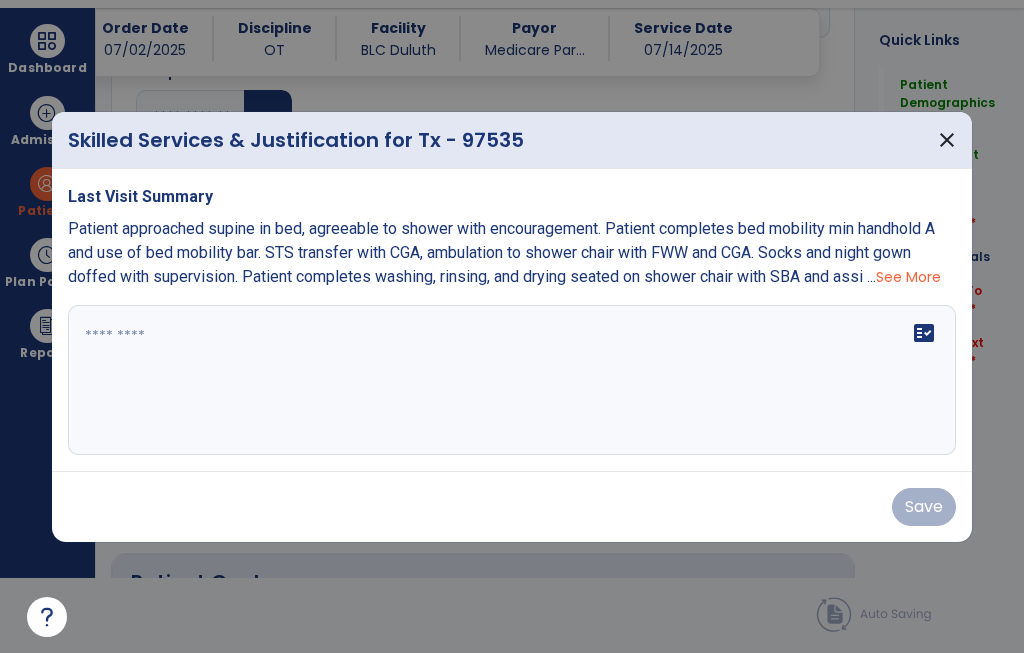 scroll, scrollTop: 0, scrollLeft: 0, axis: both 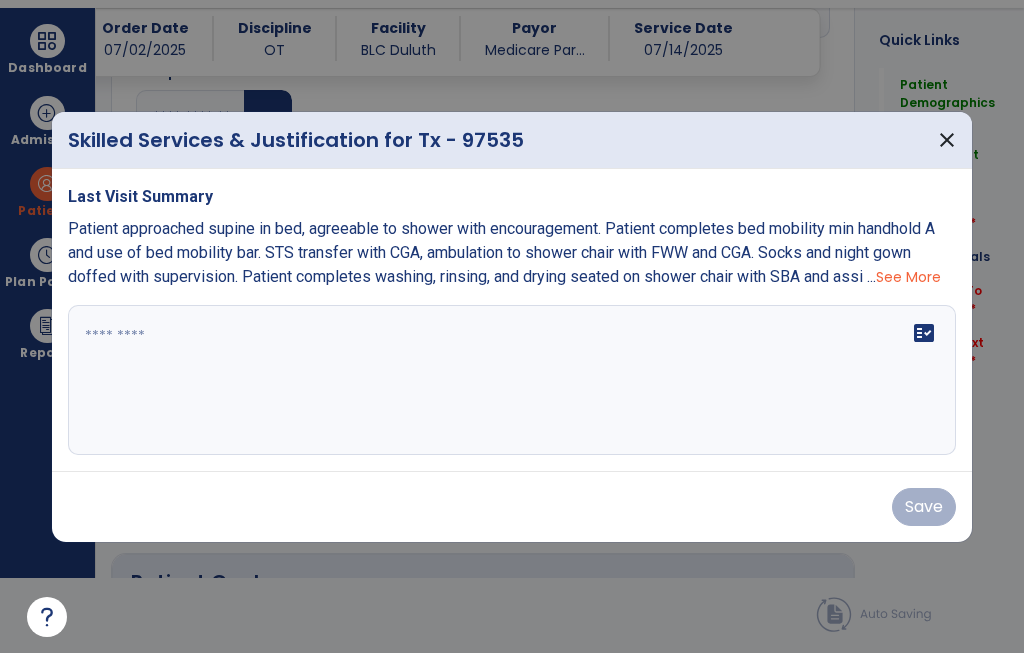 click on "fact_check" at bounding box center [512, 380] 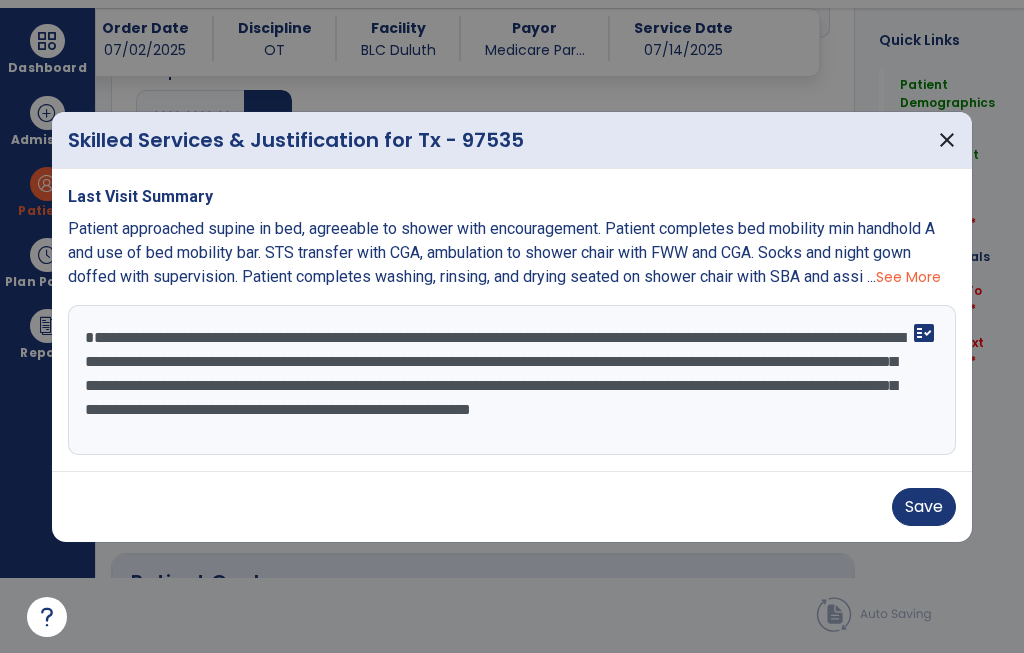 type on "**********" 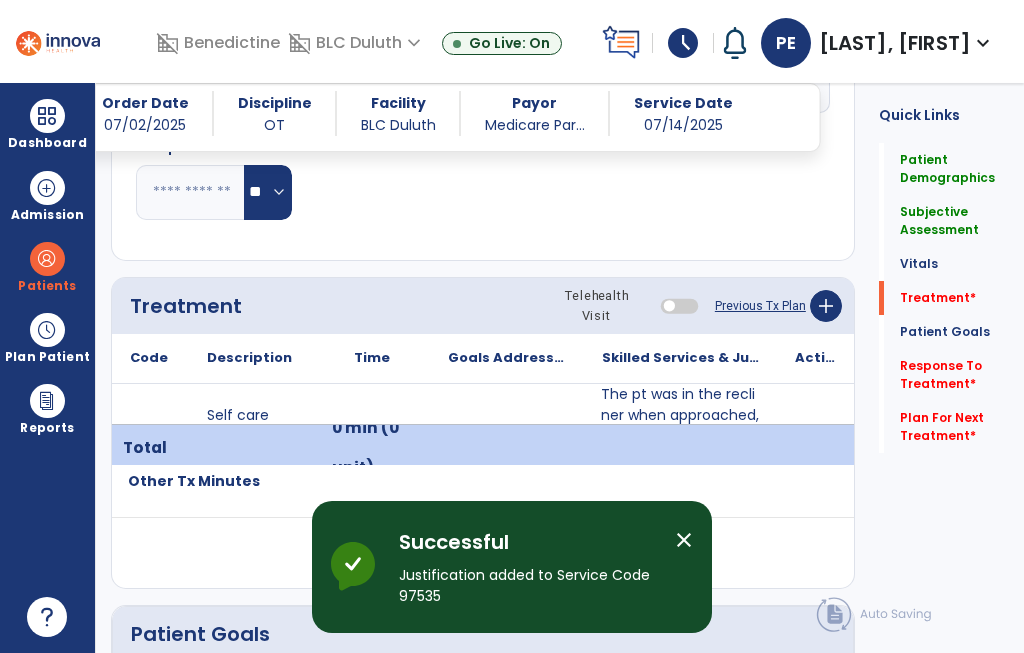 scroll, scrollTop: 75, scrollLeft: 0, axis: vertical 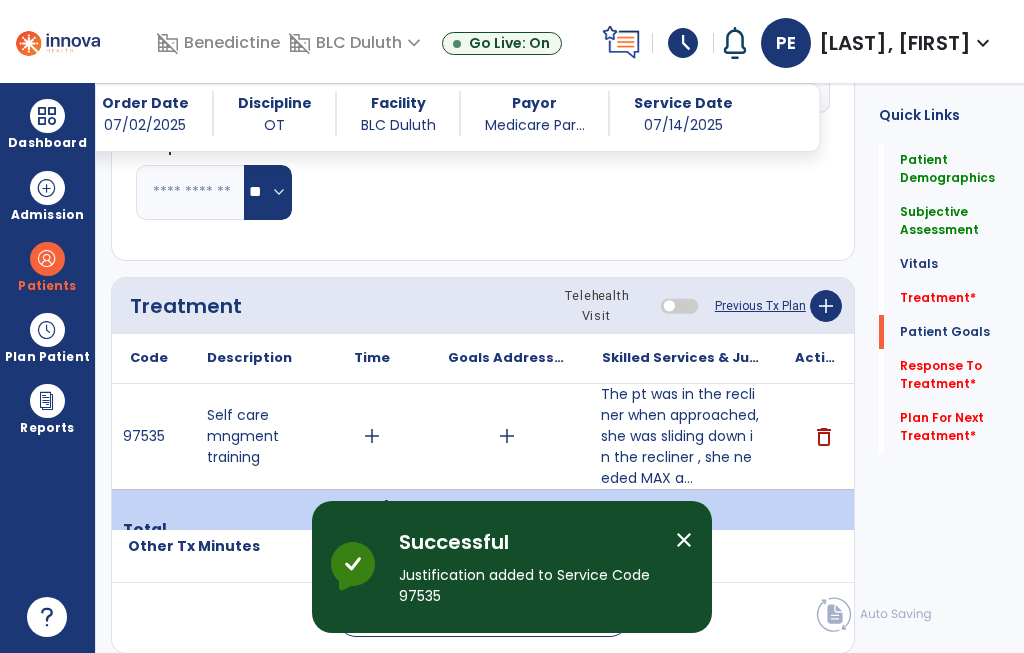 click on "Response To Treatment   *" 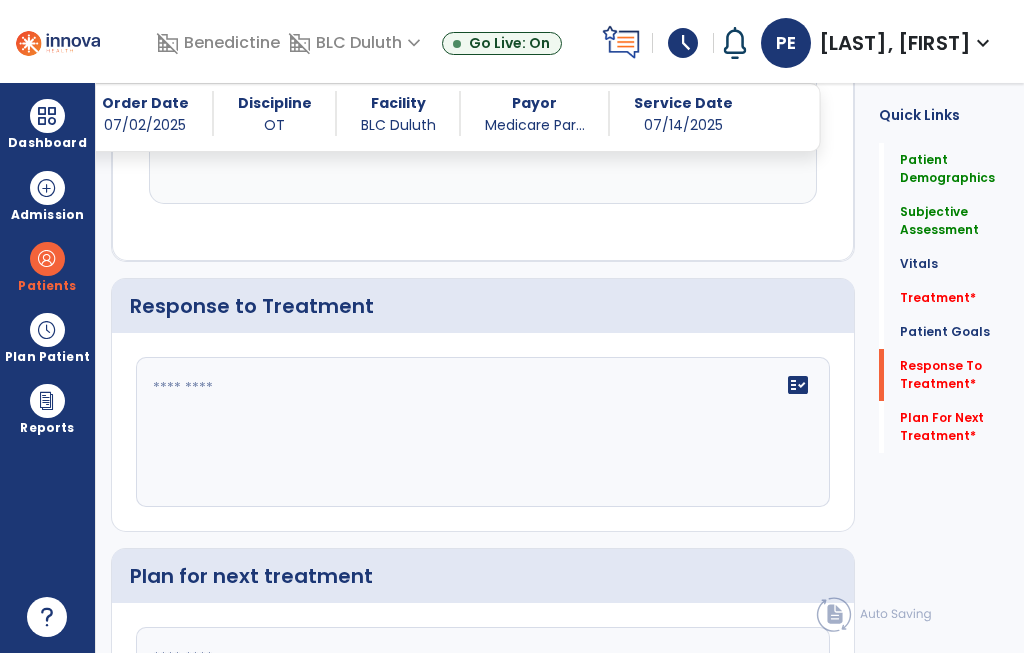 click on "fact_check" 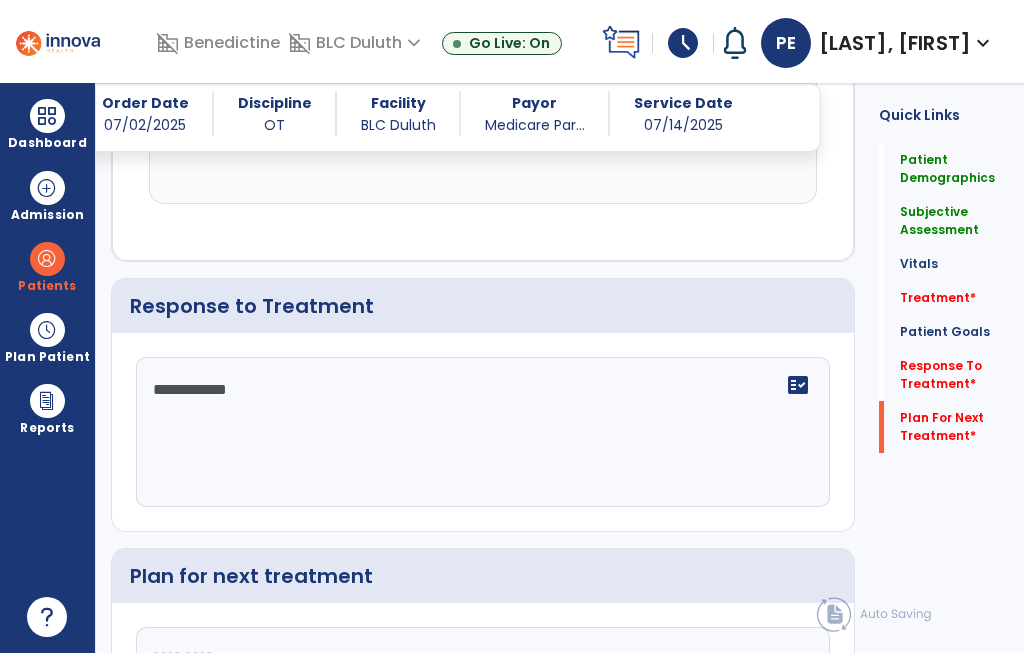 type on "**********" 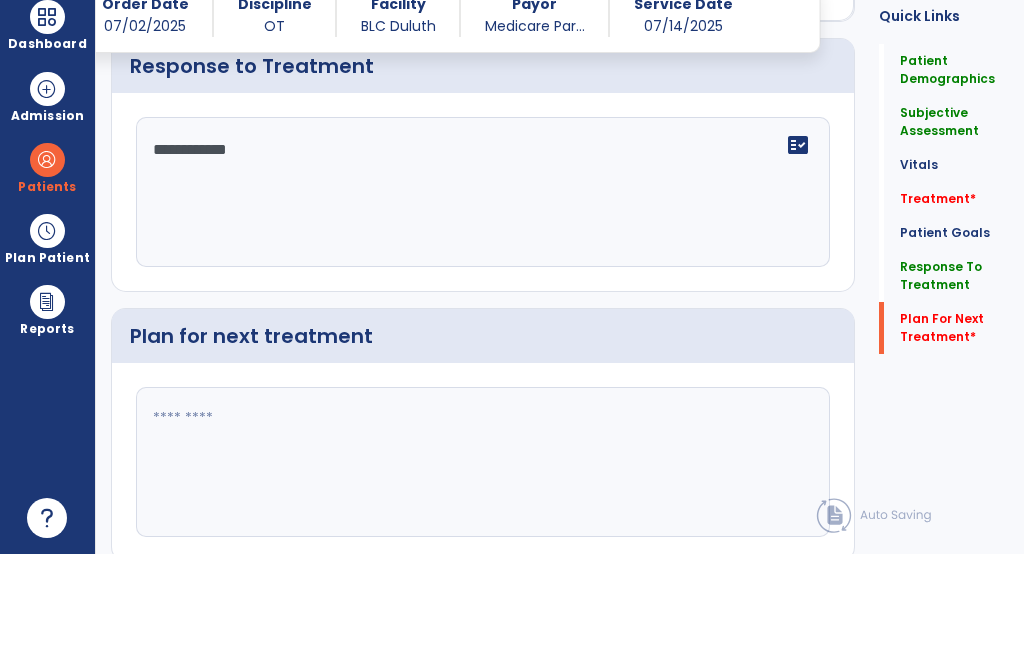 click 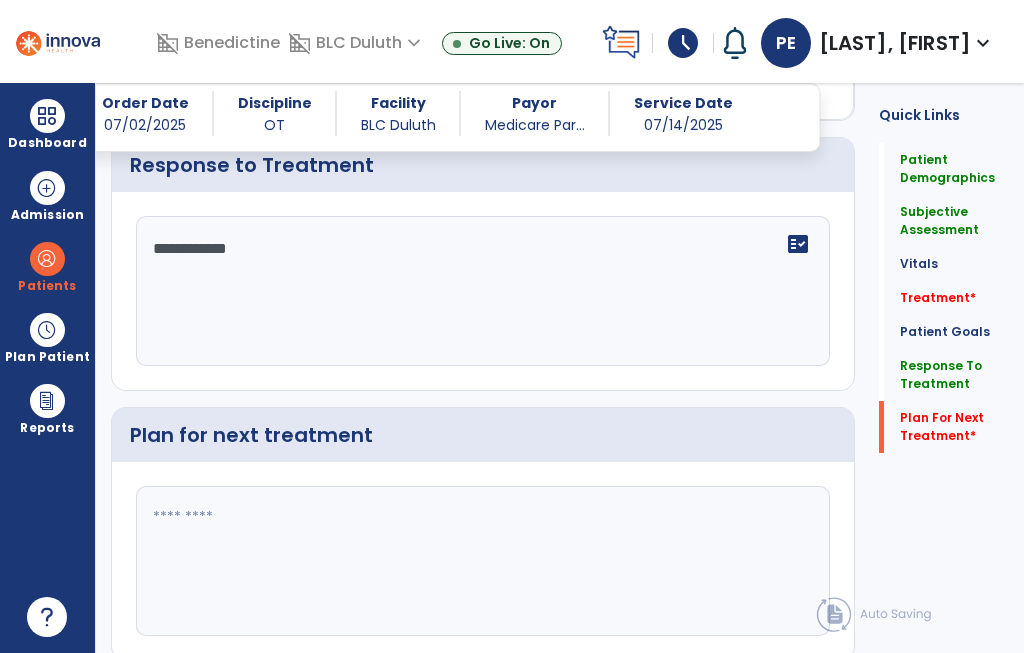 scroll, scrollTop: 3140, scrollLeft: 0, axis: vertical 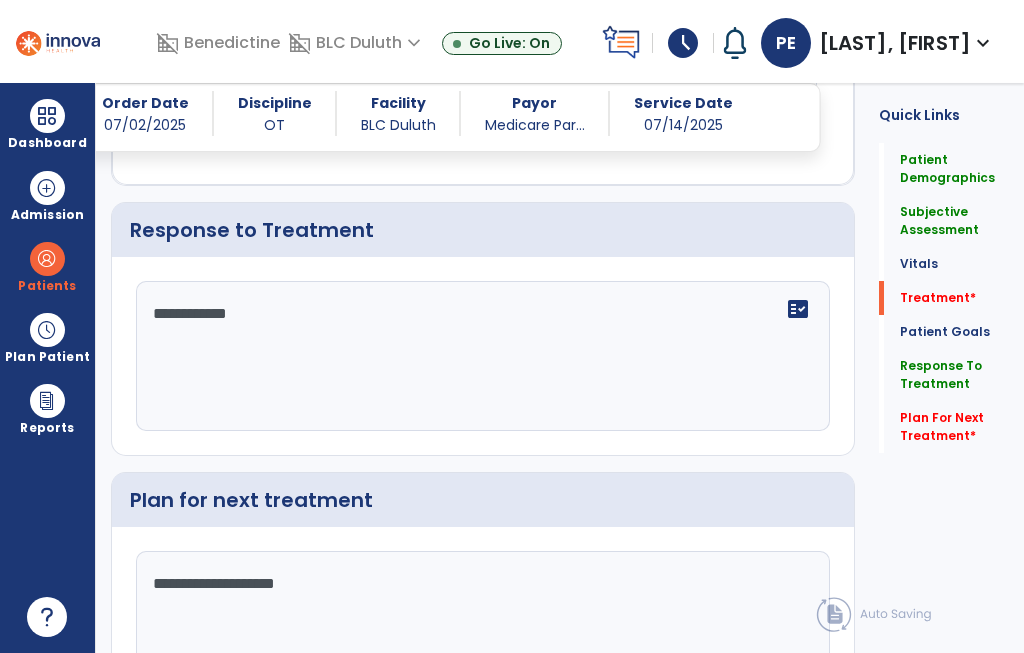 type on "**********" 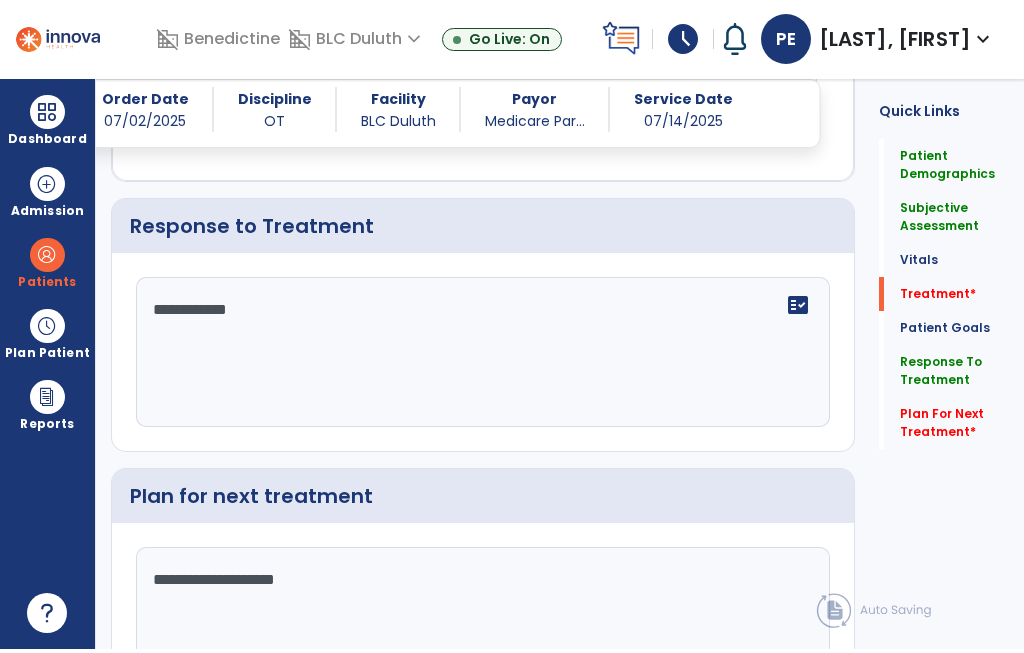 scroll, scrollTop: 1033, scrollLeft: 0, axis: vertical 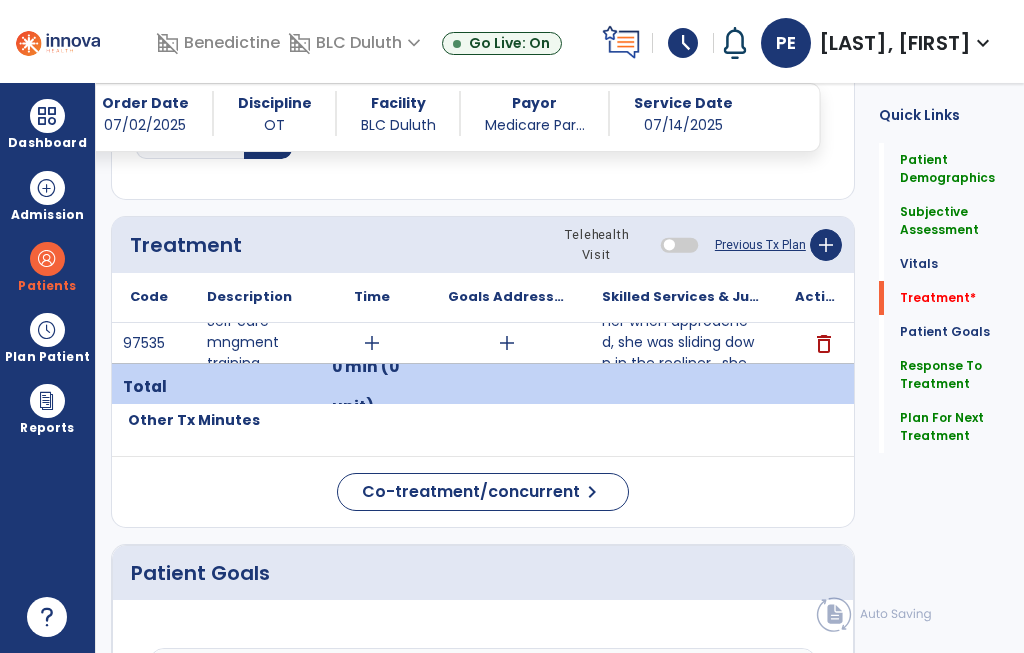 click on "add" at bounding box center (372, 343) 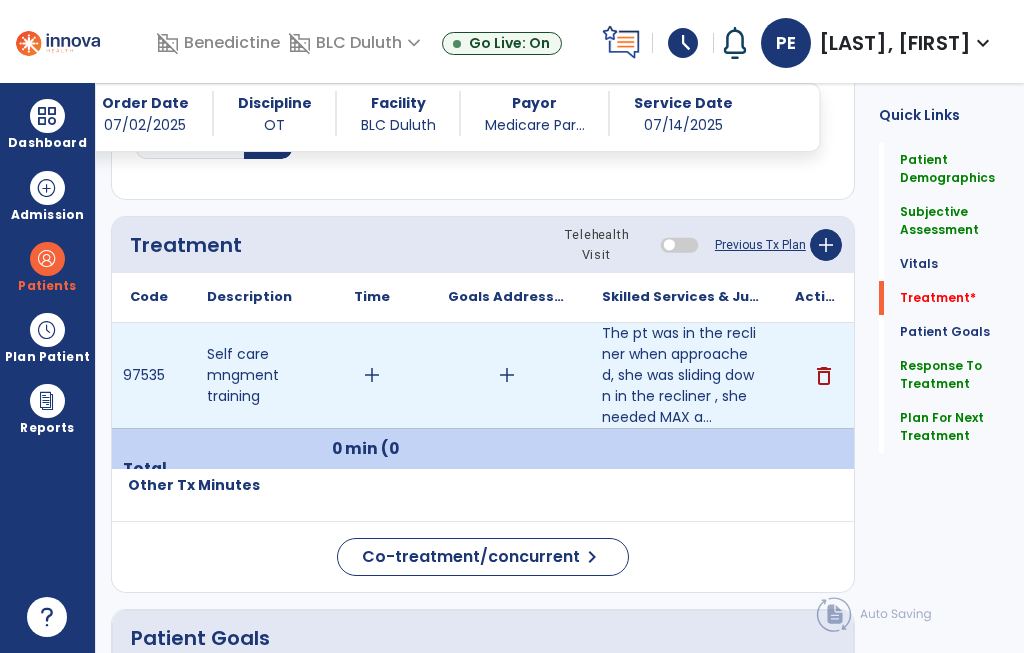 click on "add" at bounding box center [372, 375] 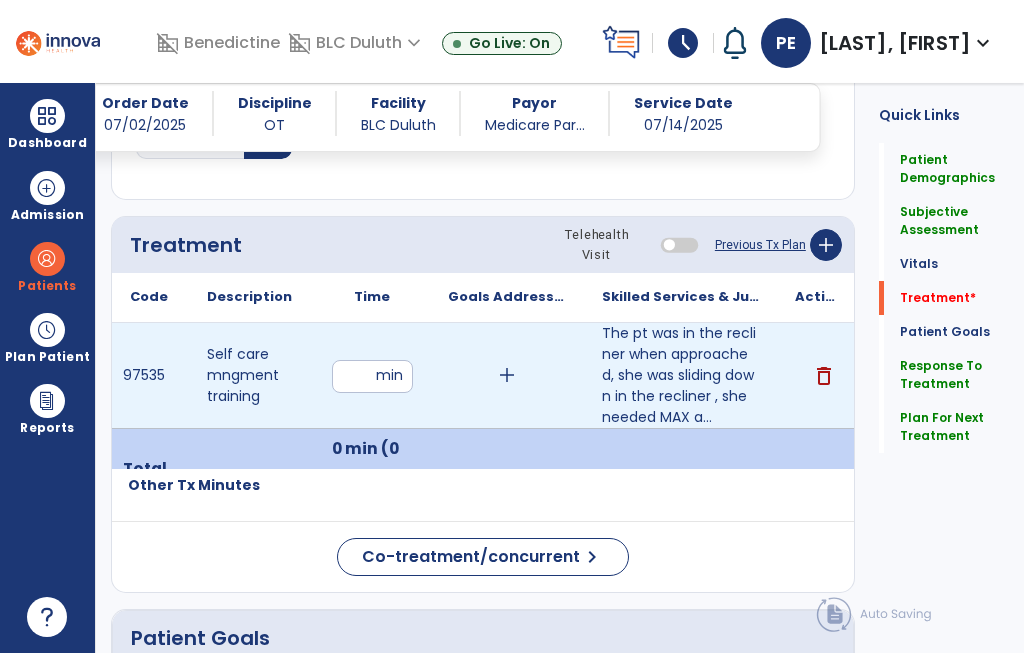 scroll, scrollTop: 6, scrollLeft: 0, axis: vertical 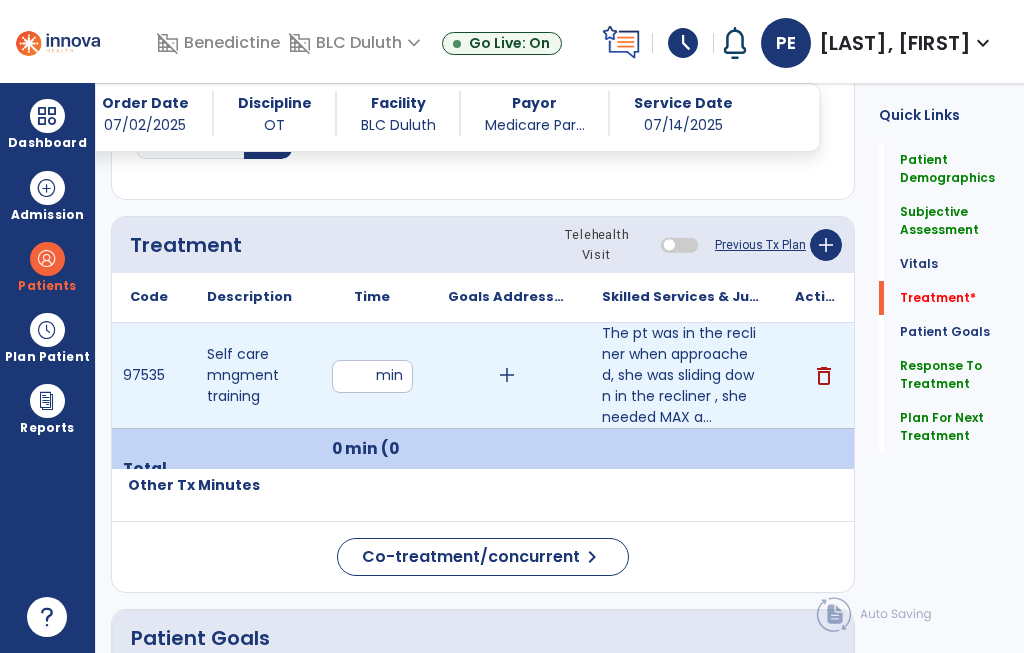 type on "**" 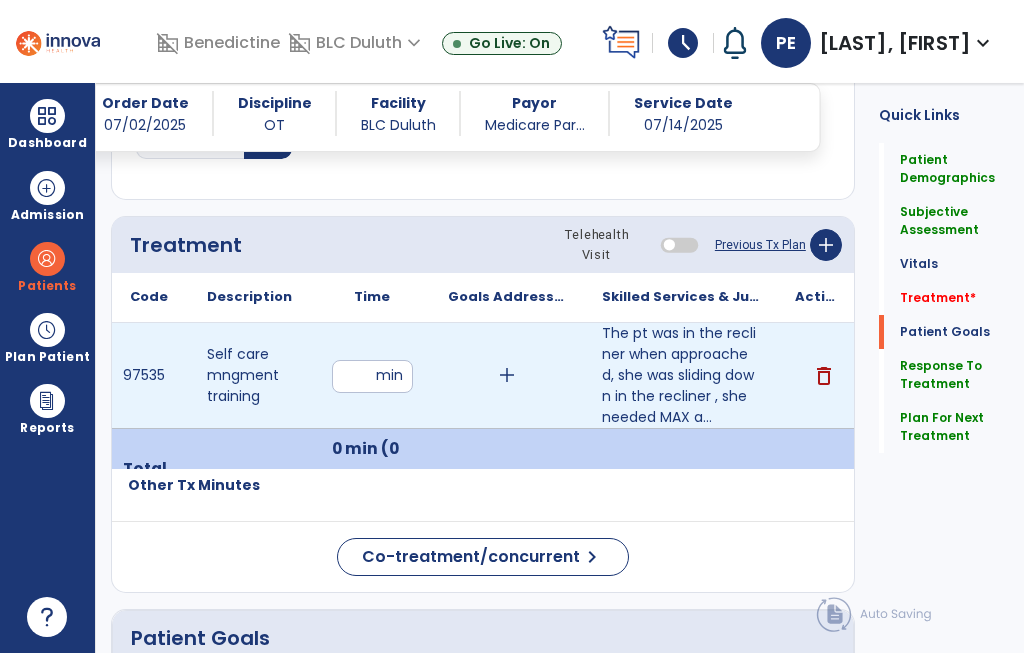click on "Plan For Next Treatment" 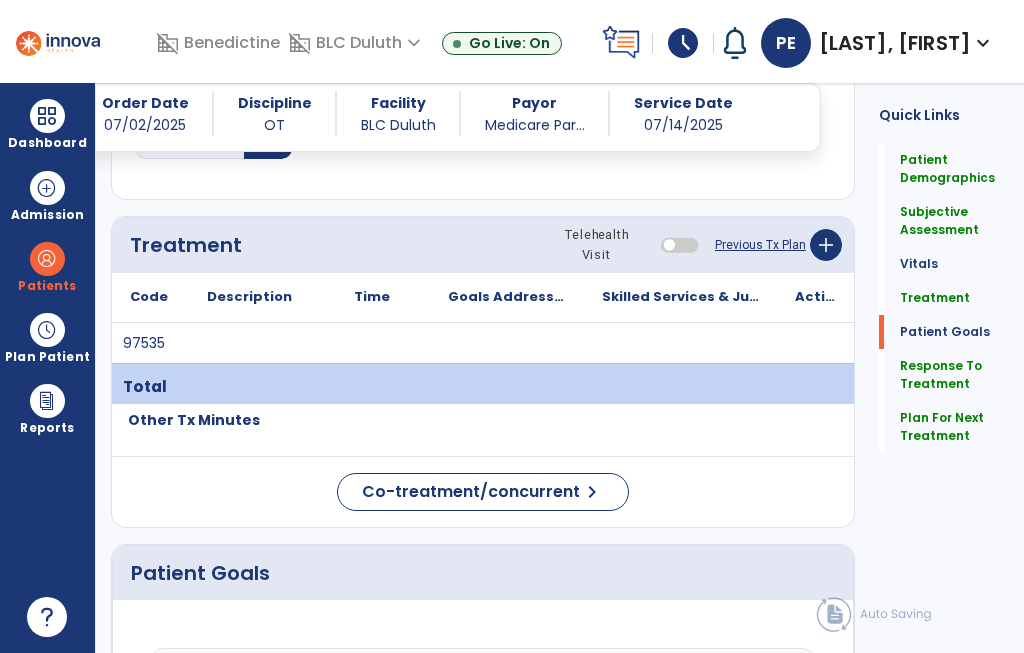 scroll, scrollTop: 3140, scrollLeft: 0, axis: vertical 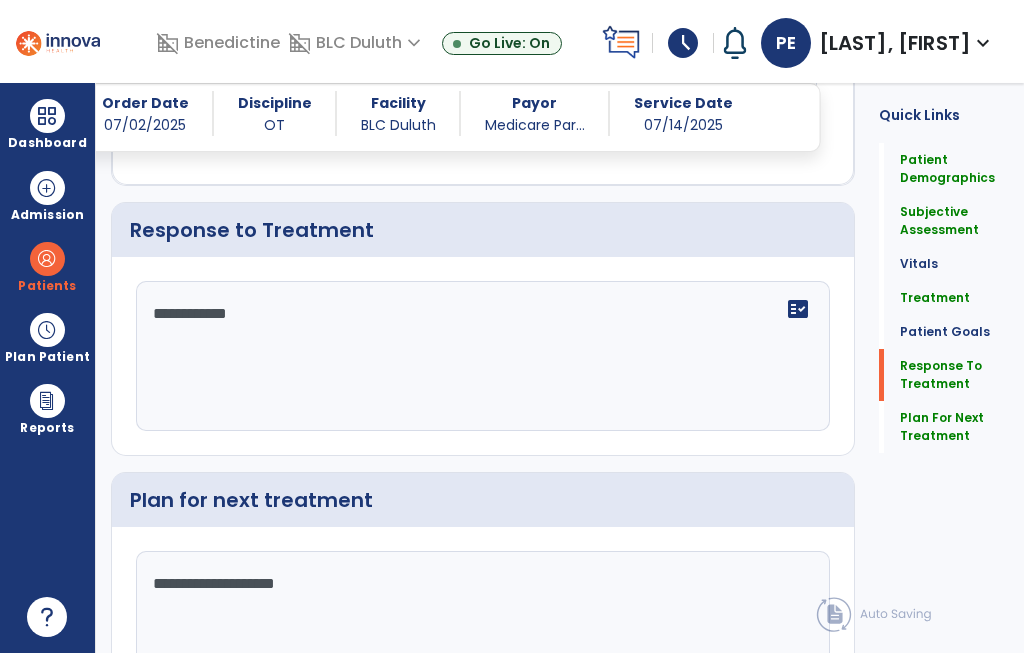 click on "**********" 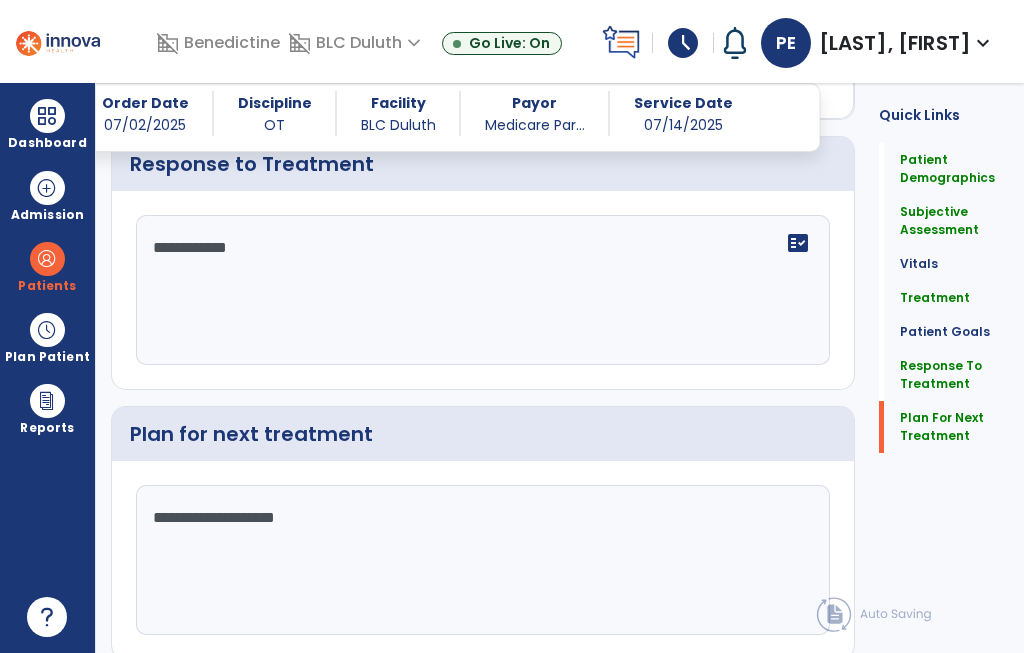 scroll, scrollTop: 3205, scrollLeft: 0, axis: vertical 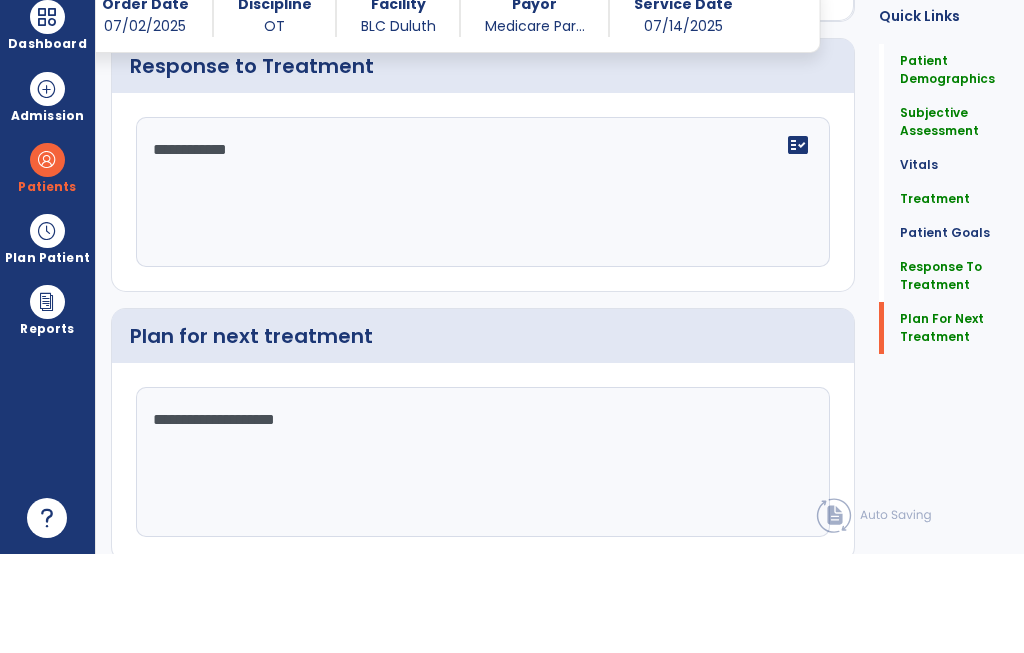 click on "Sign Doc" 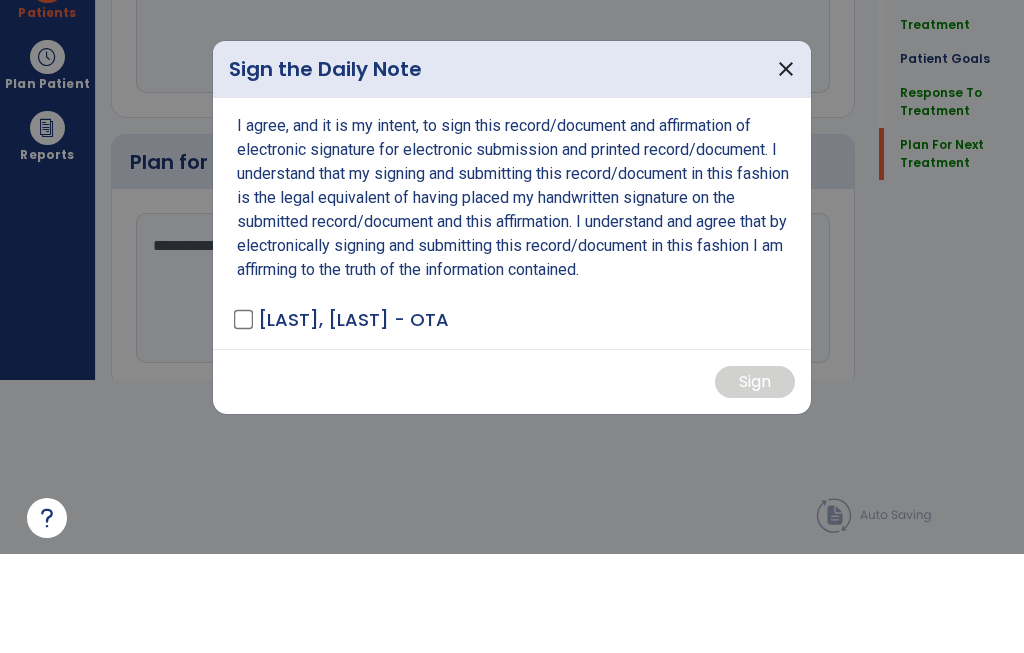 scroll, scrollTop: 0, scrollLeft: 0, axis: both 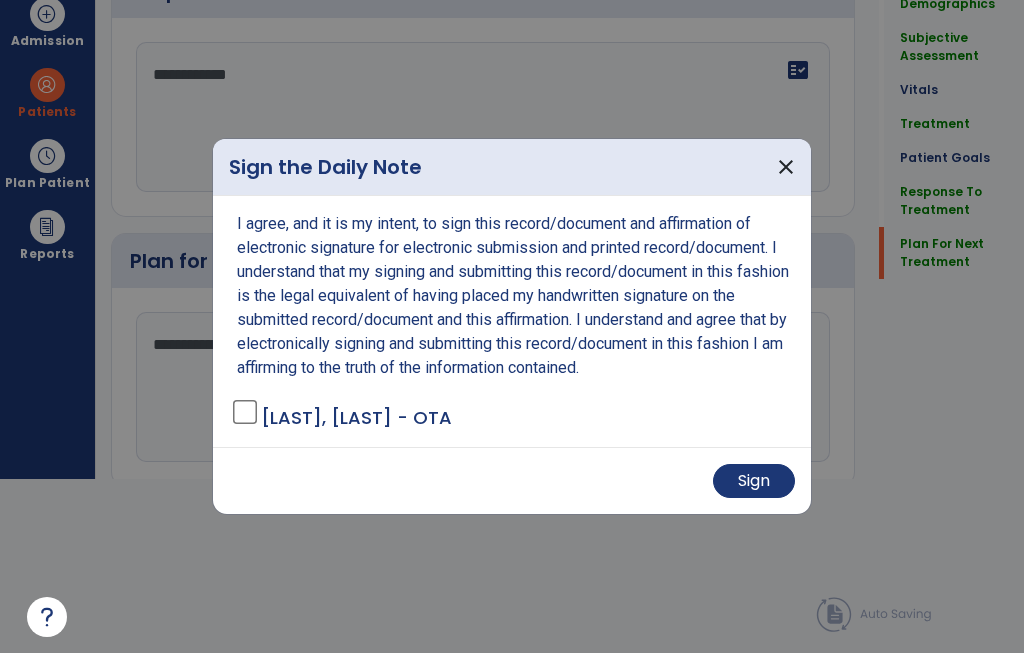 click on "Sign" at bounding box center (754, 481) 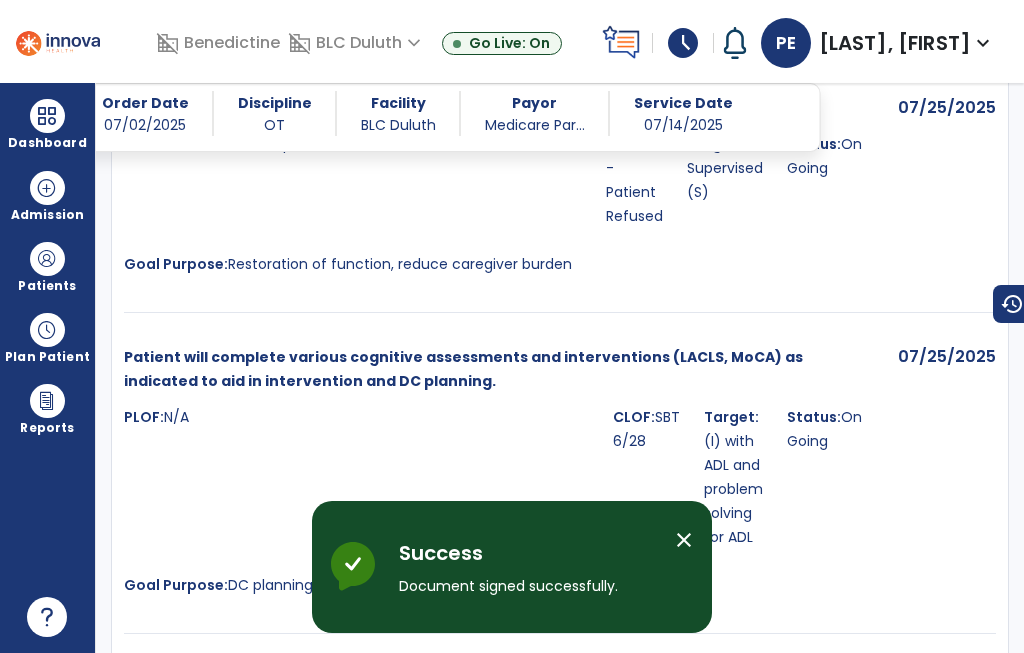 scroll, scrollTop: 75, scrollLeft: 0, axis: vertical 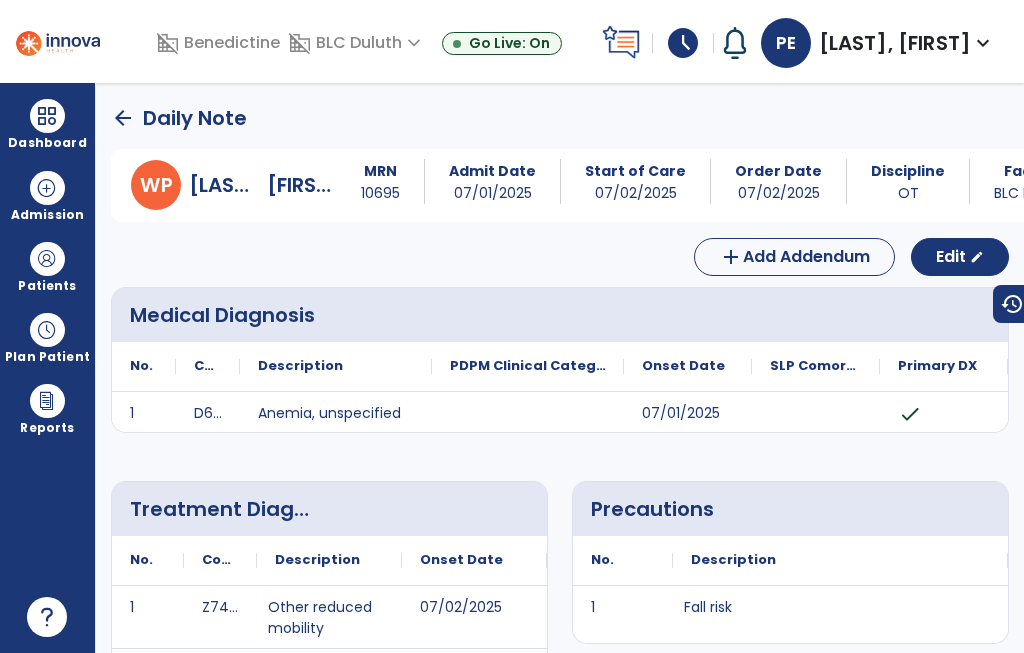 click on "arrow_back" 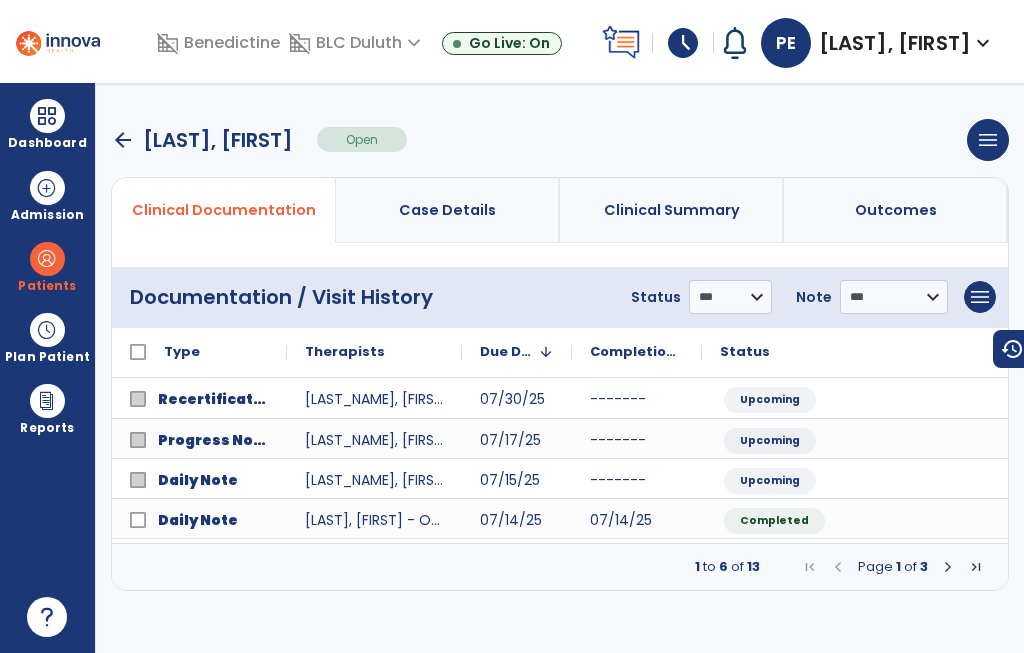 click on "arrow_back" at bounding box center (123, 140) 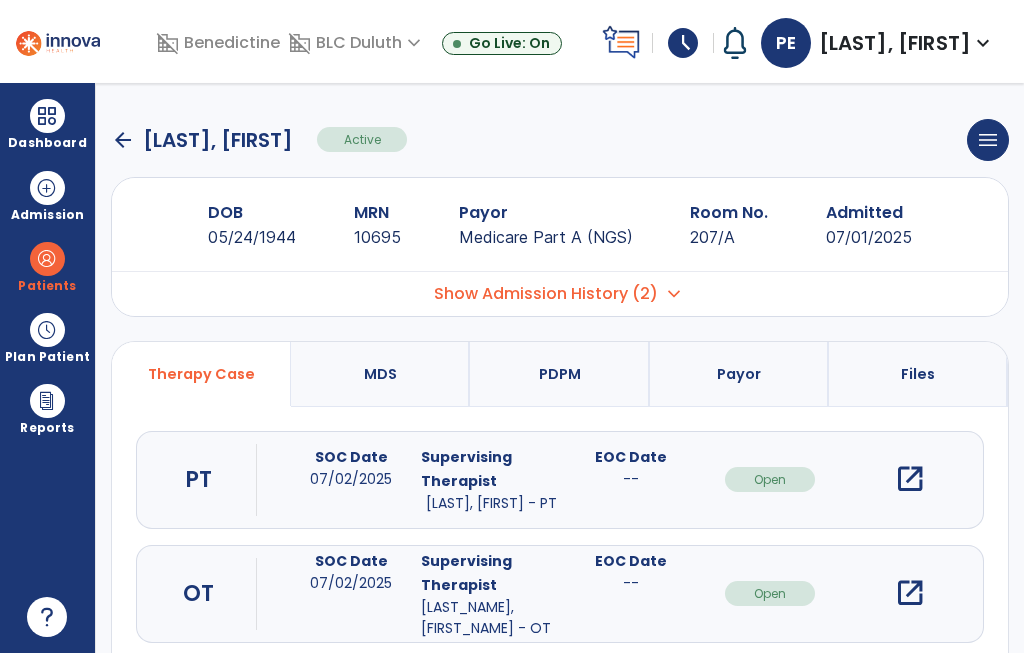 click on "arrow_back" 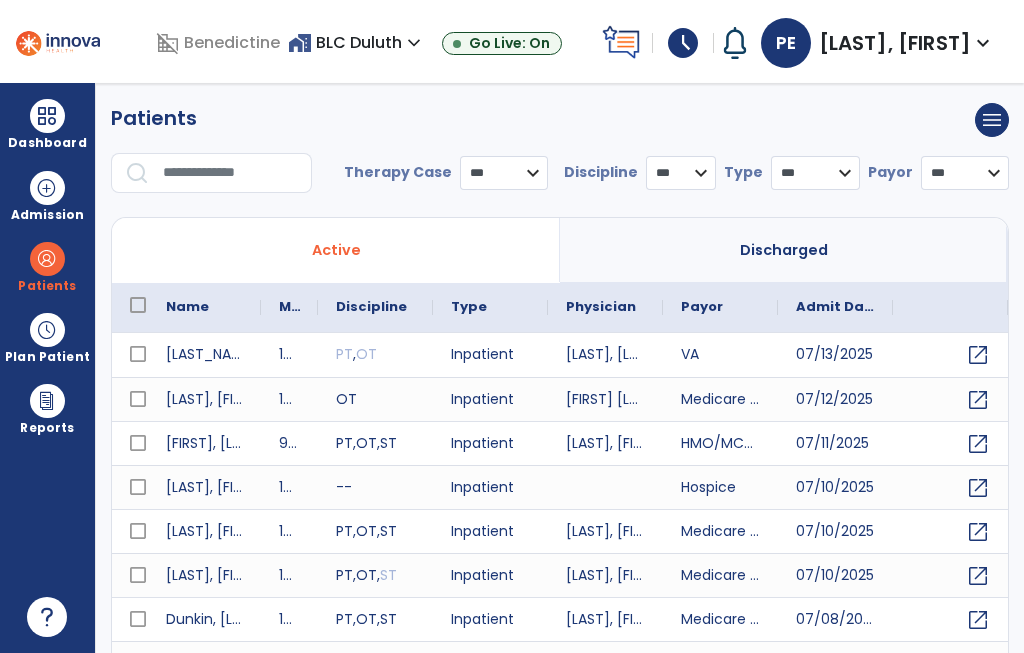 click at bounding box center (230, 173) 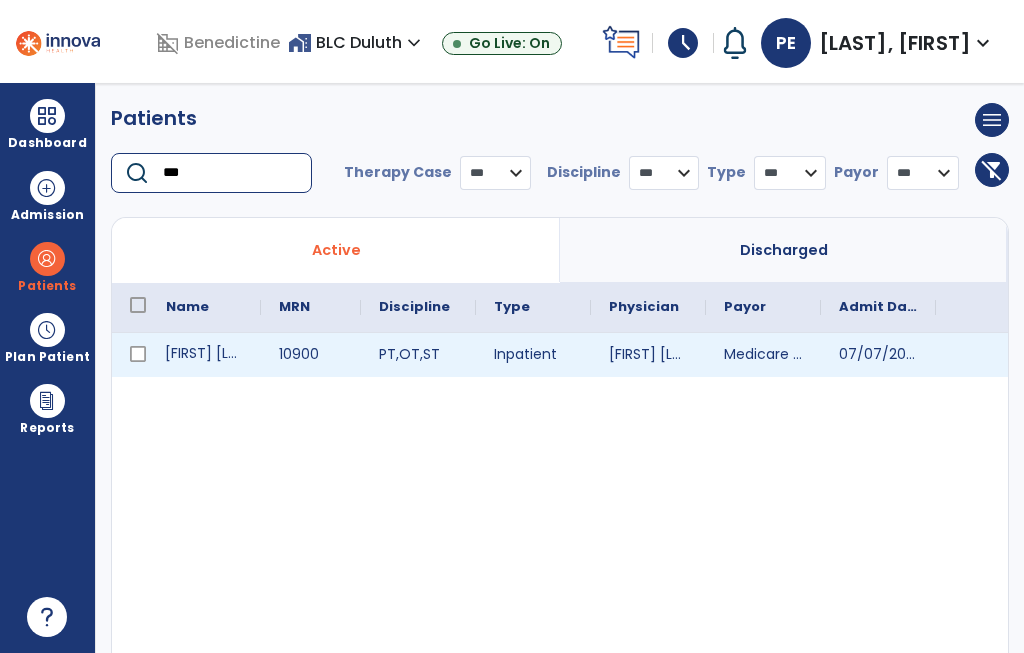 type on "***" 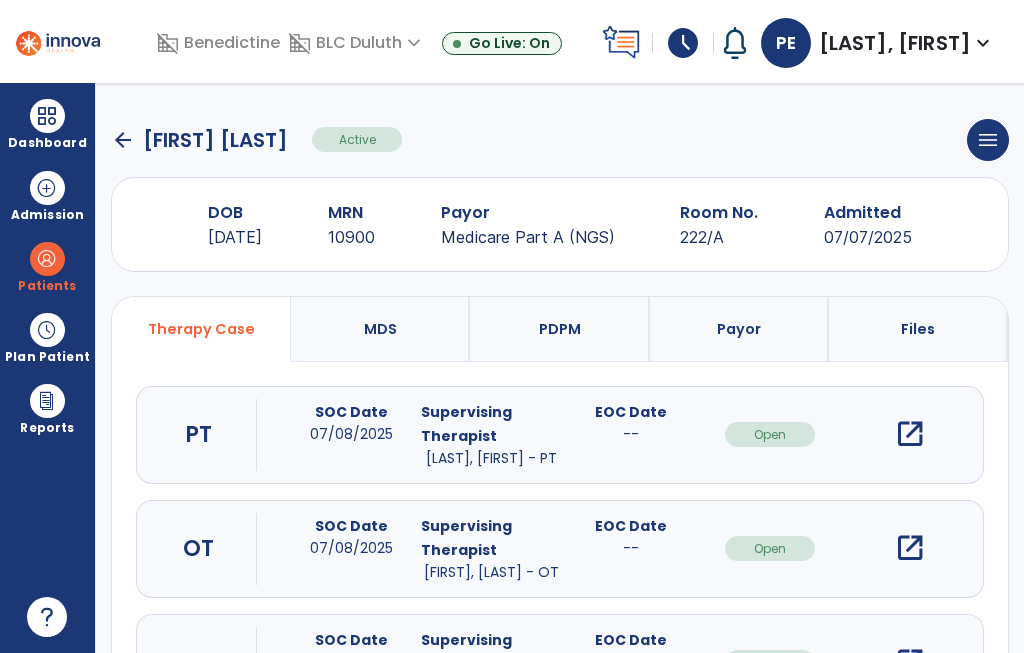 click on "open_in_new" at bounding box center [910, 548] 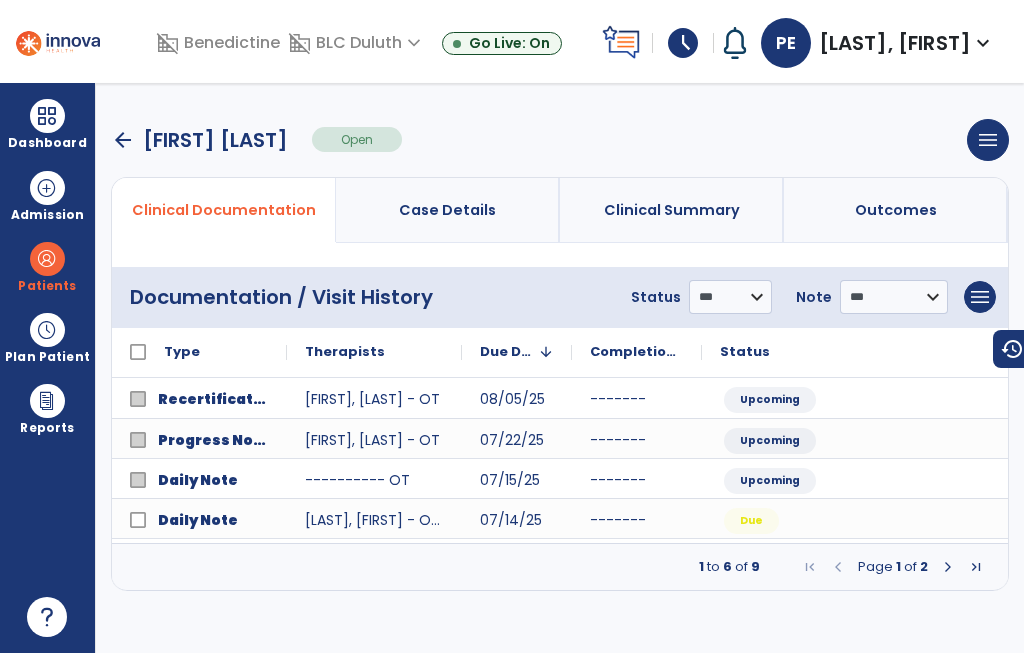 click at bounding box center (948, 567) 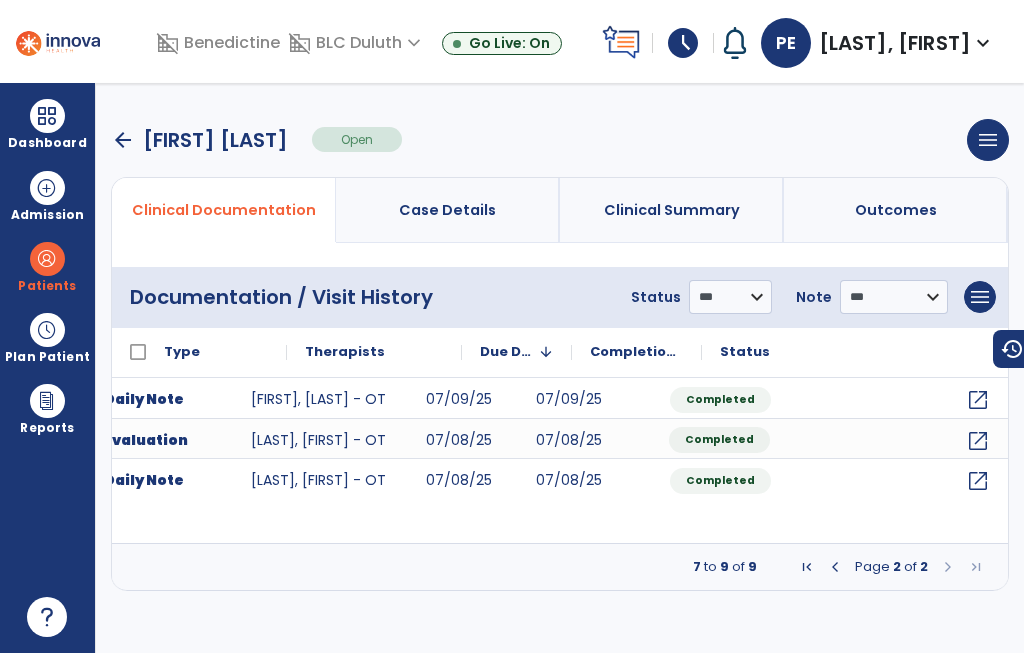 scroll, scrollTop: 0, scrollLeft: 54, axis: horizontal 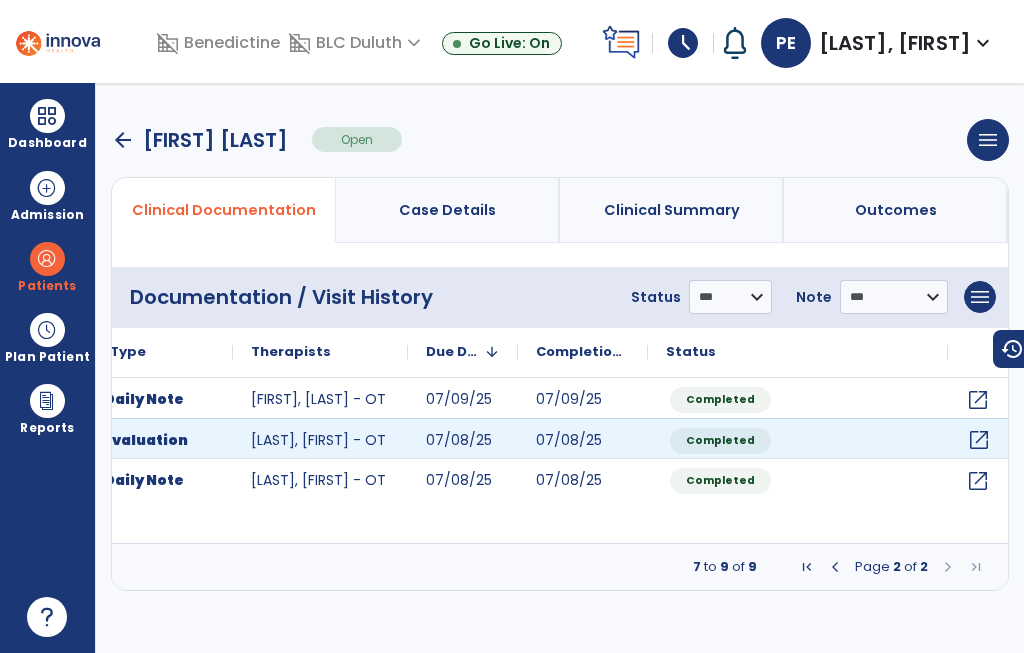 click on "open_in_new" 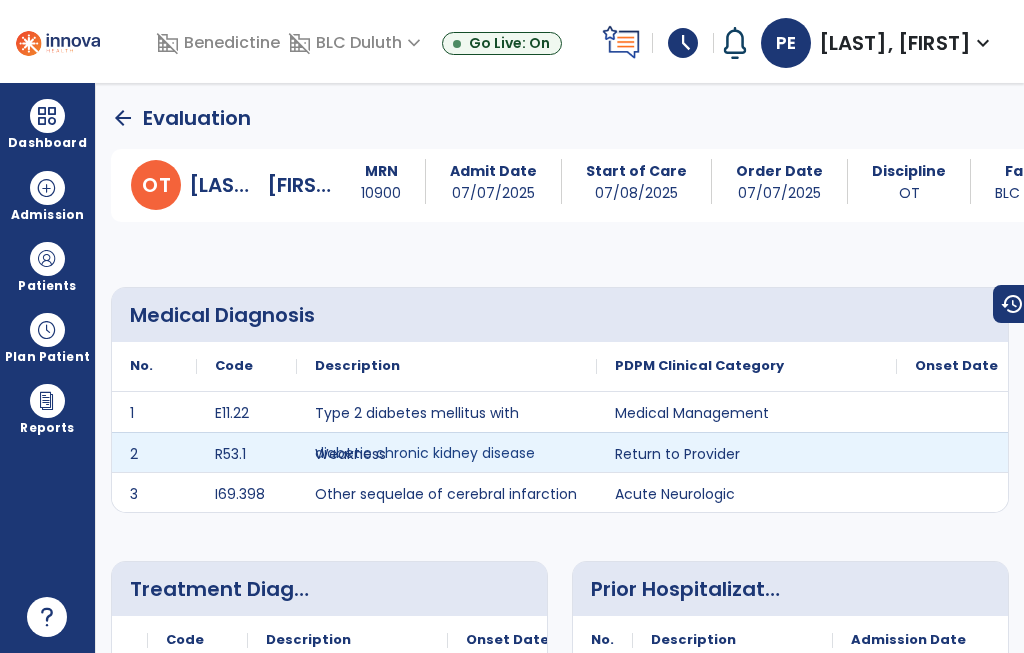 click at bounding box center [997, 441] 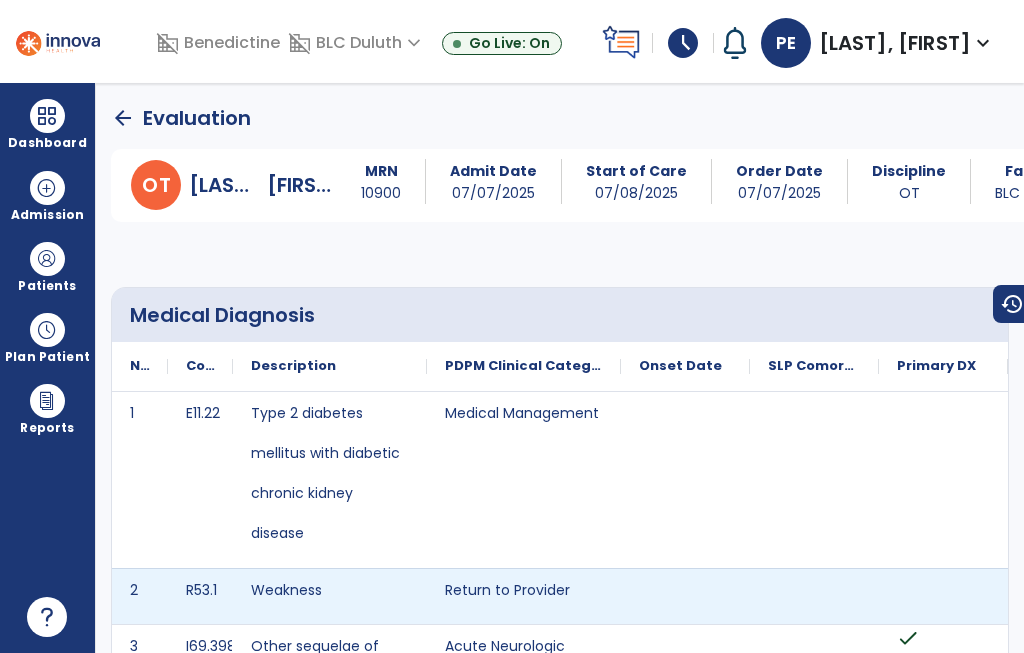scroll, scrollTop: 0, scrollLeft: 0, axis: both 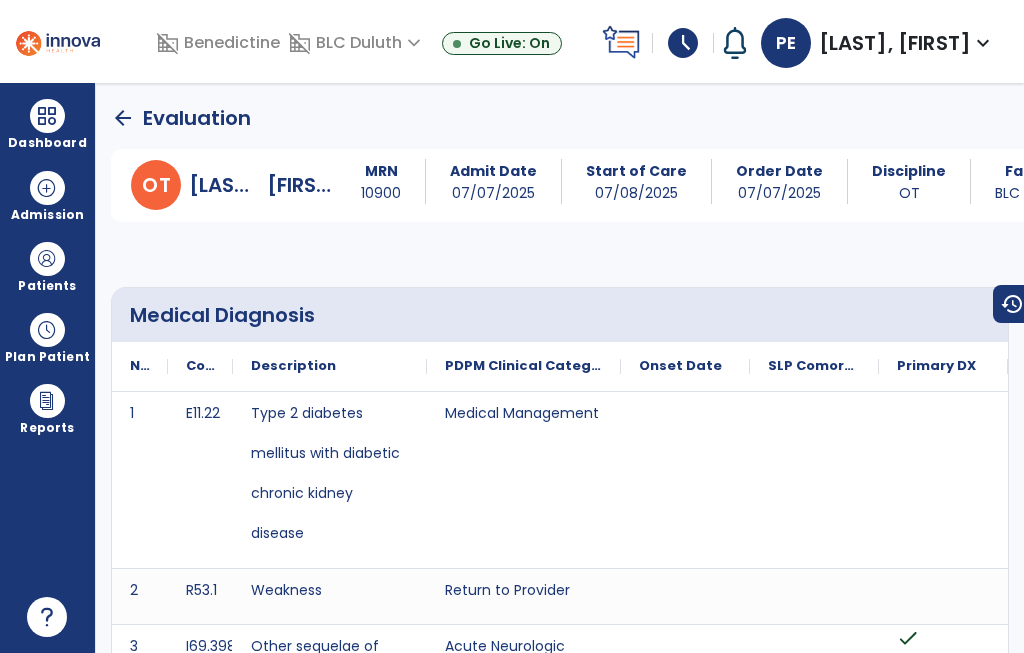 click on "arrow_back" 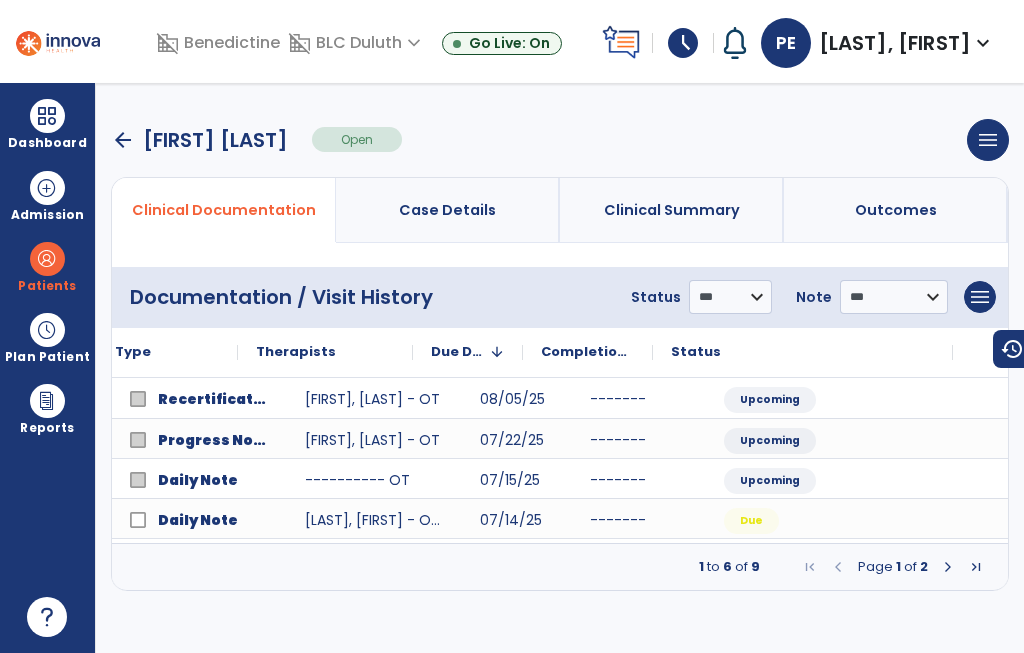 scroll, scrollTop: 0, scrollLeft: 59, axis: horizontal 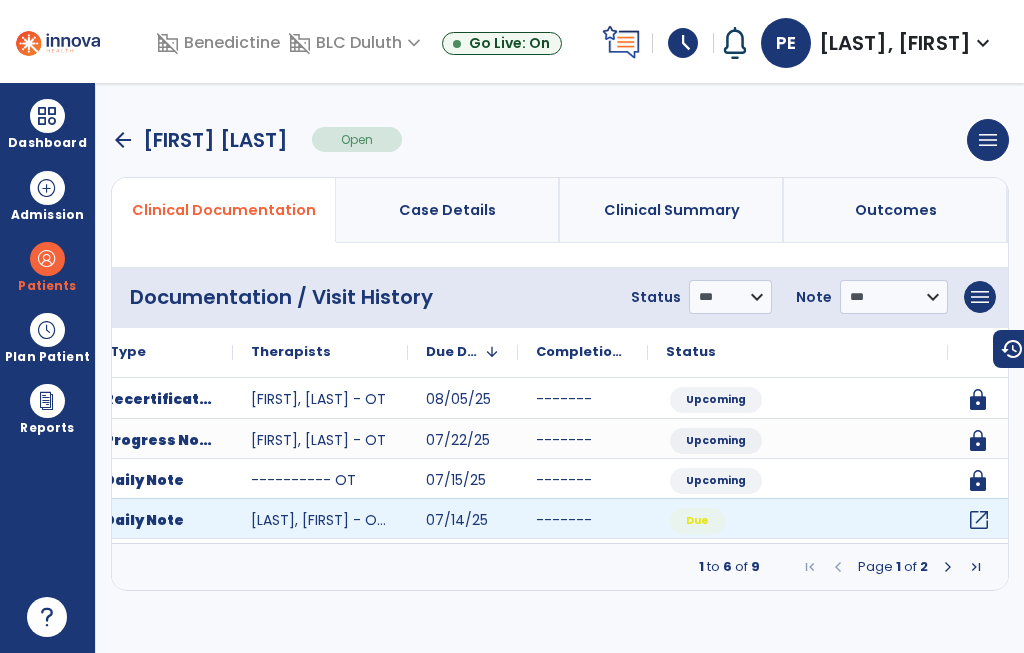 click on "open_in_new" 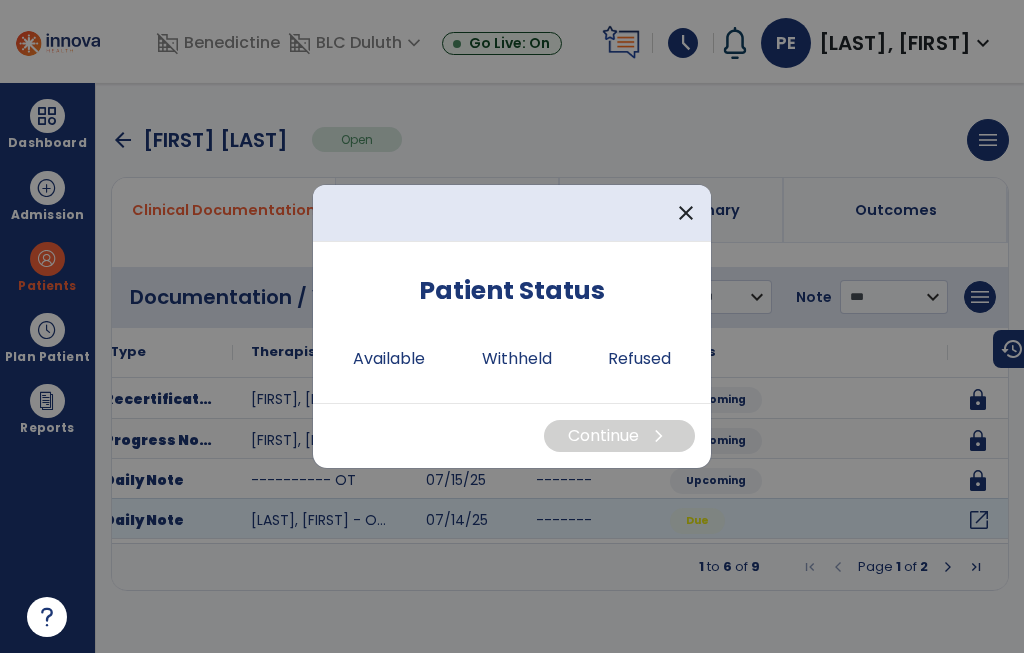 click on "Available" at bounding box center (389, 359) 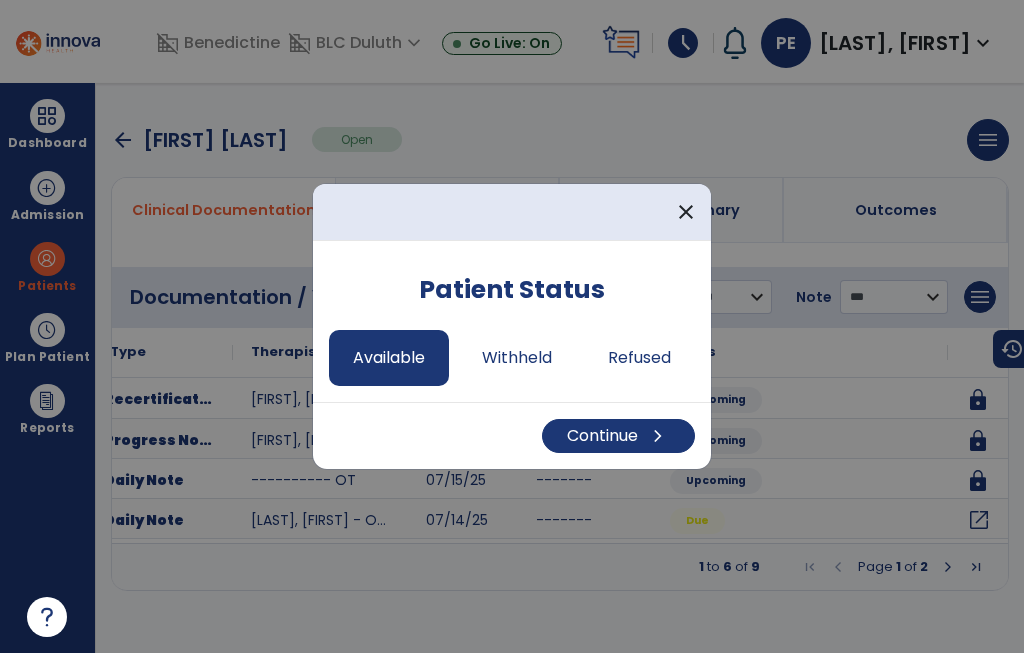 click on "Continue   chevron_right" at bounding box center [618, 436] 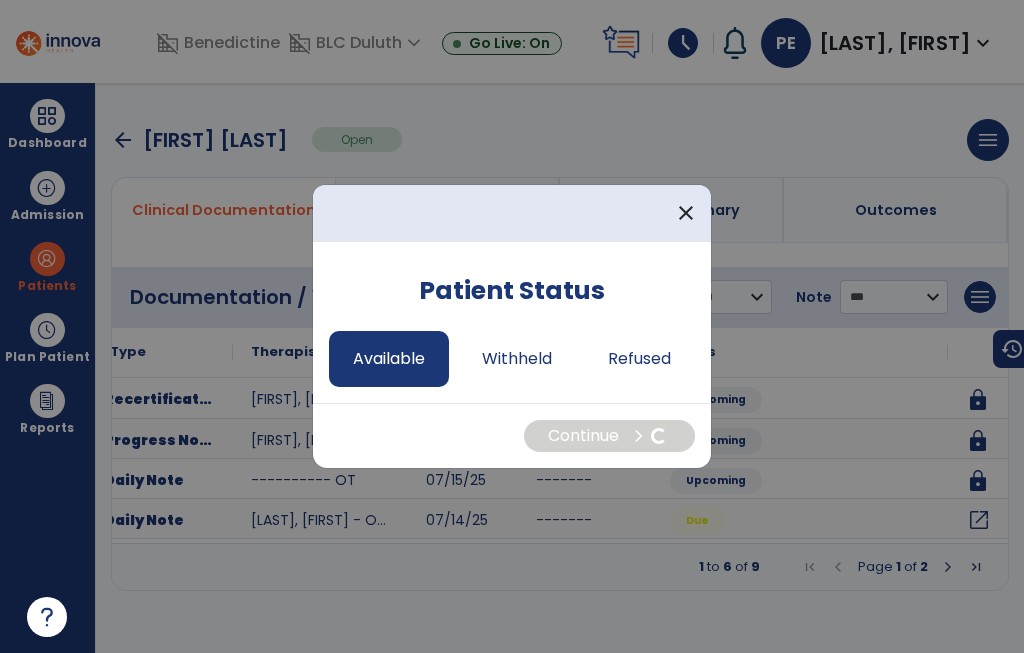 select on "*" 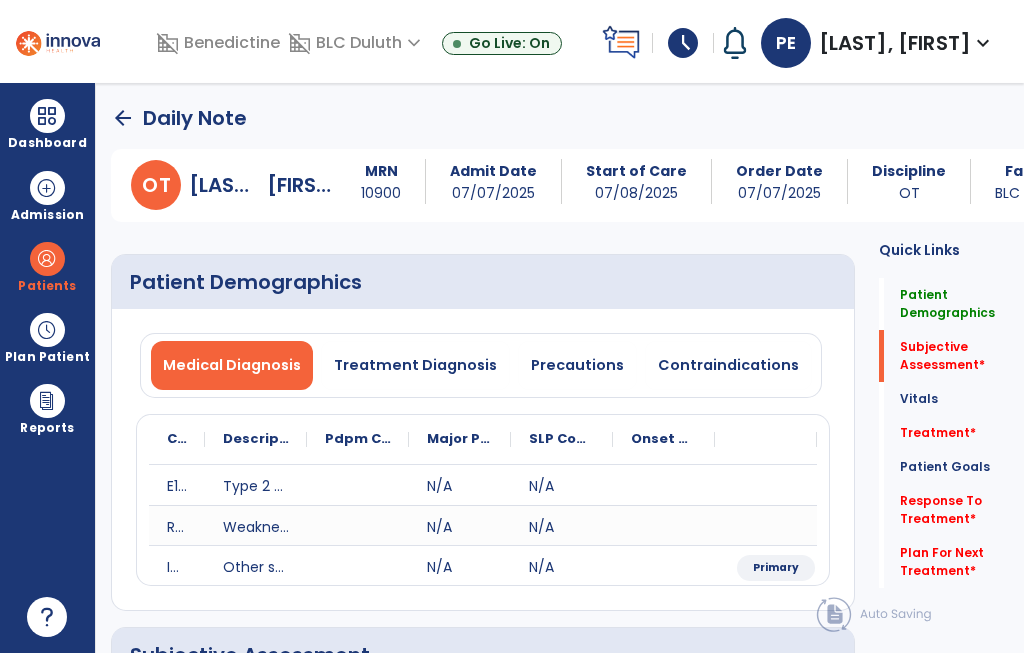 click on "Treatment   *" 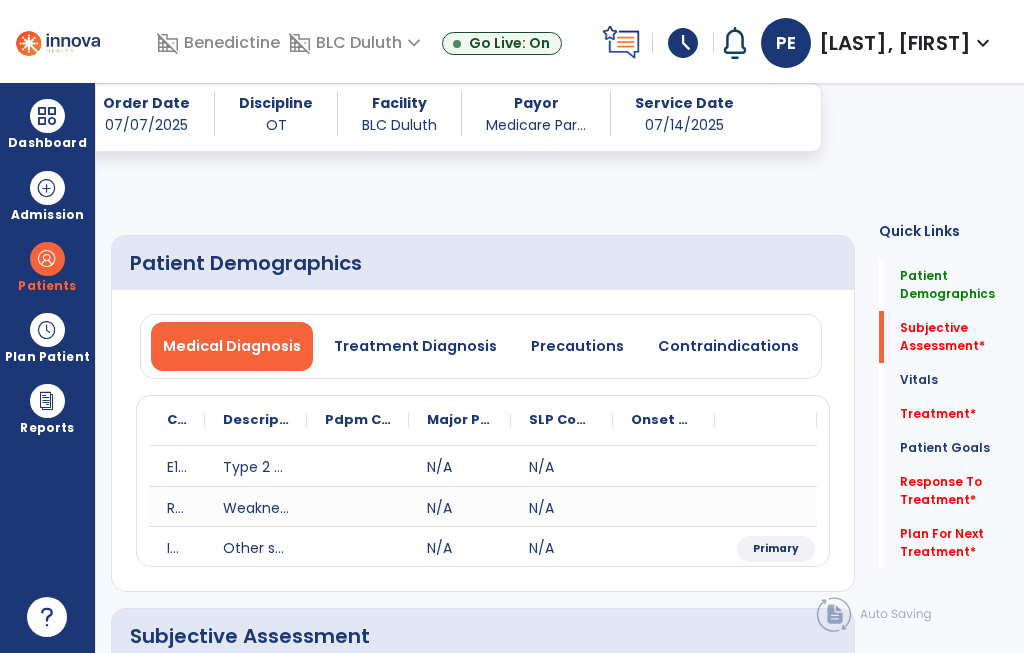 scroll, scrollTop: 75, scrollLeft: 0, axis: vertical 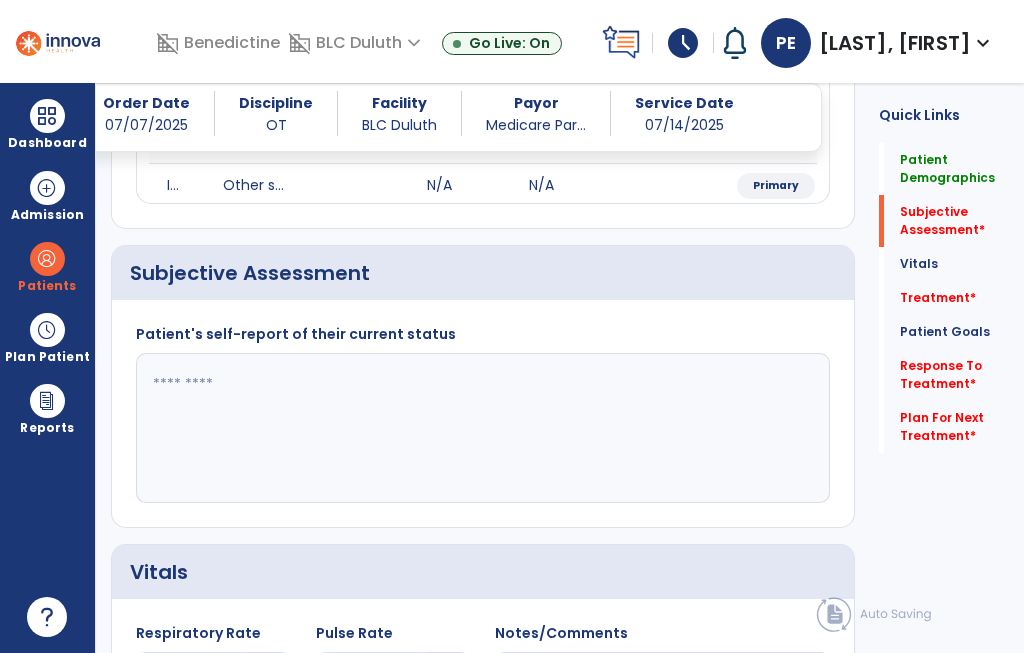 click 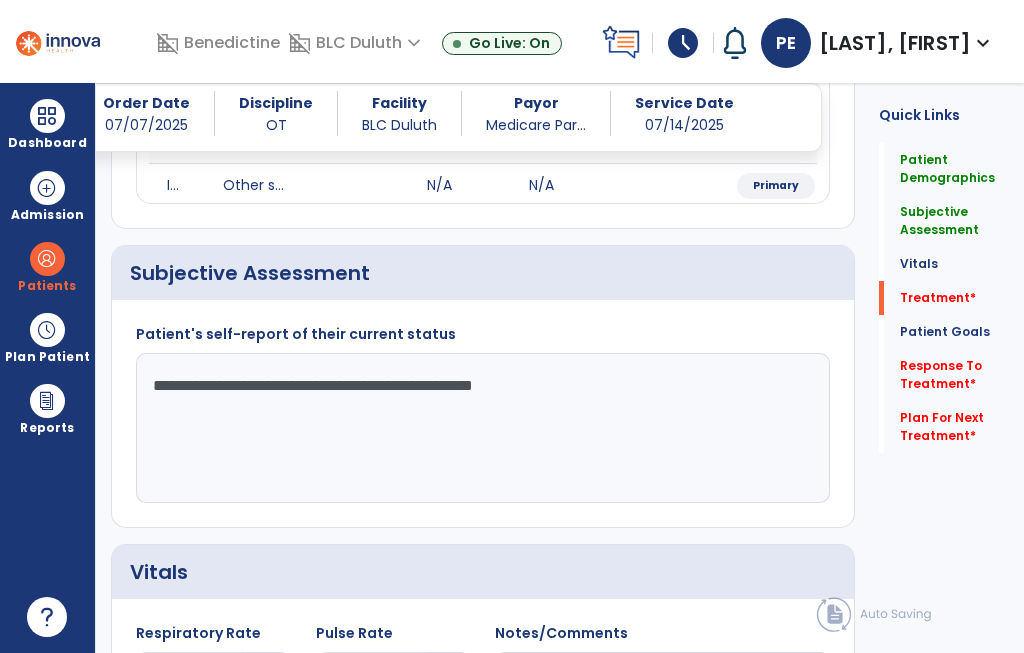 type on "**********" 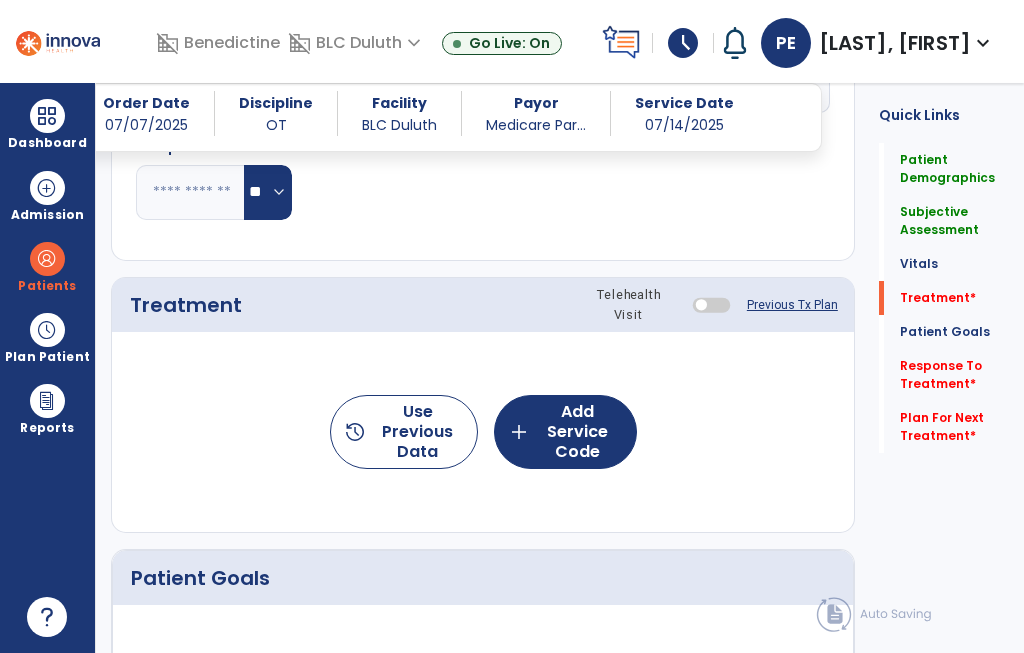 click on "add  Add Service Code" 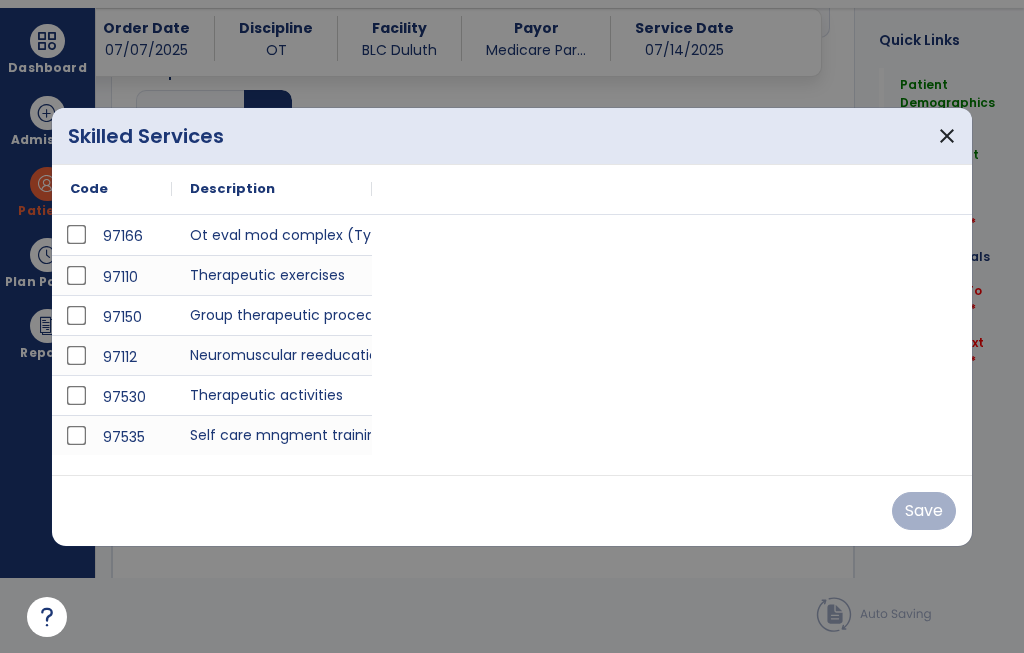 scroll, scrollTop: 0, scrollLeft: 0, axis: both 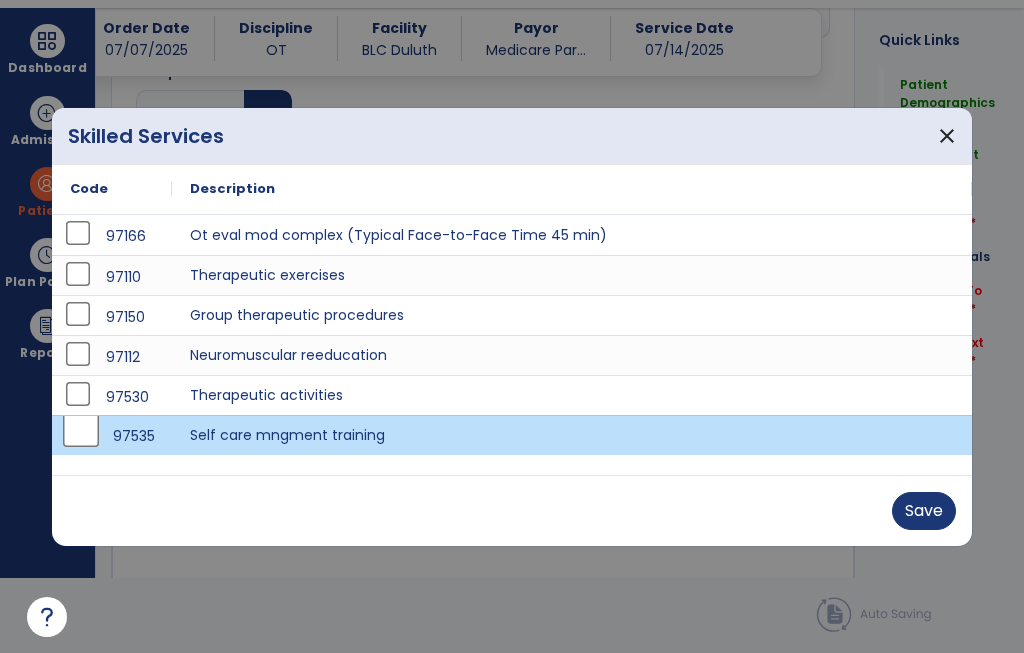 click on "Save" at bounding box center [924, 511] 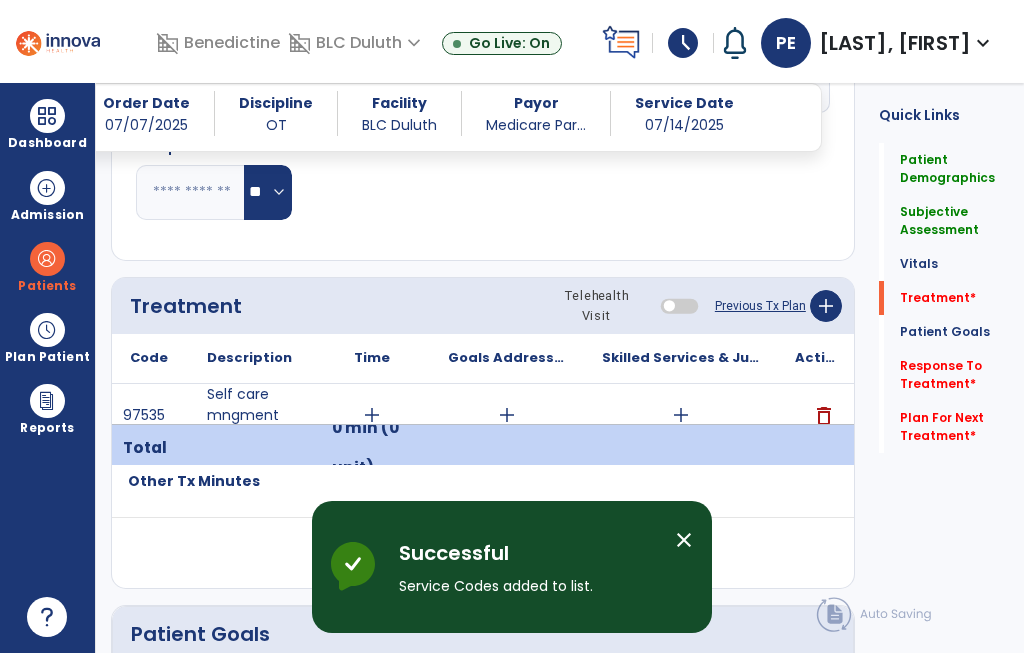 scroll, scrollTop: 75, scrollLeft: 0, axis: vertical 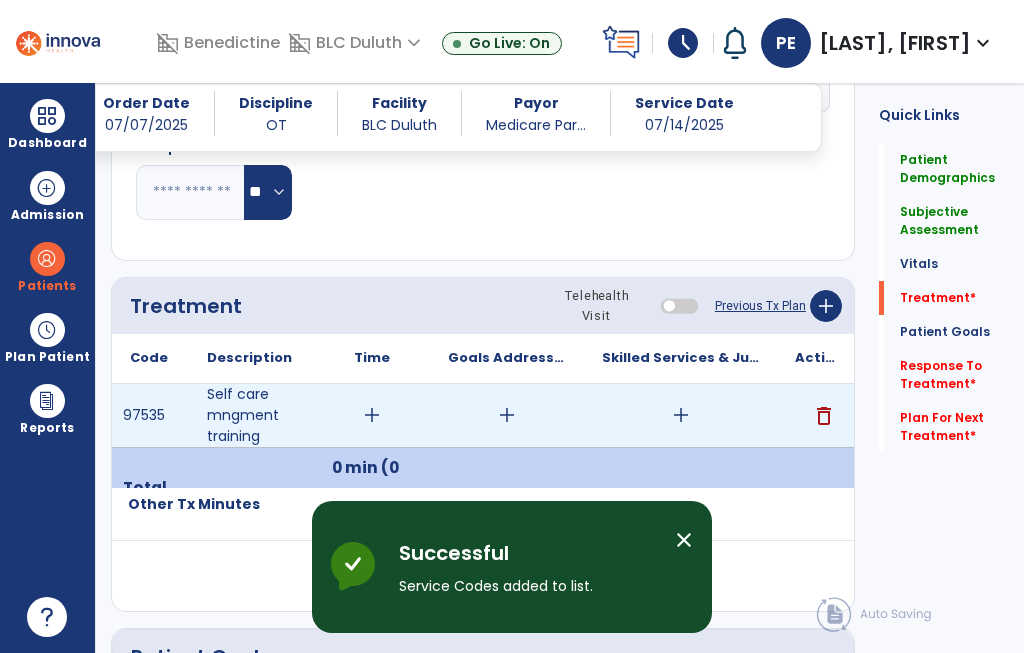 click on "add" at bounding box center [681, 415] 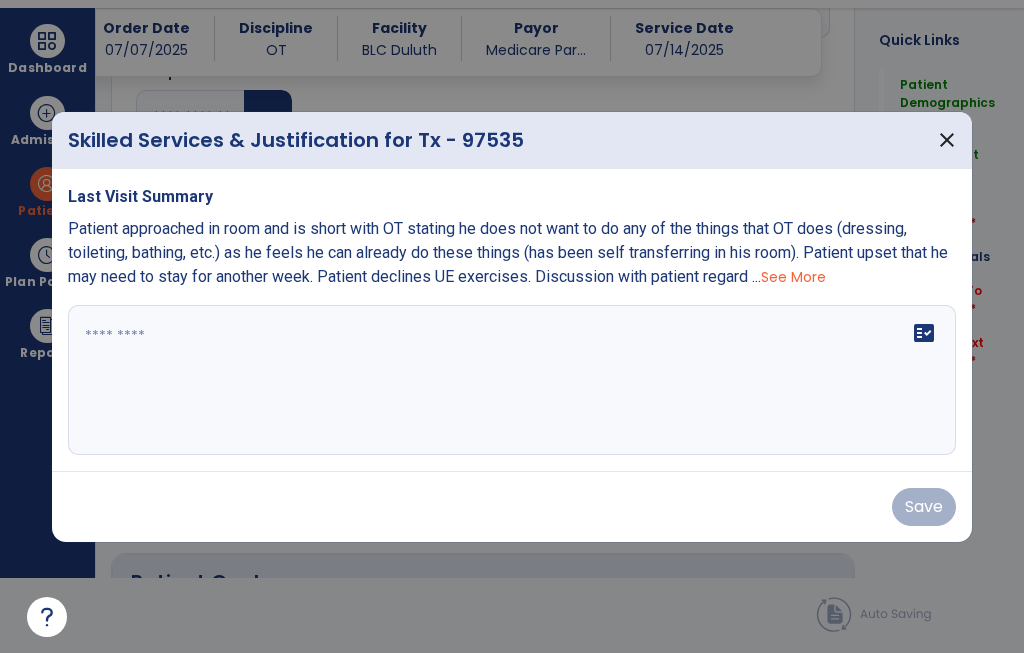 scroll, scrollTop: 0, scrollLeft: 0, axis: both 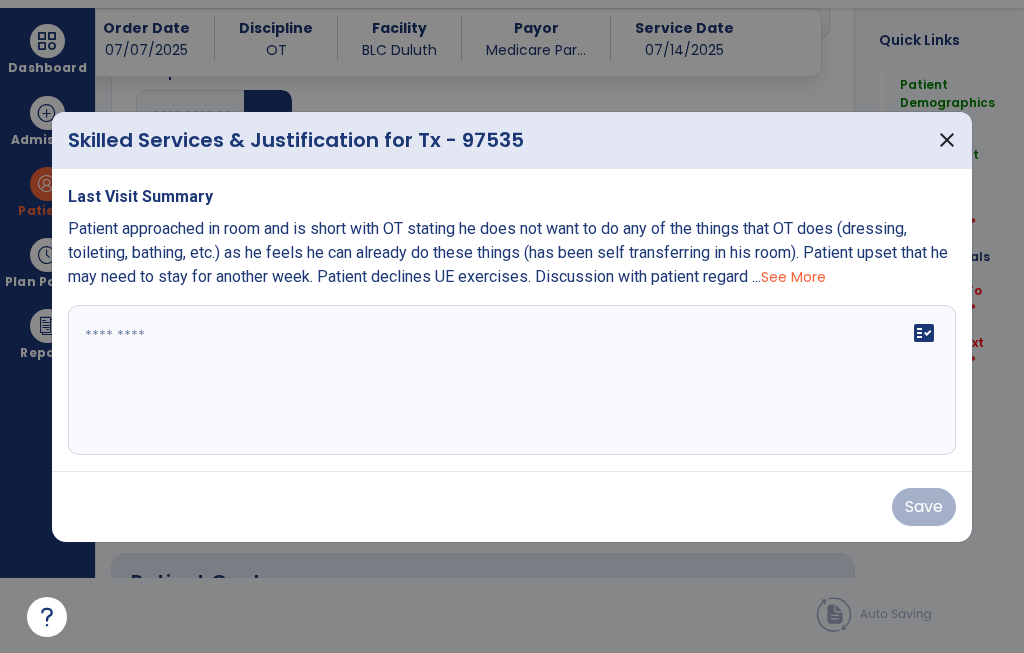click on "fact_check" at bounding box center (512, 380) 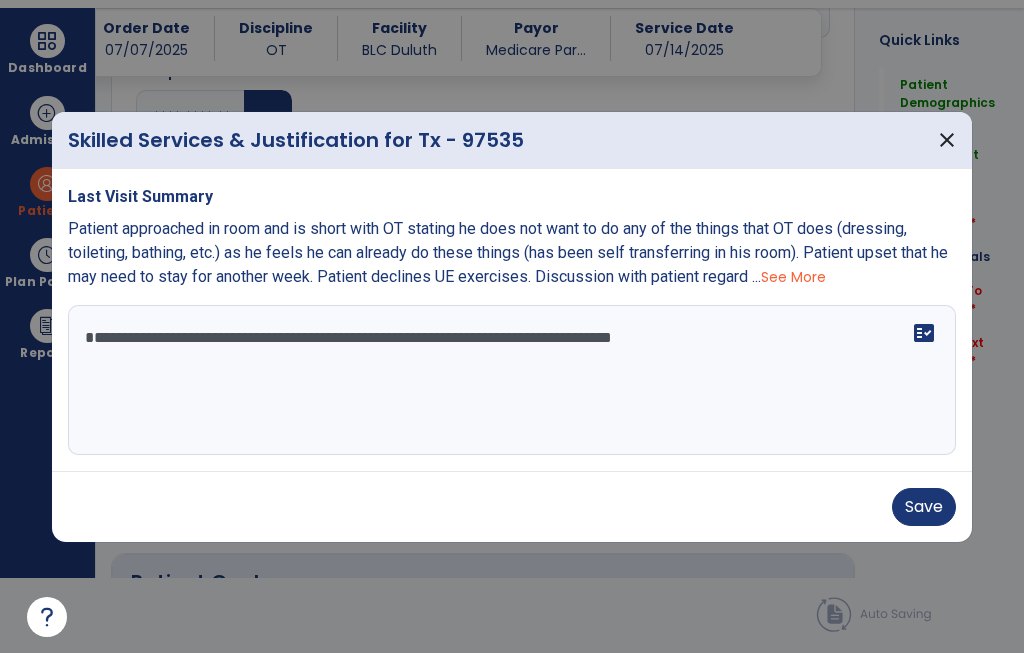click on "**********" at bounding box center (512, 380) 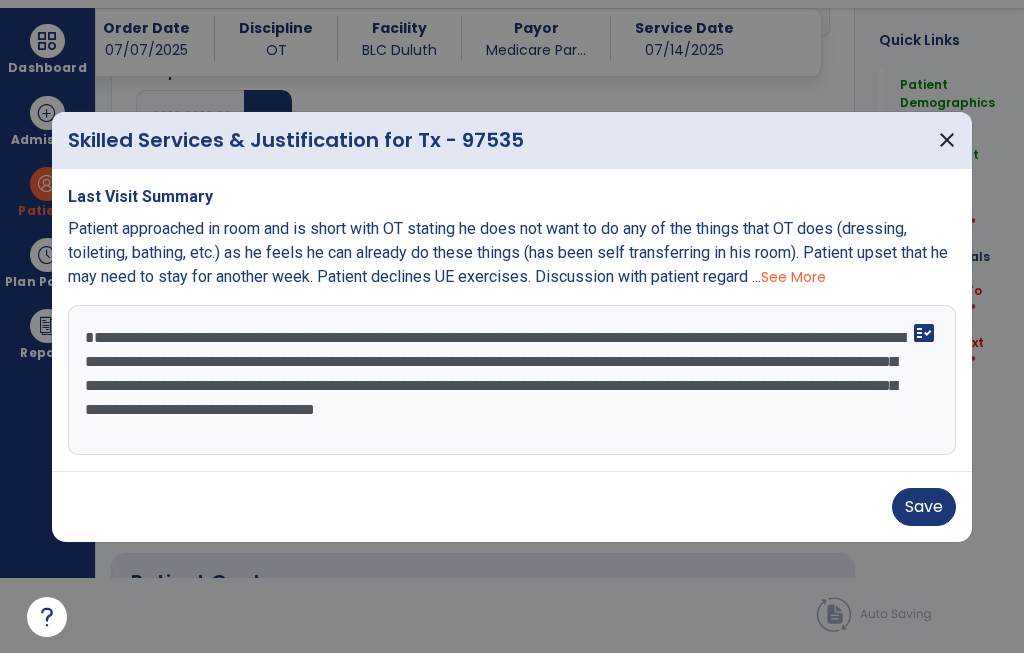 type on "**********" 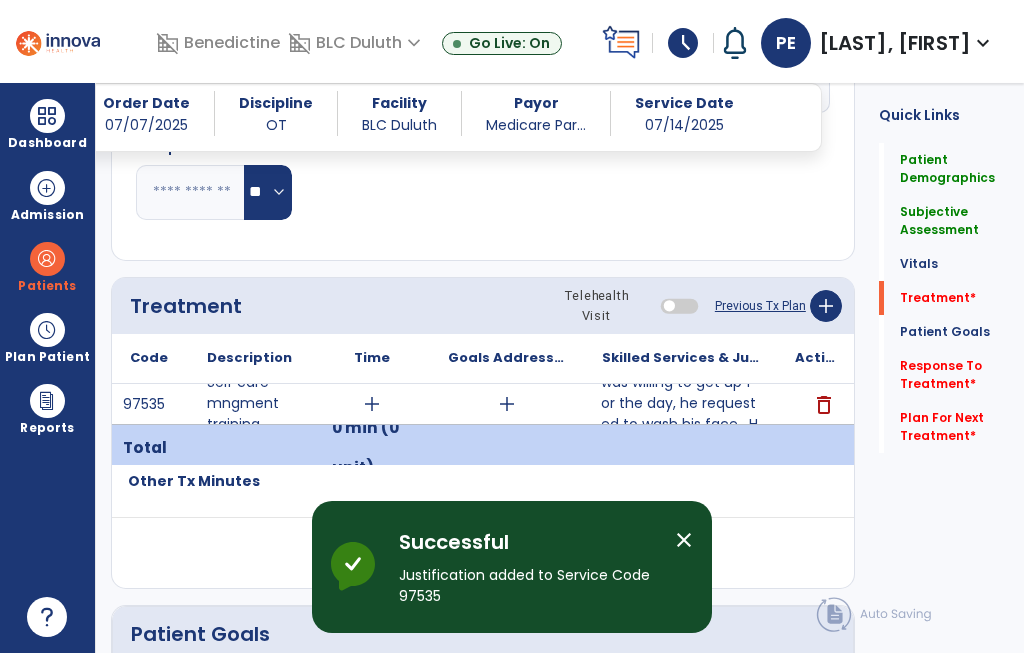 scroll, scrollTop: 75, scrollLeft: 0, axis: vertical 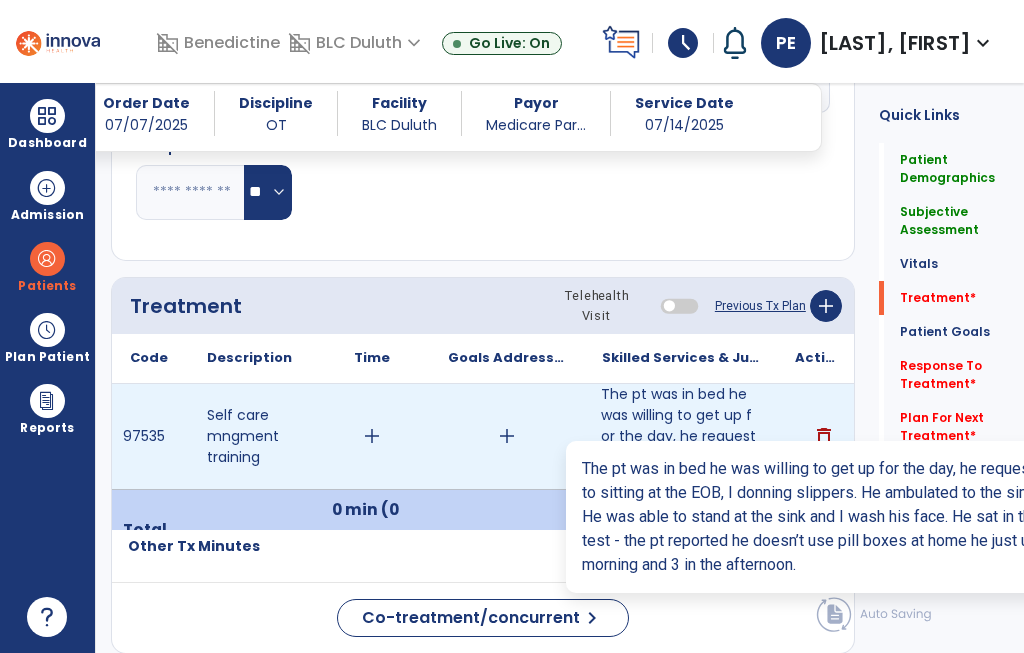 click on "The pt was in bed he was willing to get up for the day, he requested to wash his face . He was I su..." at bounding box center (680, 436) 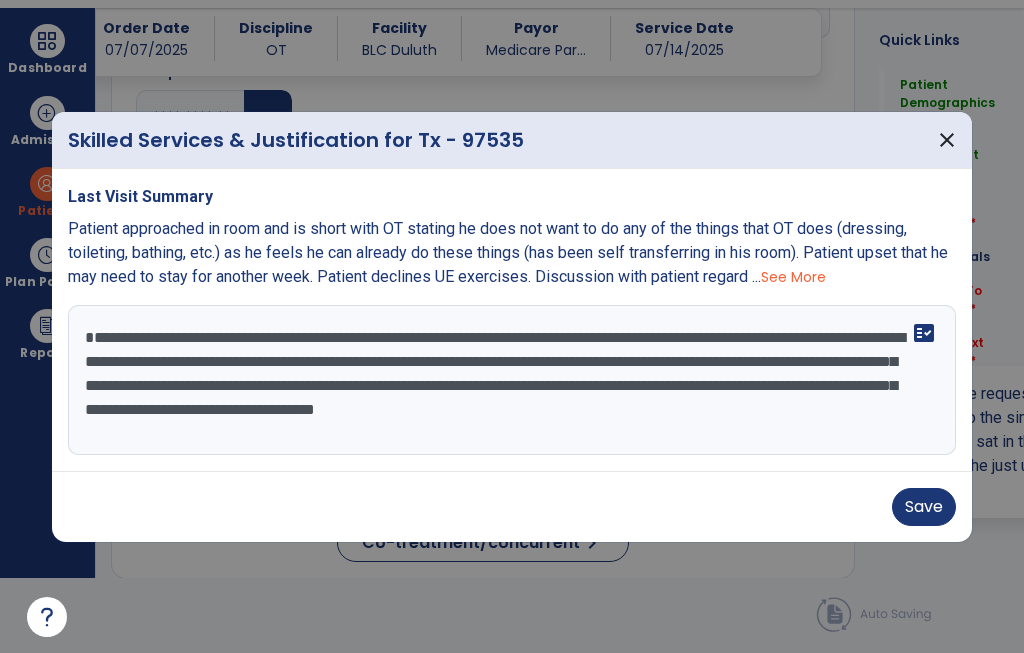 scroll, scrollTop: 0, scrollLeft: 0, axis: both 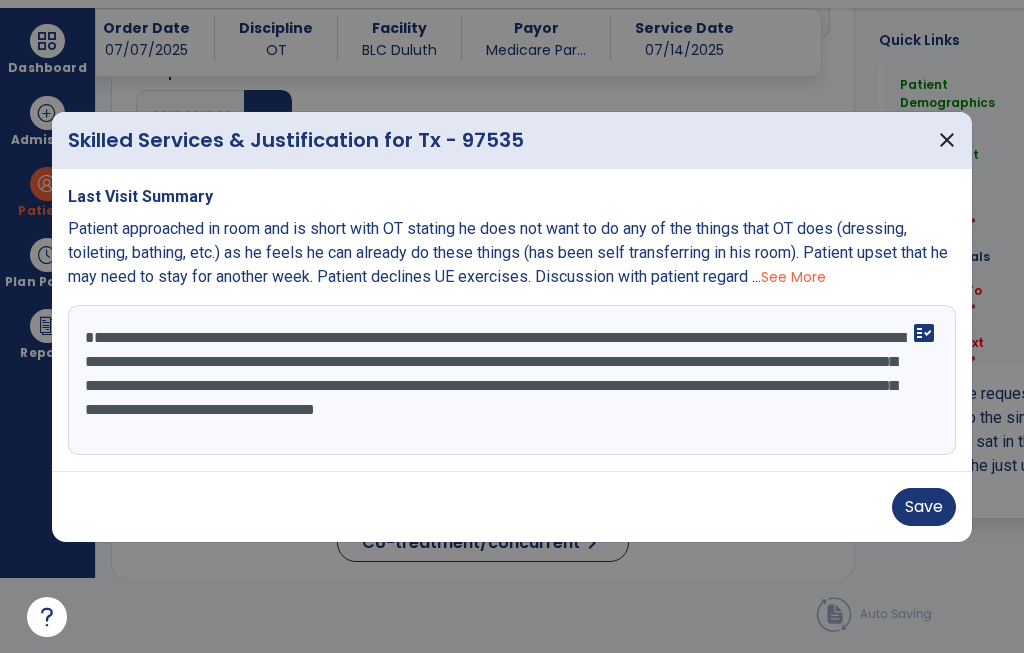 click on "**********" at bounding box center (512, 380) 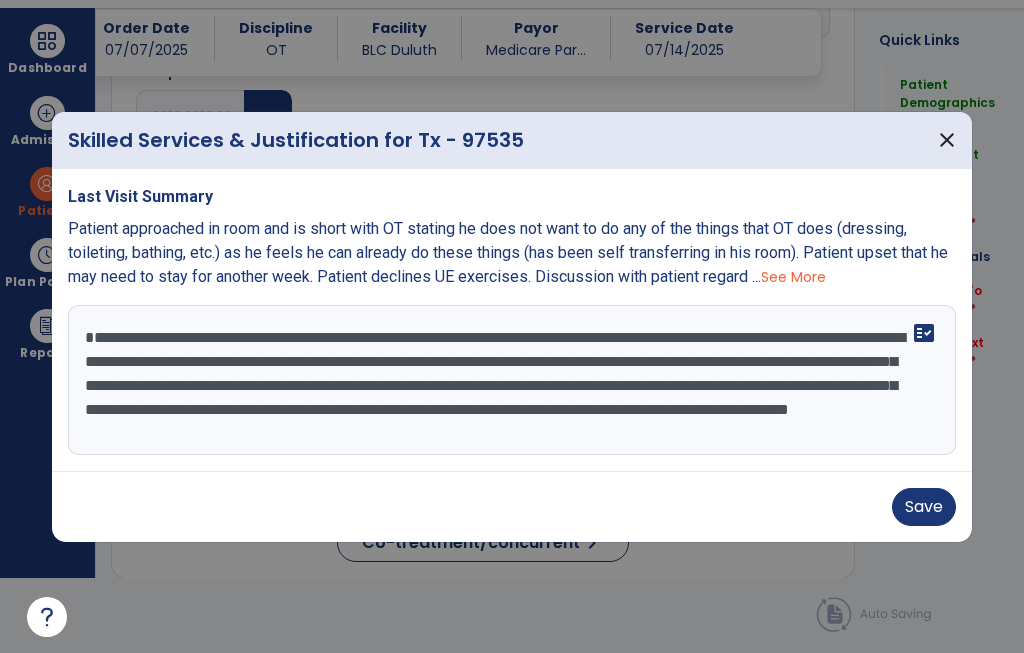 scroll, scrollTop: 16, scrollLeft: 0, axis: vertical 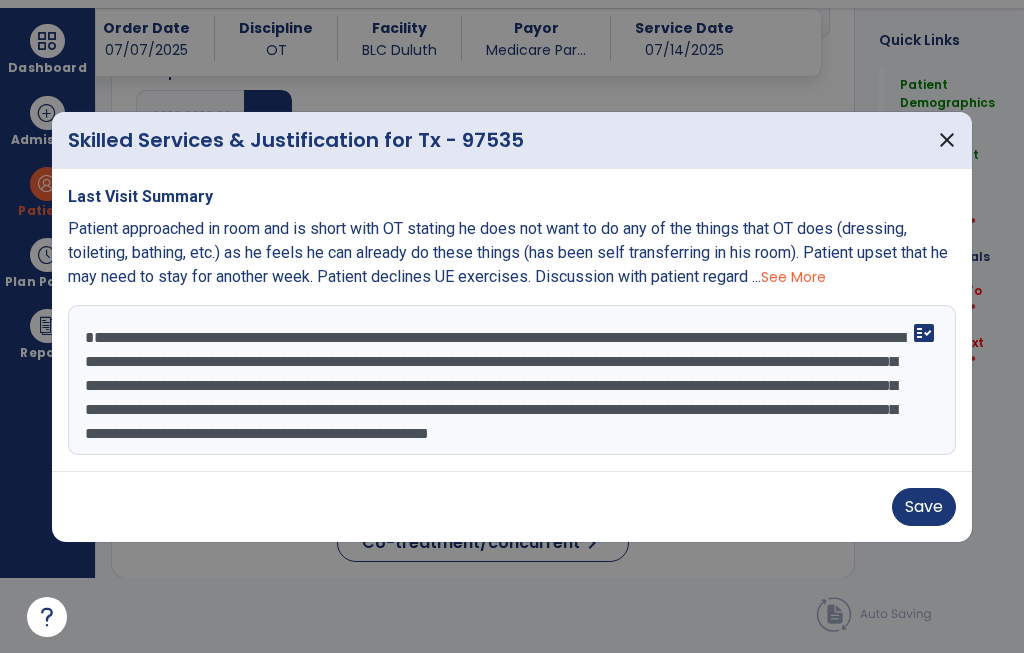 click on "**********" at bounding box center [512, 380] 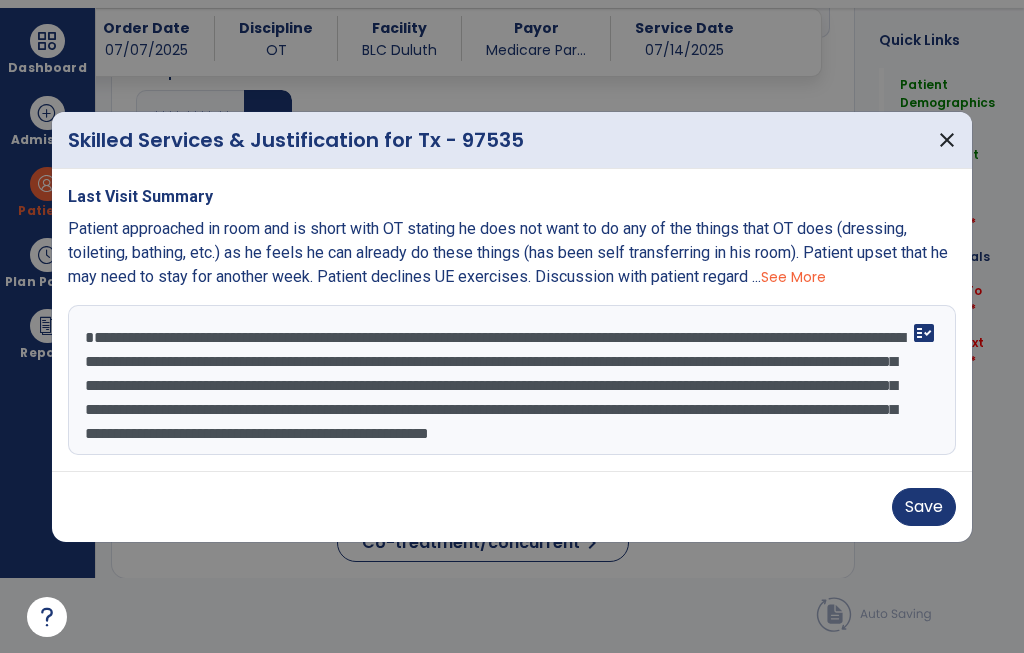 scroll, scrollTop: 42, scrollLeft: 0, axis: vertical 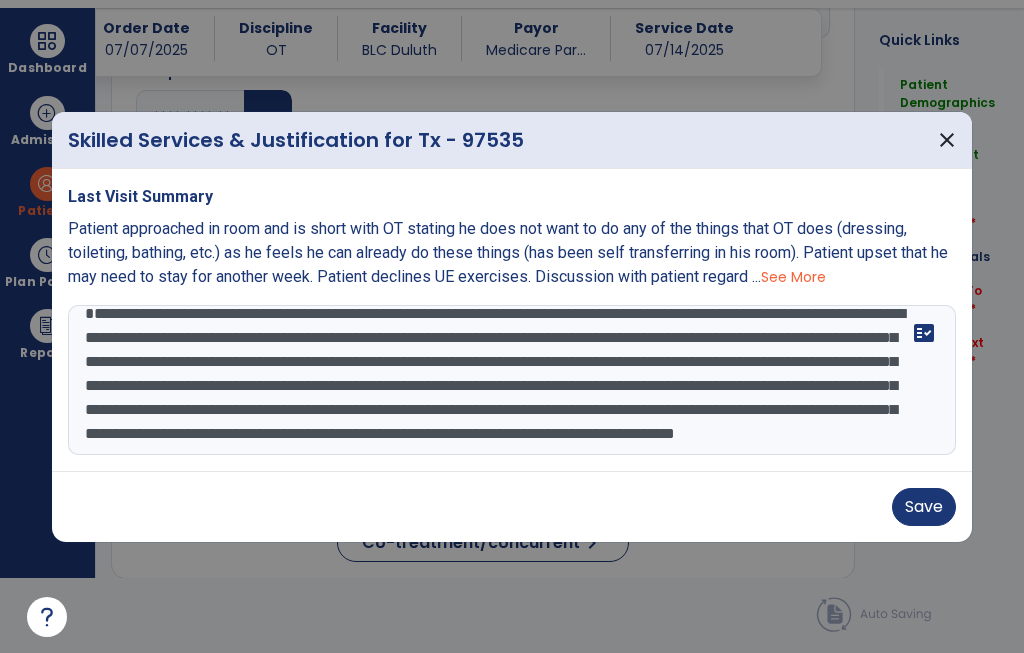 click on "**********" at bounding box center (512, 380) 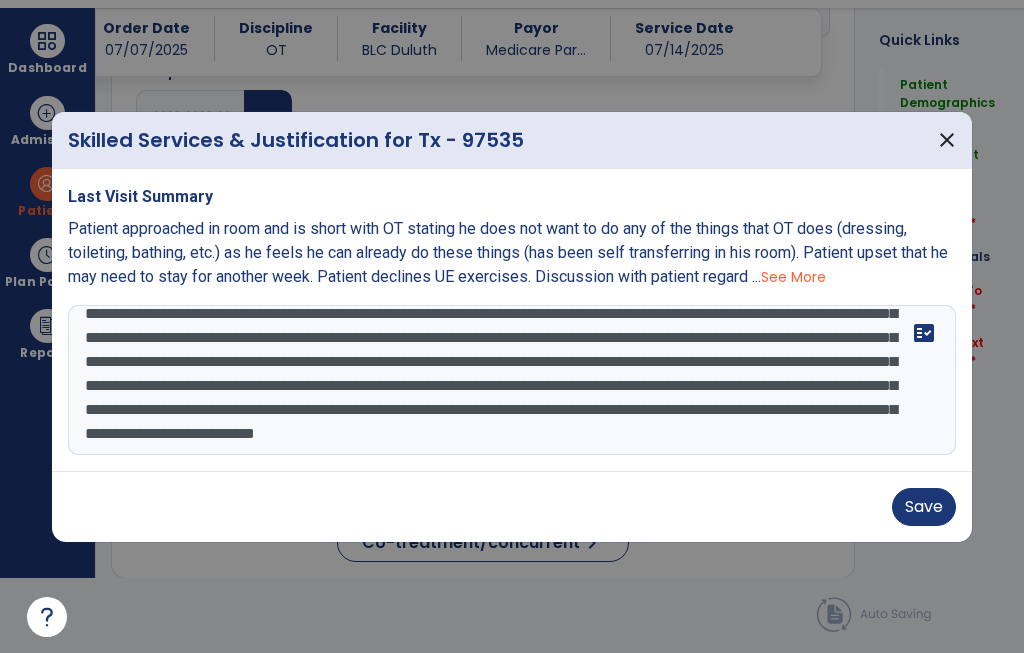 scroll, scrollTop: 88, scrollLeft: 0, axis: vertical 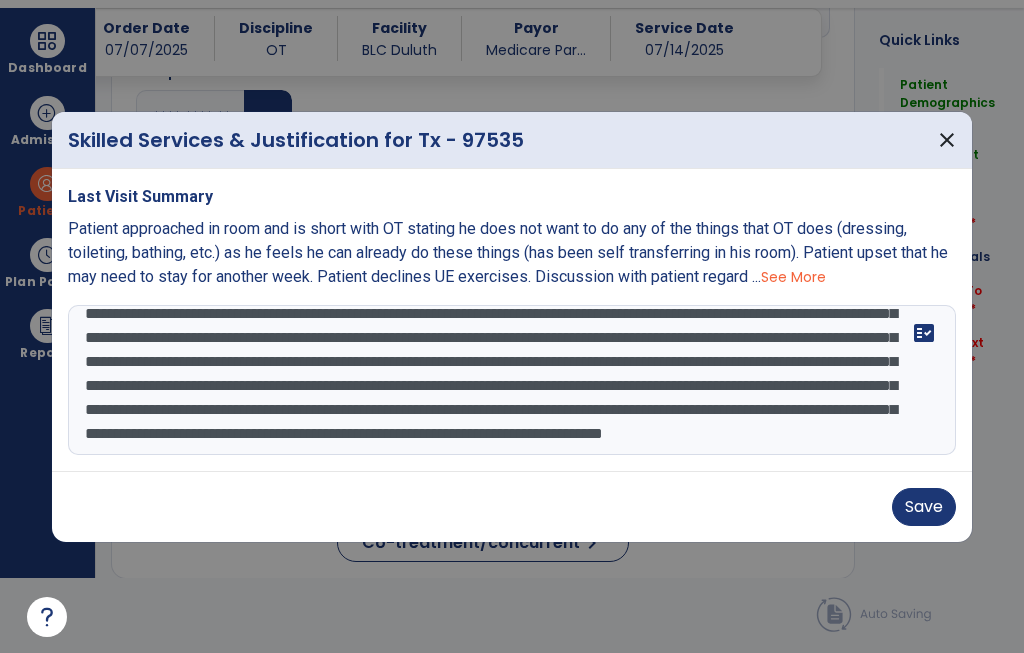 click on "**********" at bounding box center [512, 380] 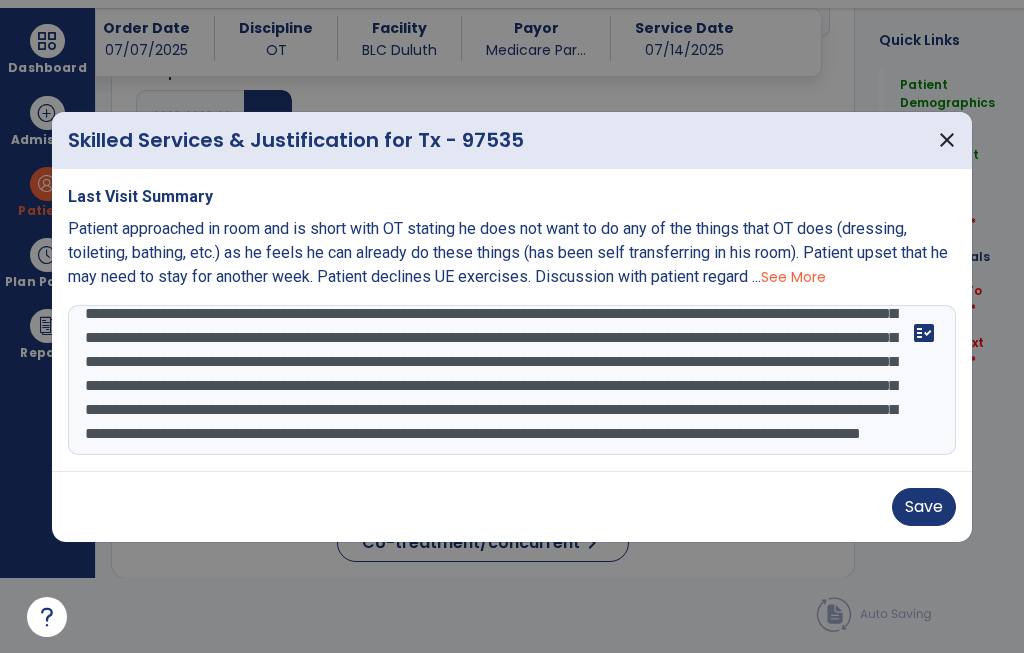 scroll, scrollTop: 112, scrollLeft: 0, axis: vertical 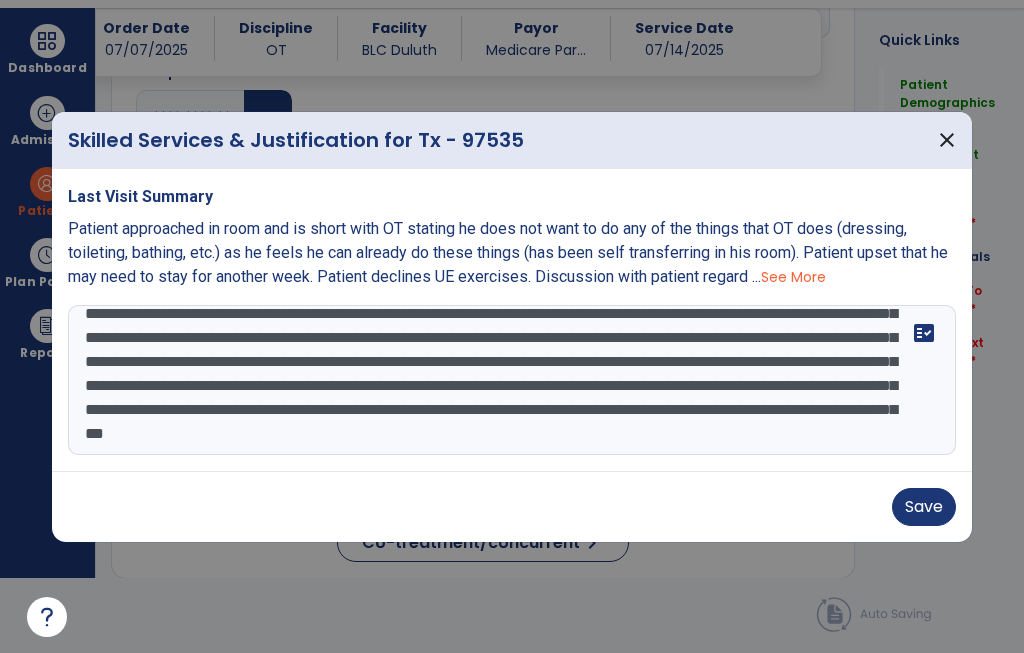 type on "**********" 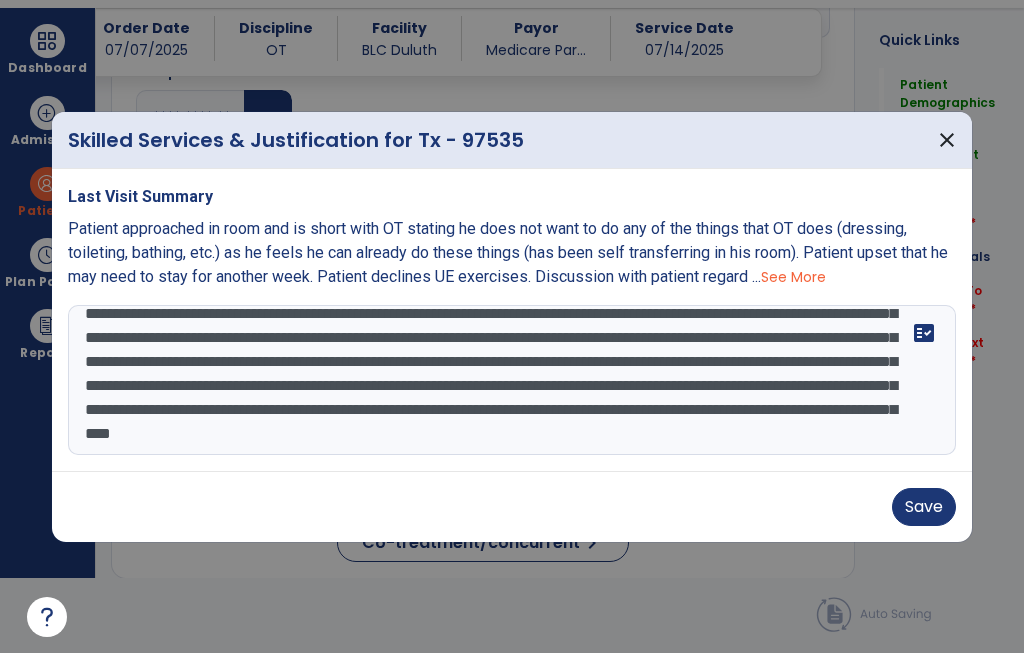click on "Save" at bounding box center (924, 507) 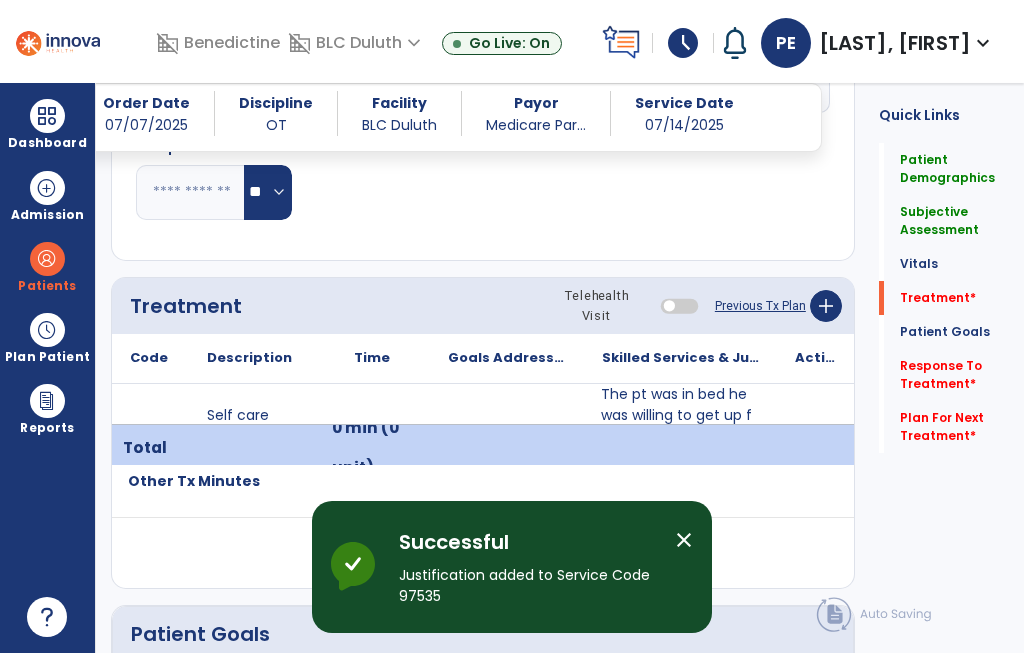 scroll, scrollTop: 75, scrollLeft: 0, axis: vertical 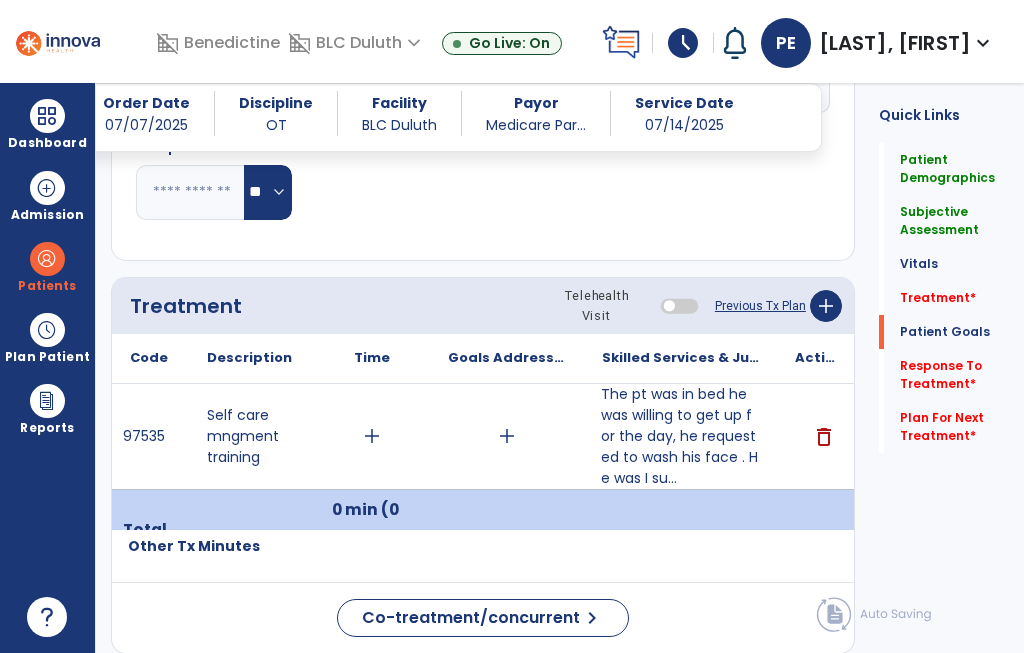 click on "Response To Treatment   *" 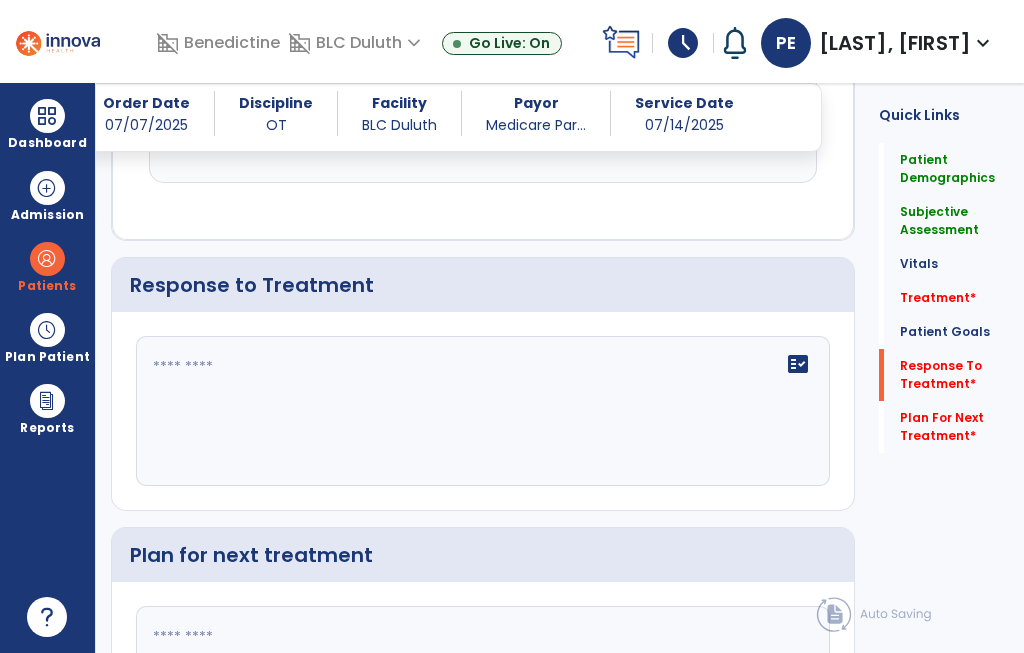 click on "fact_check" 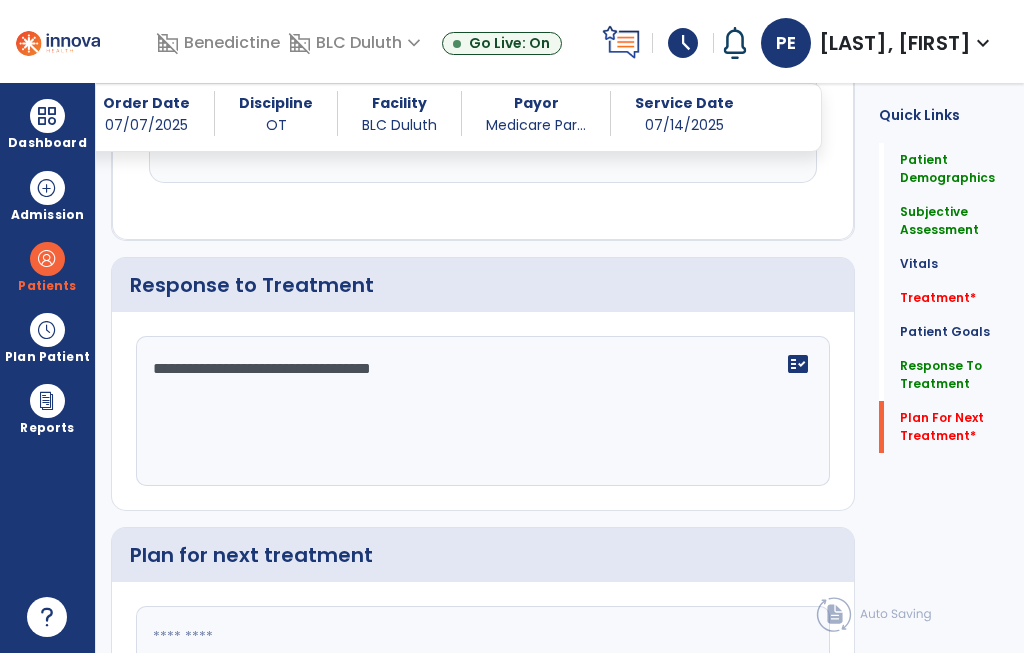 type on "**********" 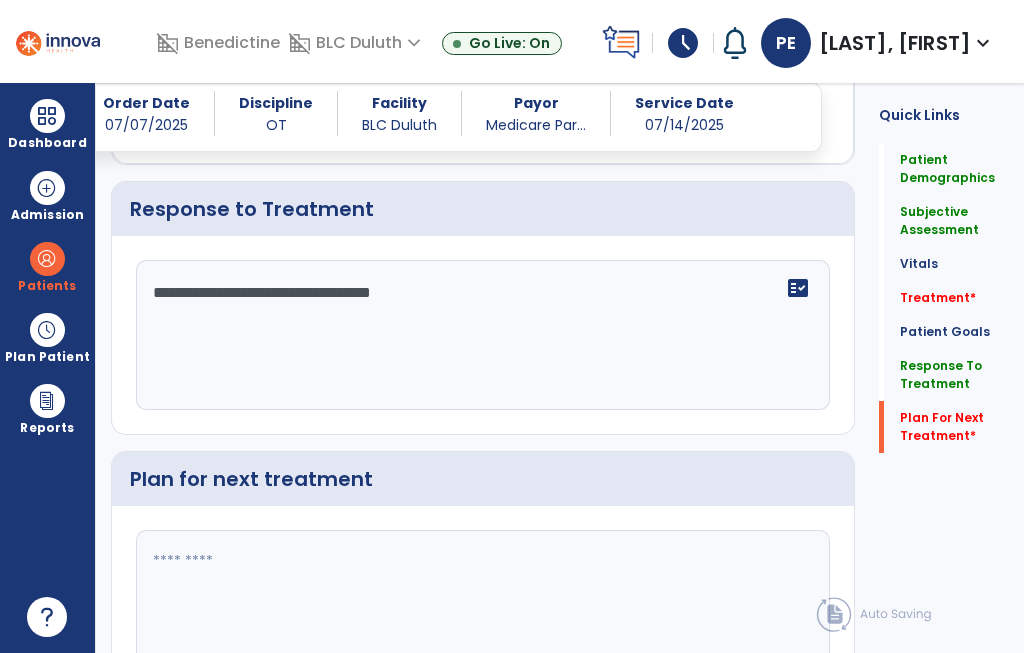 click 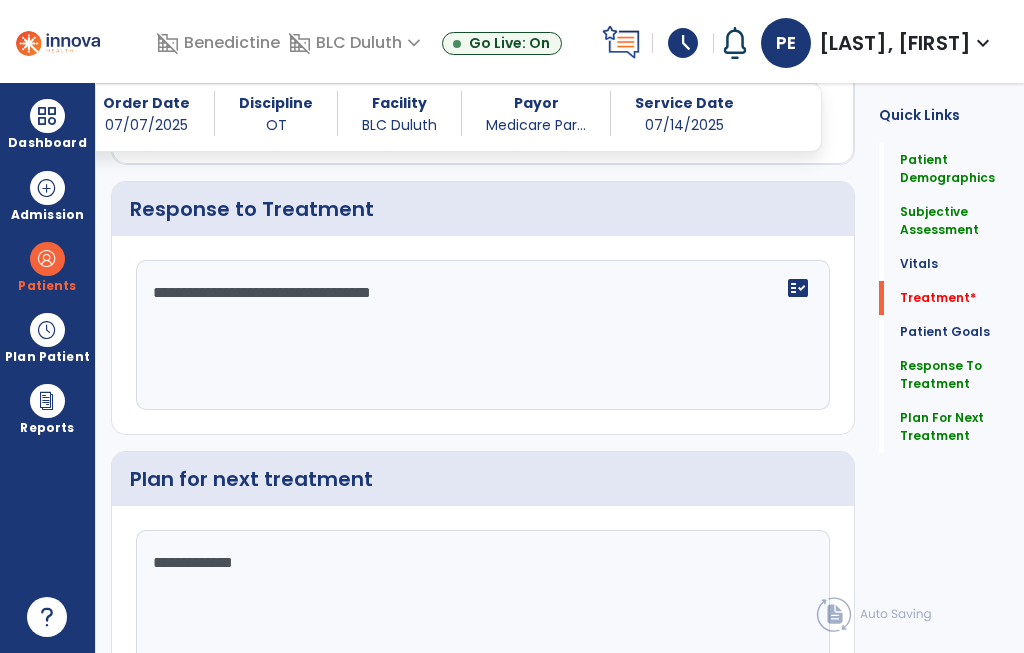 type on "**********" 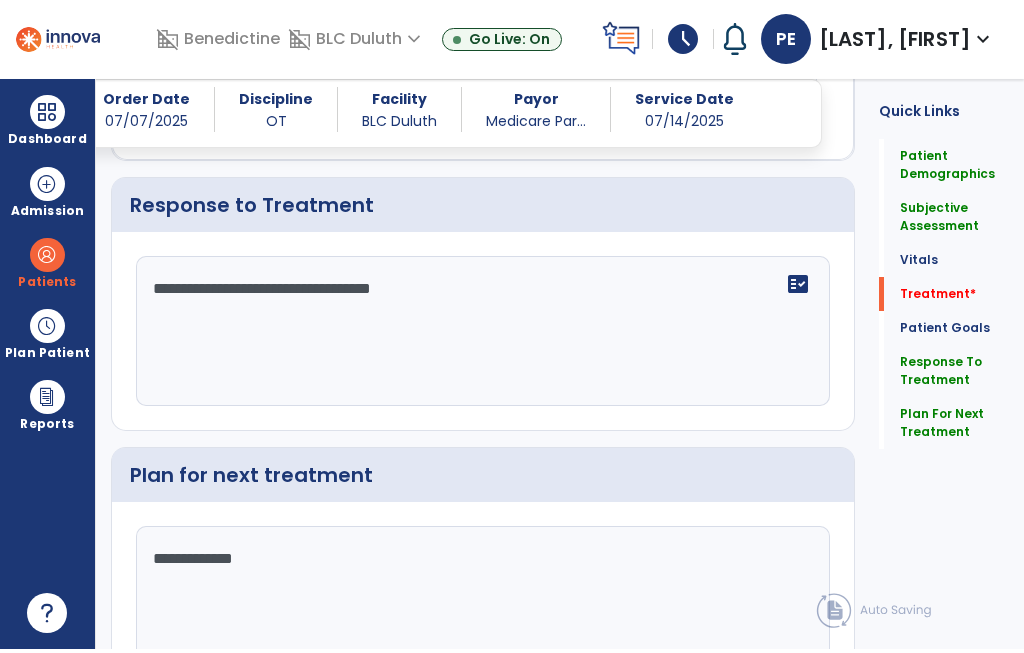 scroll, scrollTop: 1113, scrollLeft: 0, axis: vertical 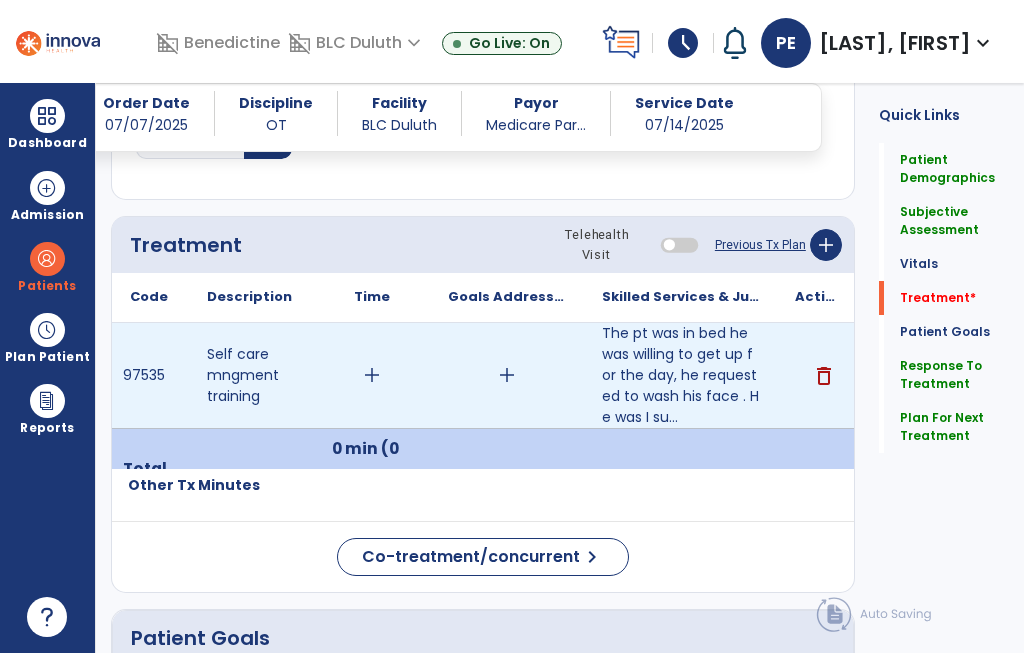 click on "add" at bounding box center [372, 375] 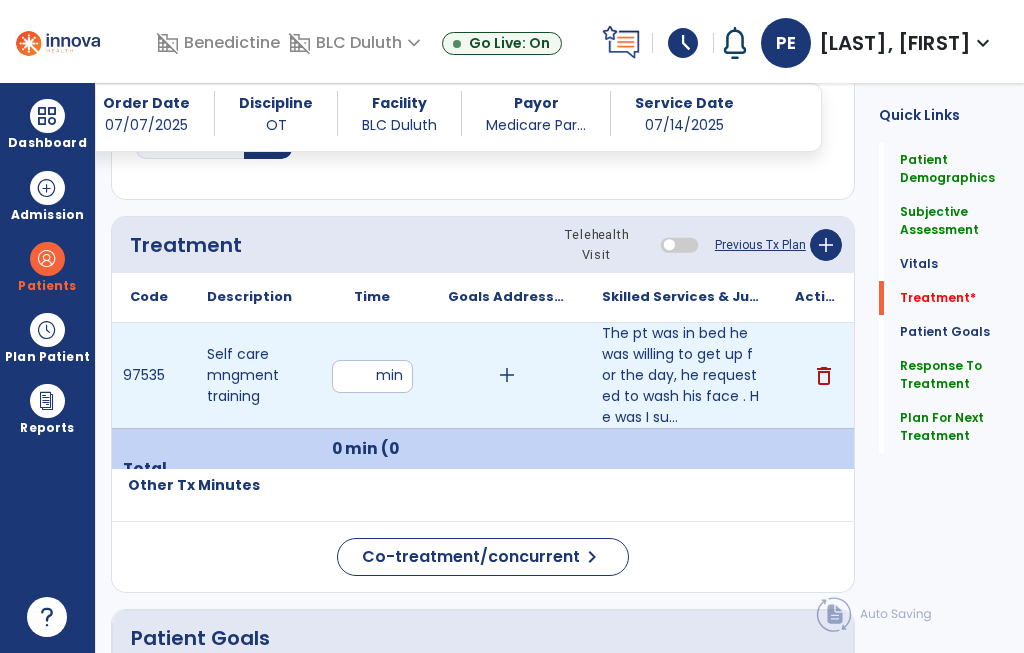 scroll, scrollTop: 6, scrollLeft: 0, axis: vertical 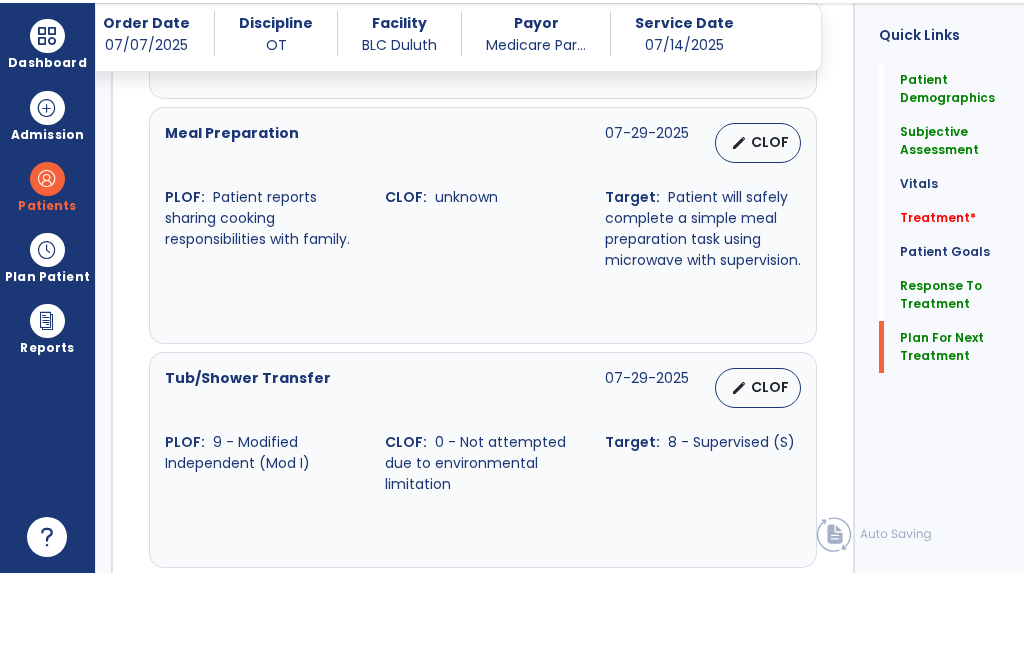 click on "Plan For Next Treatment" 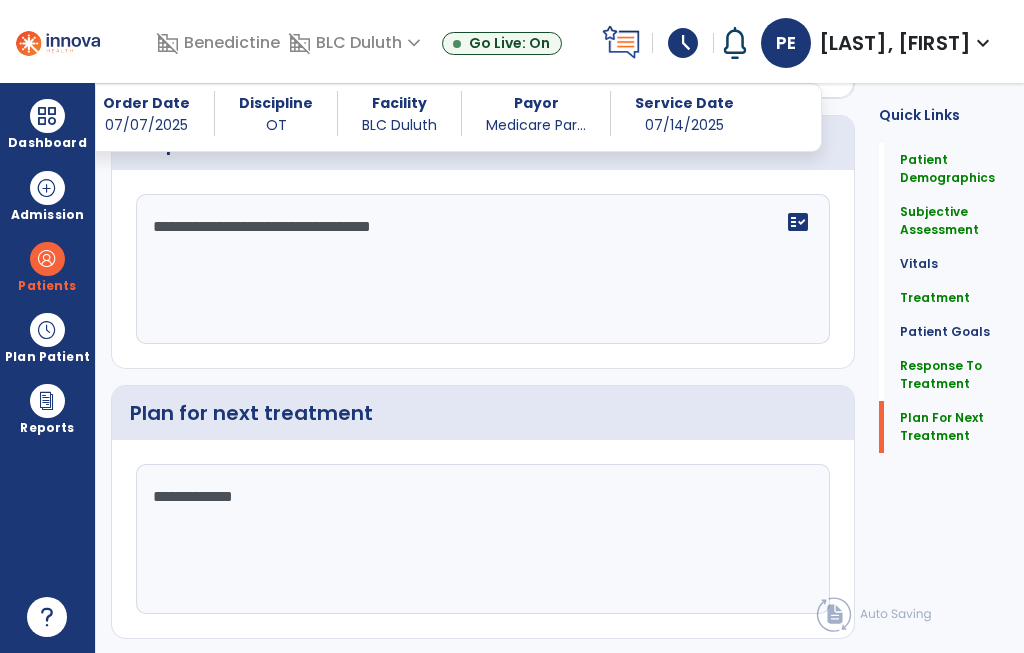scroll, scrollTop: 3426, scrollLeft: 0, axis: vertical 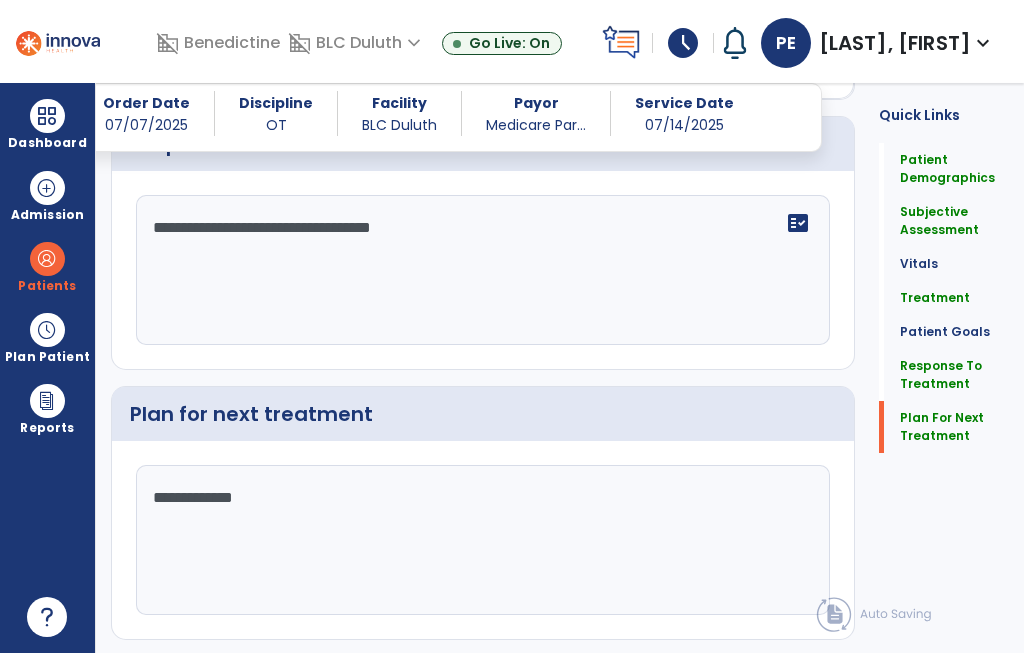 click on "Sign Doc" 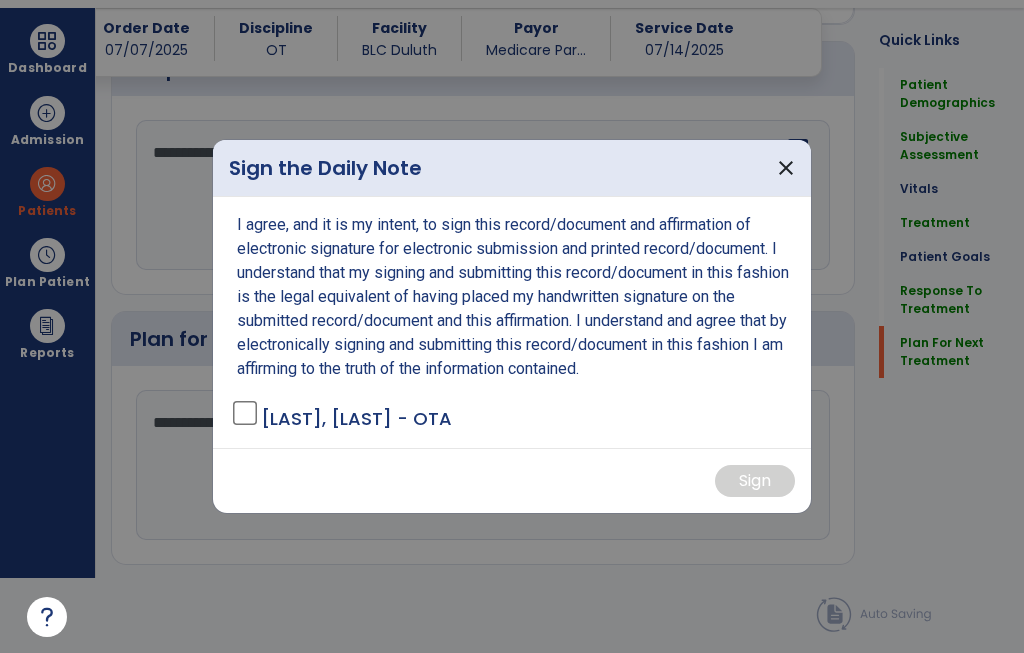 scroll, scrollTop: 0, scrollLeft: 0, axis: both 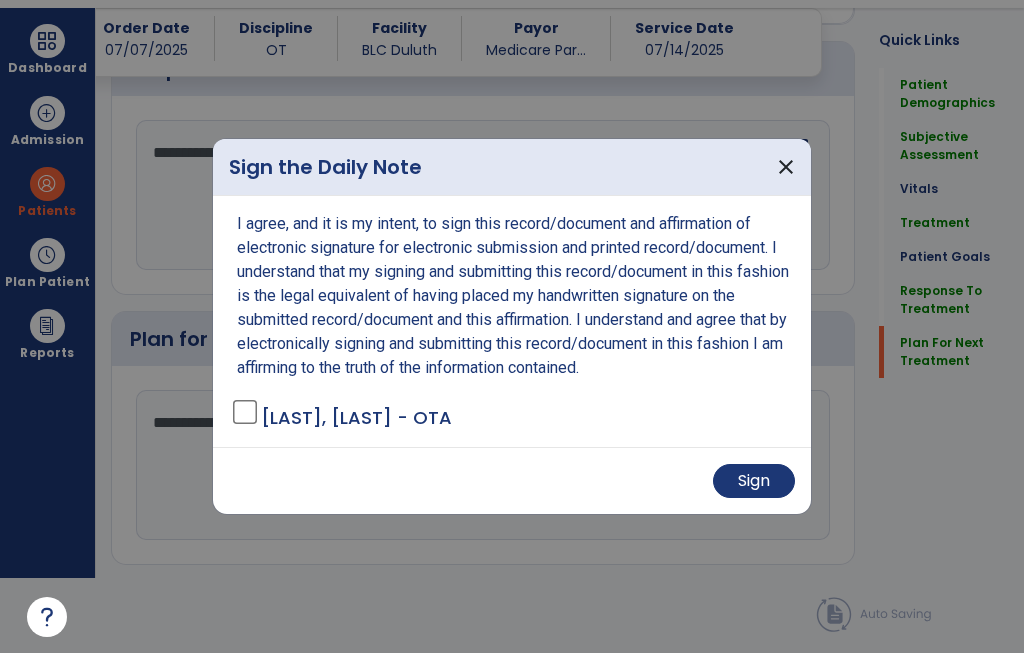 click on "Sign" at bounding box center [754, 481] 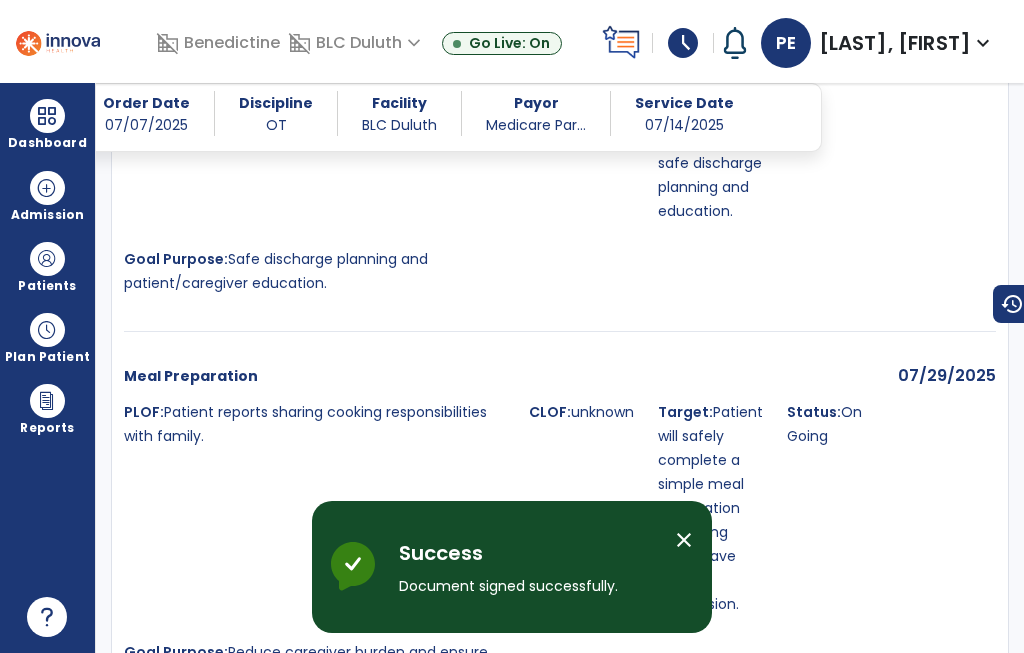 scroll, scrollTop: 75, scrollLeft: 0, axis: vertical 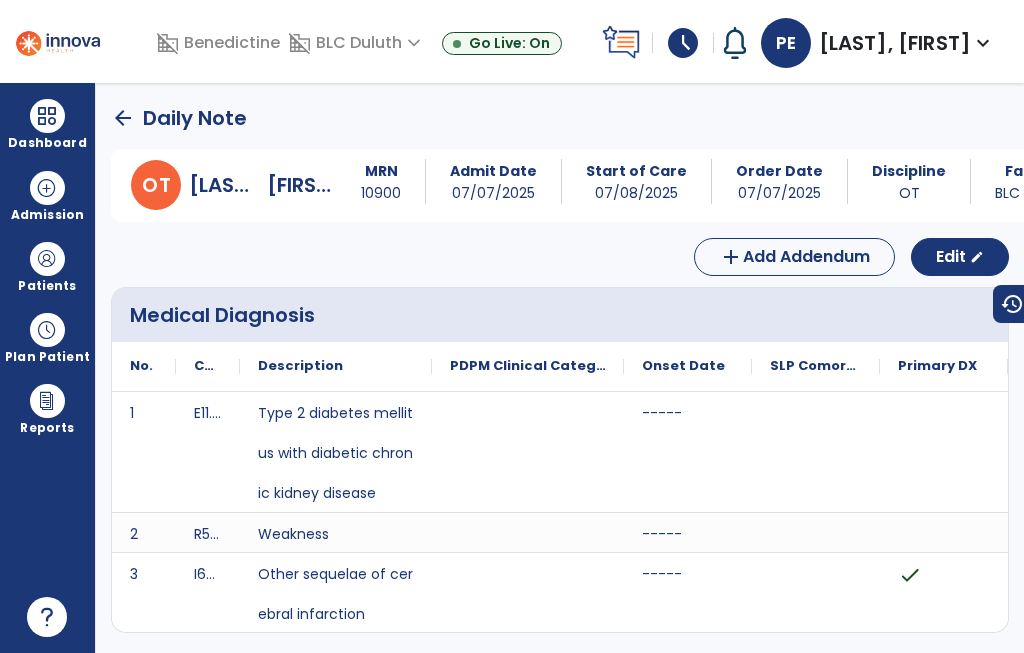 click on "arrow_back" 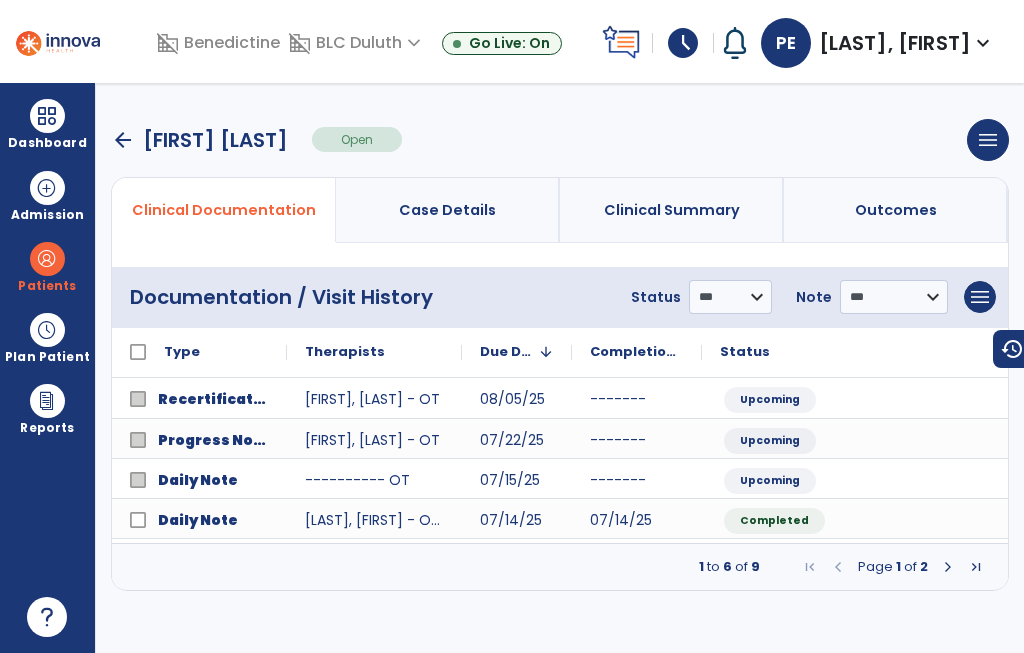 click on "arrow_back [LAST], [FIRST] Open menu Edit Therapy Case Delete Therapy Case Close Therapy Case" at bounding box center [560, 140] 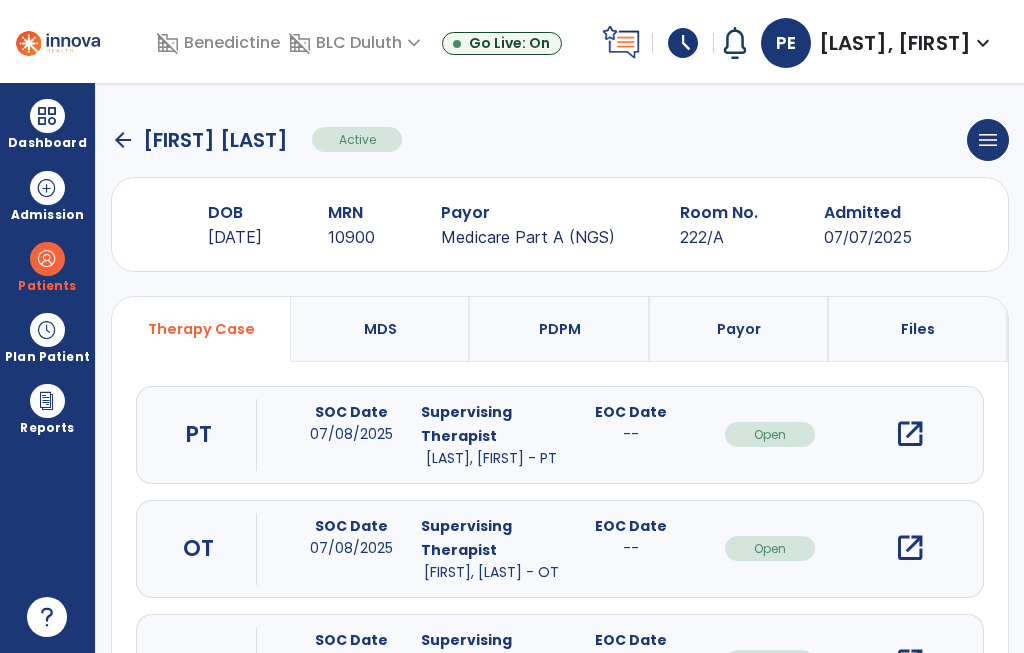 click on "arrow_back" 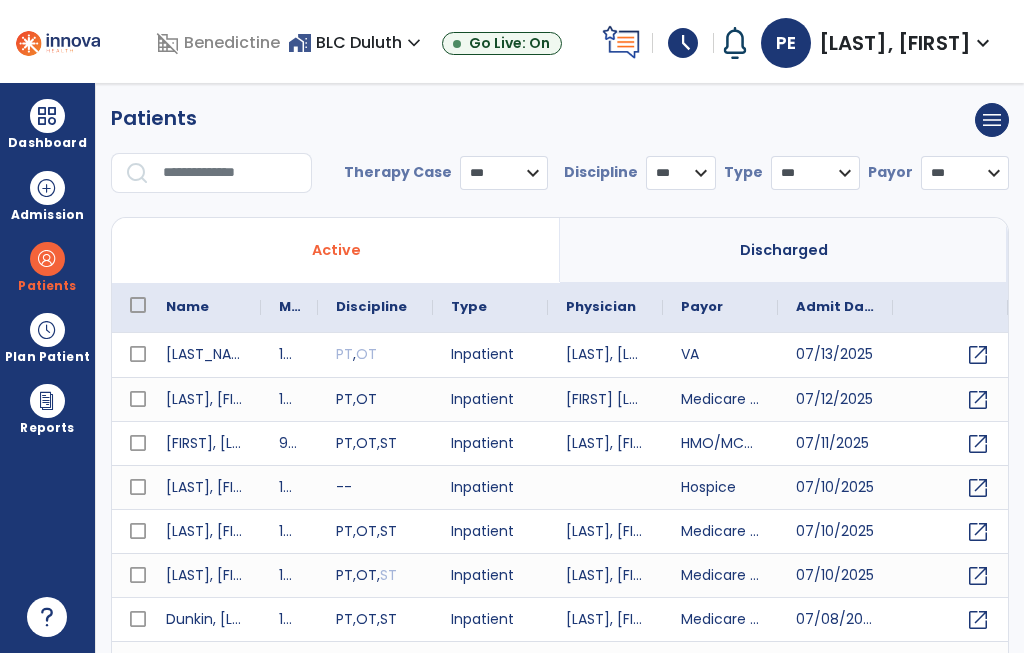 click at bounding box center [230, 173] 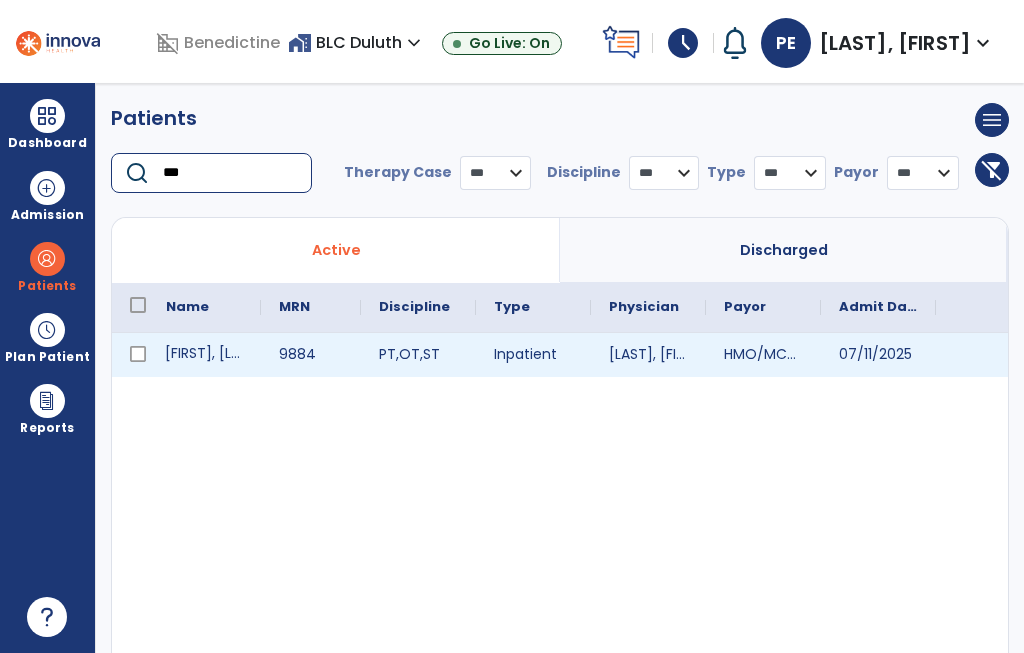 type on "***" 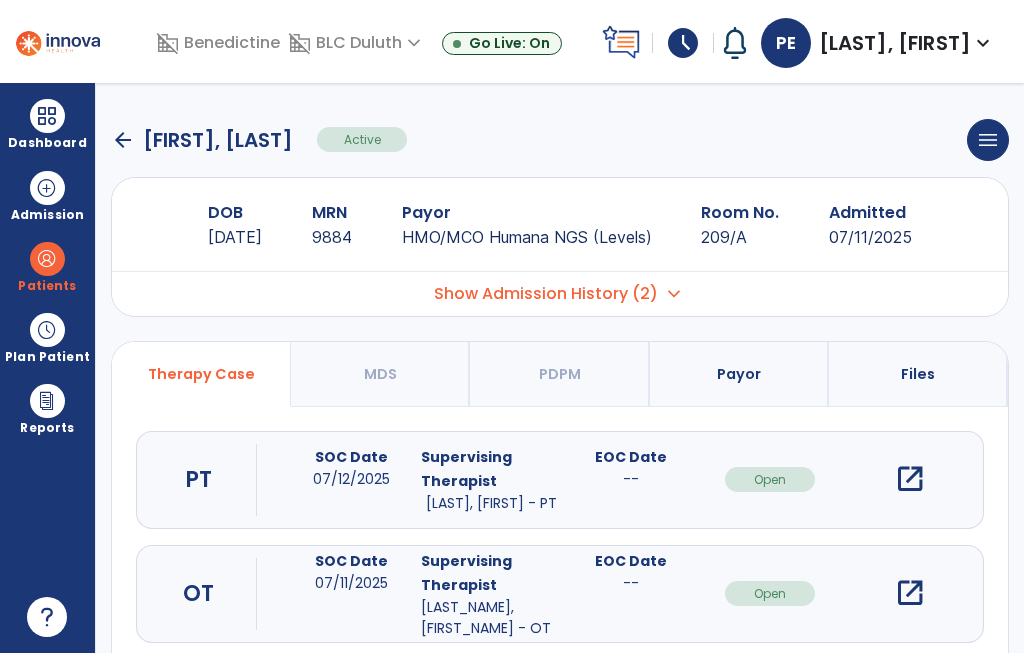 click on "open_in_new" at bounding box center [910, 593] 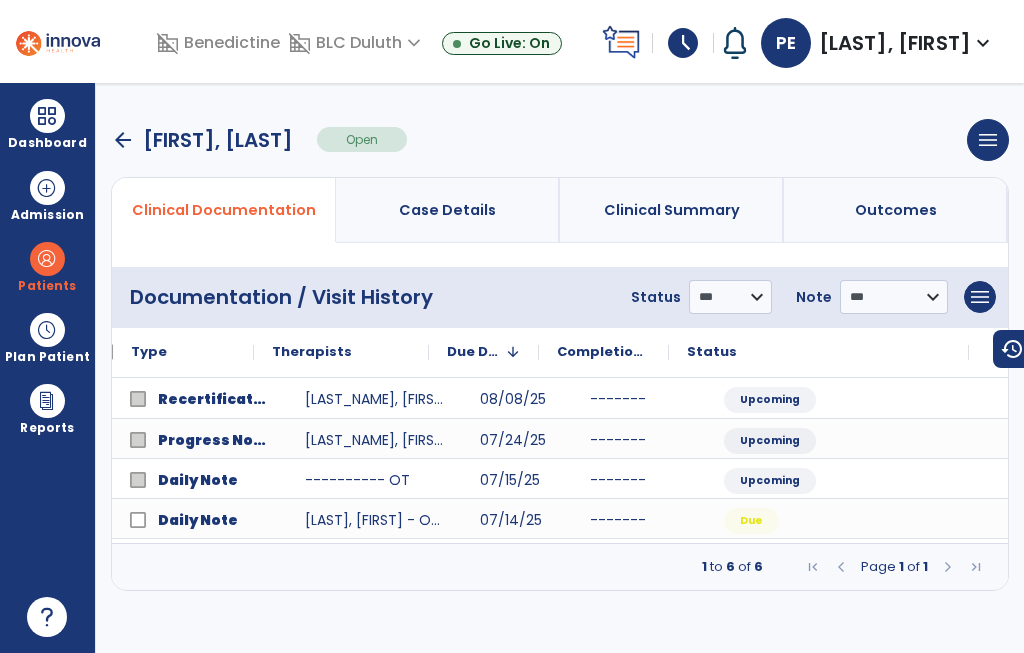 scroll, scrollTop: 0, scrollLeft: 70, axis: horizontal 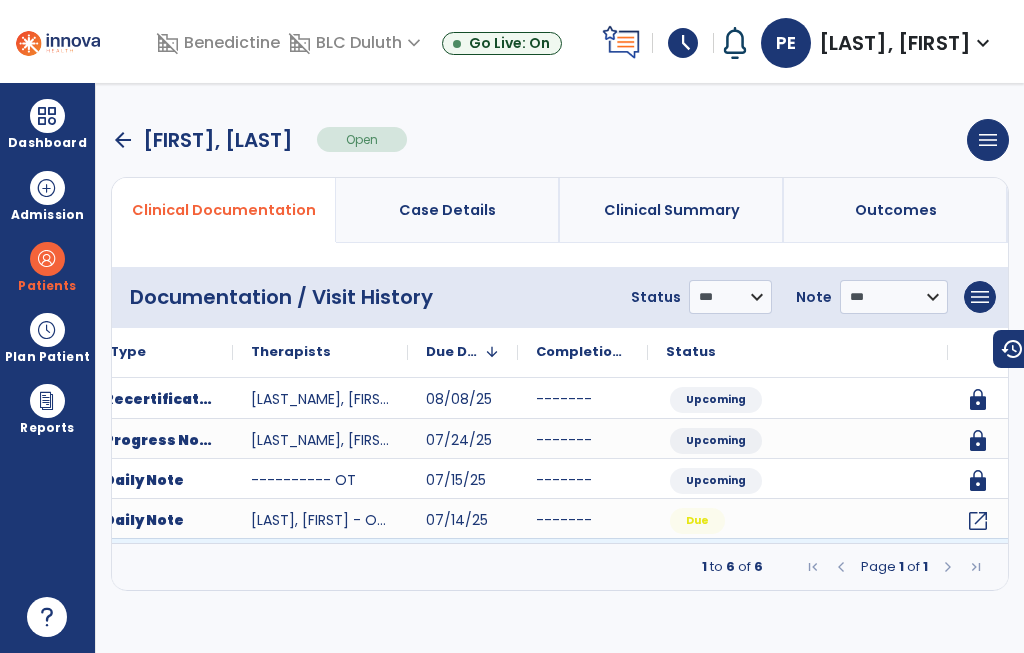 click on "open_in_new" 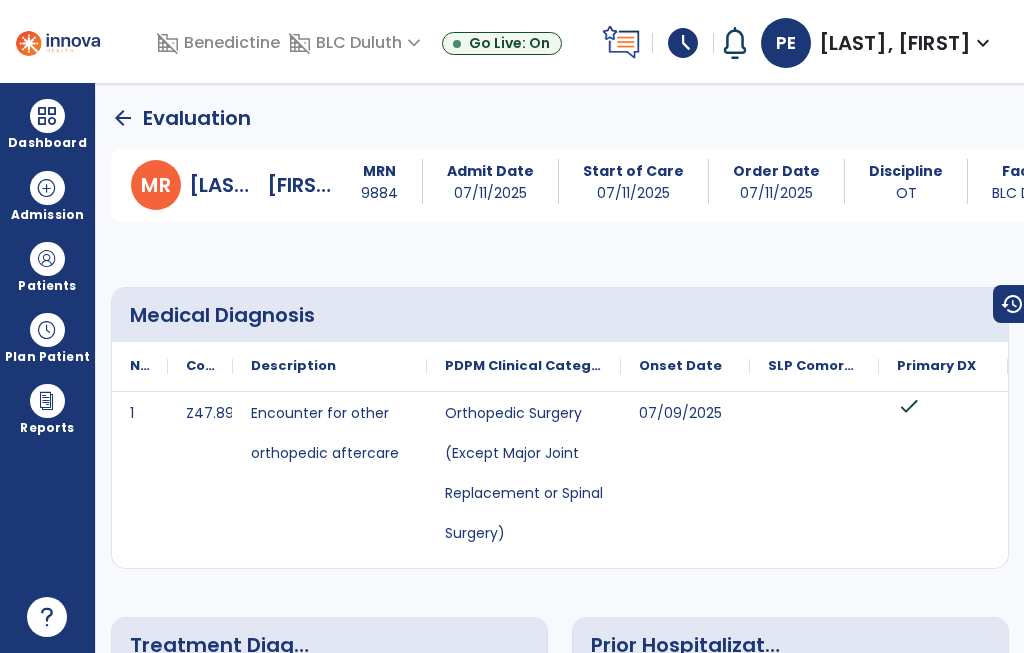 scroll, scrollTop: 0, scrollLeft: 0, axis: both 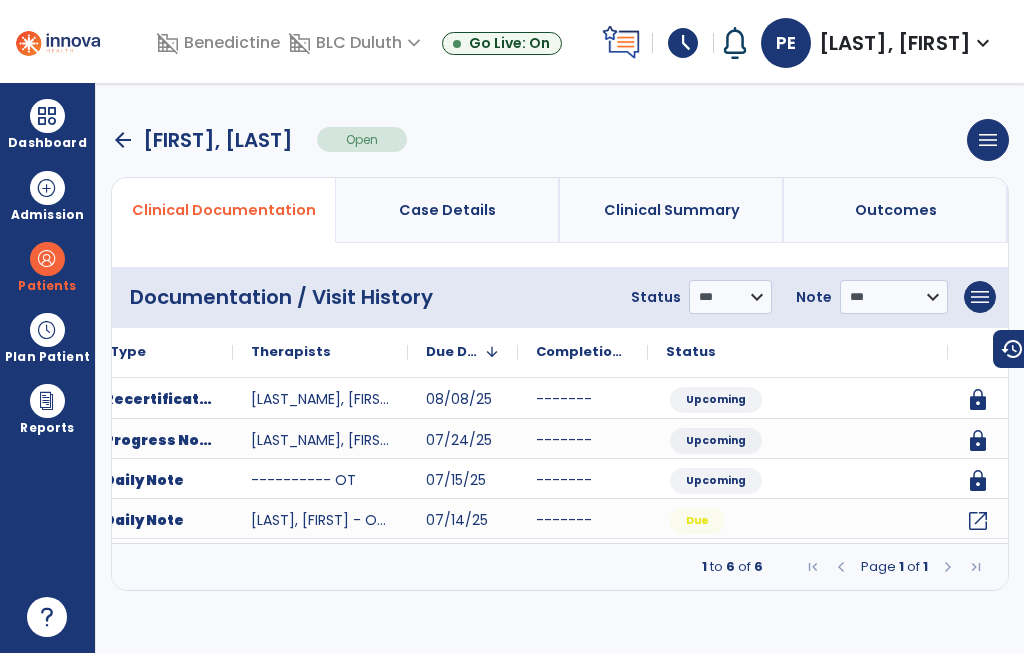click on "open_in_new" 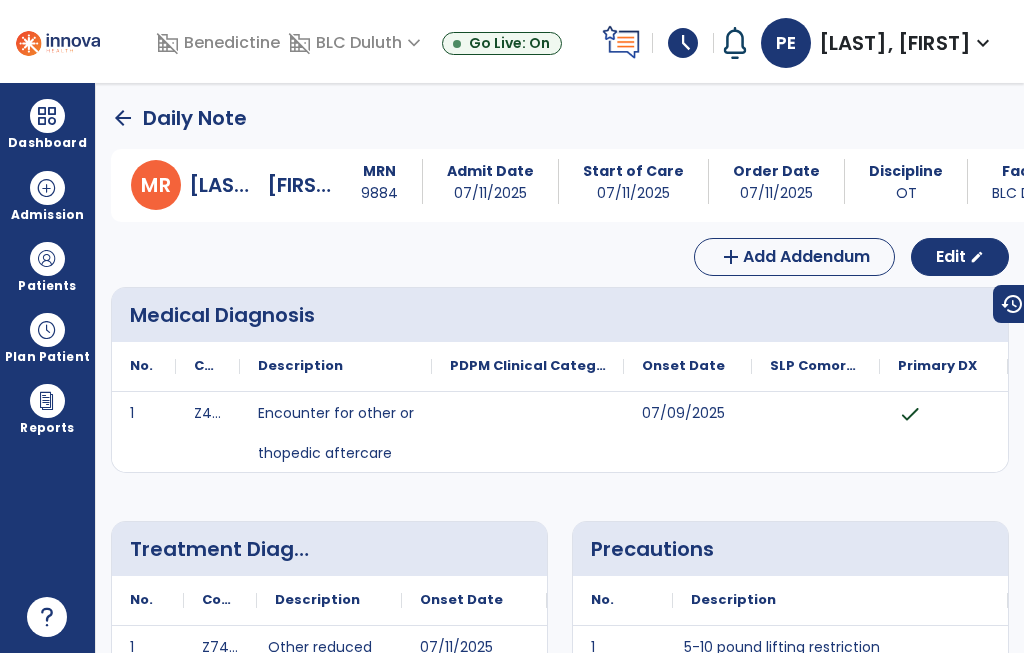 scroll, scrollTop: 0, scrollLeft: 0, axis: both 